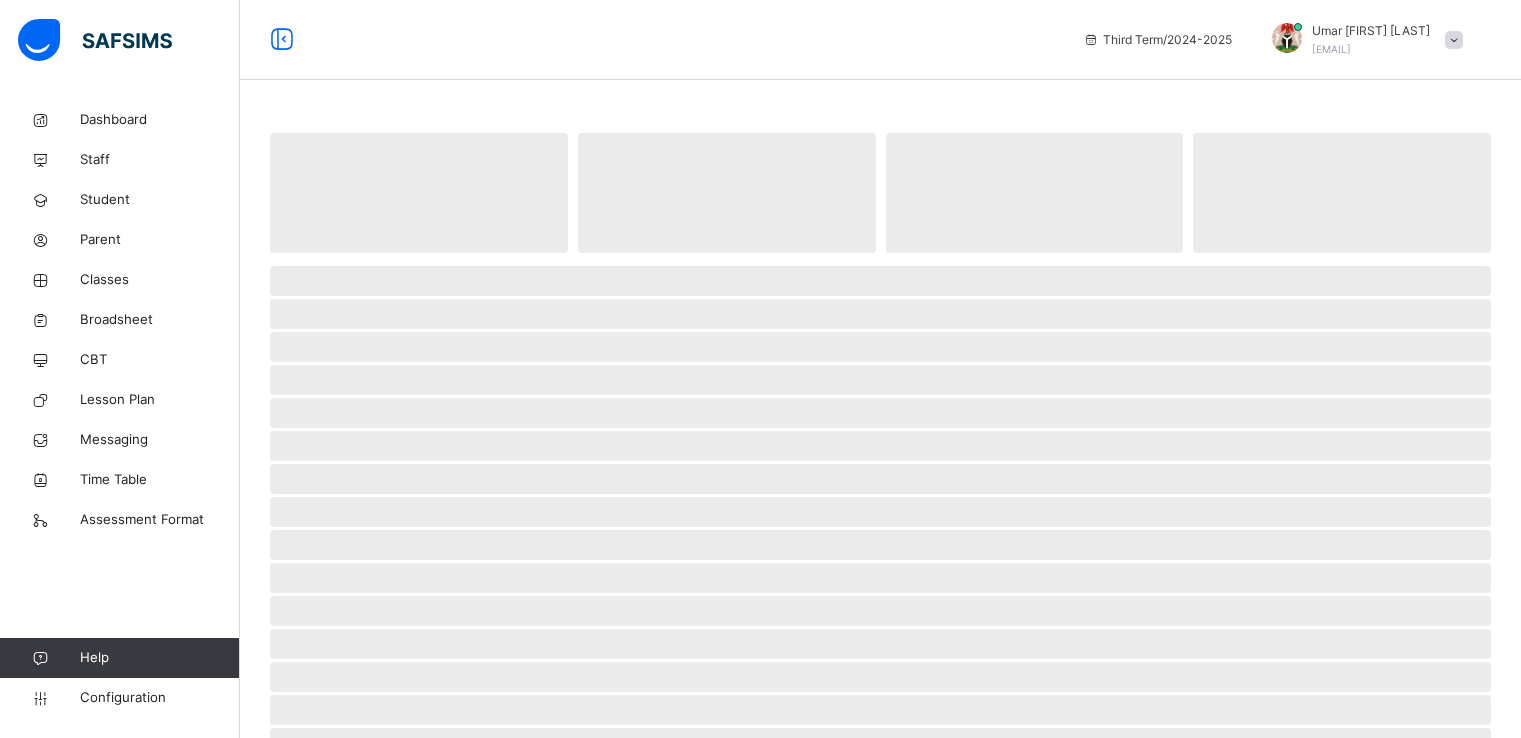 scroll, scrollTop: 0, scrollLeft: 0, axis: both 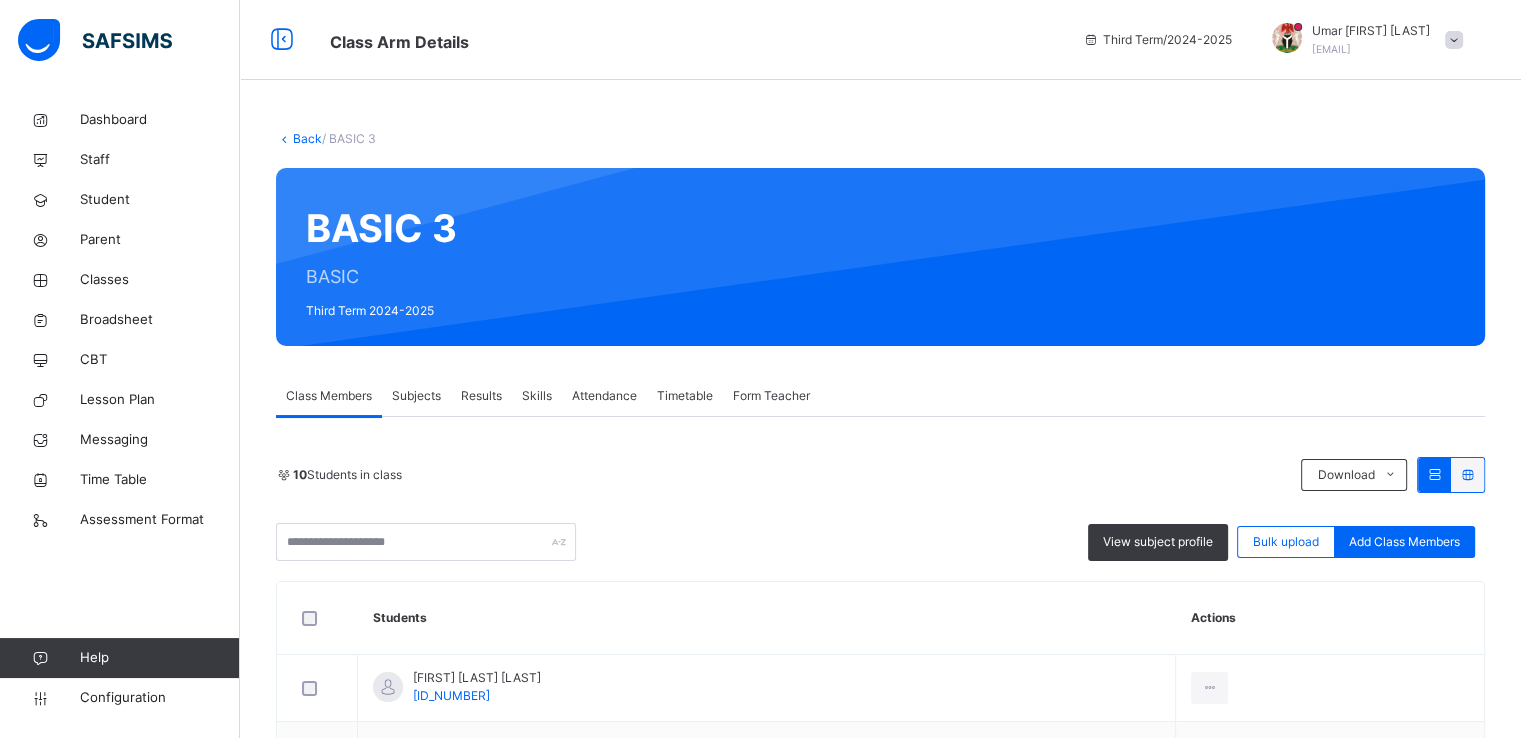 click on "10  Students in class Download Pdf Report Excel Report View subject profile Bulk upload Add Class Members Suher International School, Yola Date: 3rd Aug 2025, 4:09:47 pm Class Members Class:  BASIC 3 Total no. of Students:  10 Term:  Third Term Session:  2024-2025 S/NO Admission No. Last Name First Name Other Name 1 MUR/20/002 Adamu Abdullahi Abdullahi 2 MUR/20/21 Hassan Abdulrahman Muhammad 3 MUR/20/020 Mohammed Aisha Ibrahim 4 NUR/25/020 Sadiq Hafsat 5 MUR/20/014 Dahiru Hajara Yusuf 6 MUR/20/015 Ibrahim Maryam Aliyu 7 MUR/20/23 Hassan Maryam Muhammad 8 MUR/20/005 Adamu Shuaibu Abdullahi 9 NUR/25/021 Usman Umar Hassan 10 MUR/23/24 HAYATU ZAINAB GABDO Students Actions Abdullahi Abdullahi Adamu MUR/20/002 View Profile Remove from Class Transfer Student Abdulrahman Muhammad Hassan MUR/20/21 View Profile Remove from Class Transfer Student Aisha Ibrahim Mohammed MUR/20/020 View Profile Remove from Class Transfer Student Hafsat  Sadiq NUR/25/020 View Profile Remove from Class Transfer Student Hajara Yusuf Dahiru" at bounding box center [880, 901] 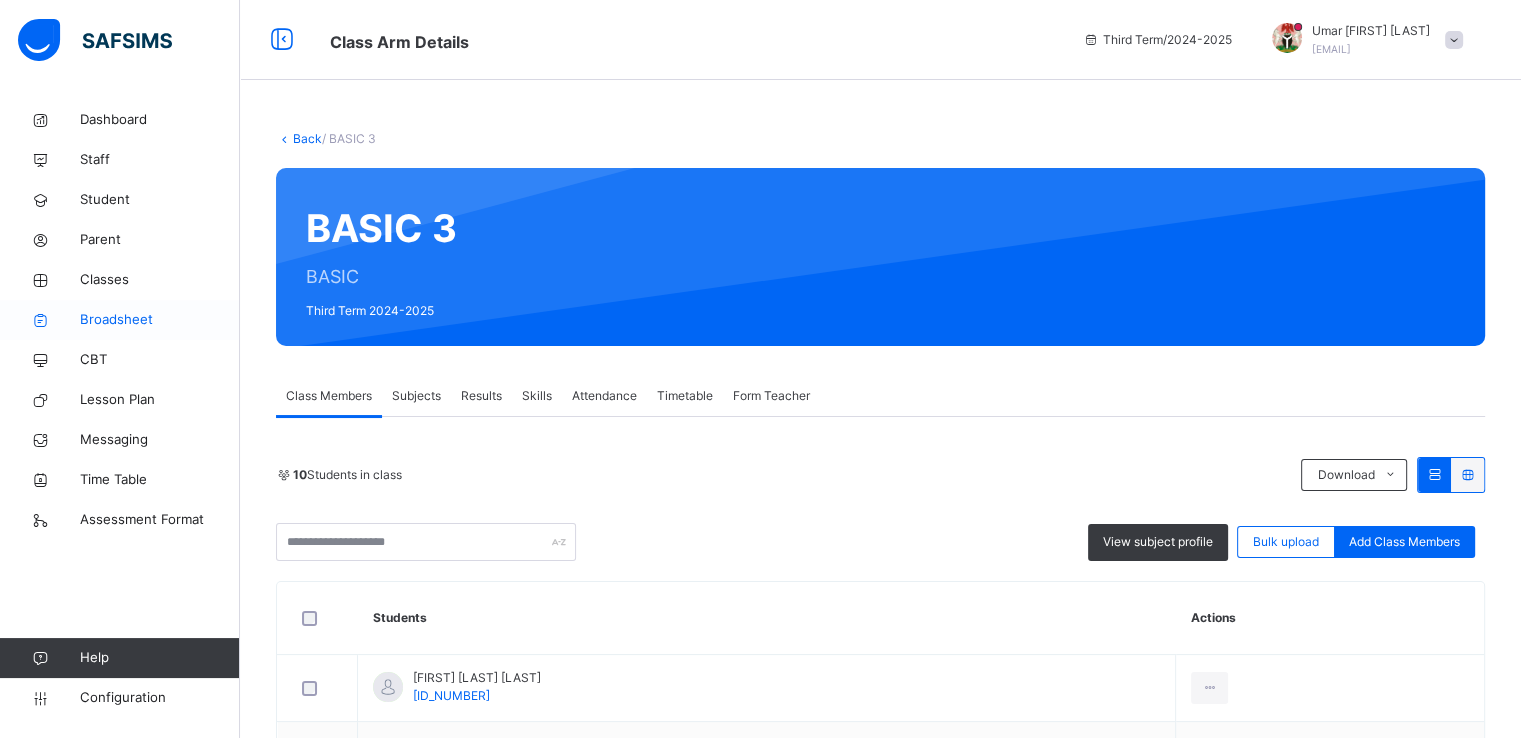 click on "Broadsheet" at bounding box center (160, 320) 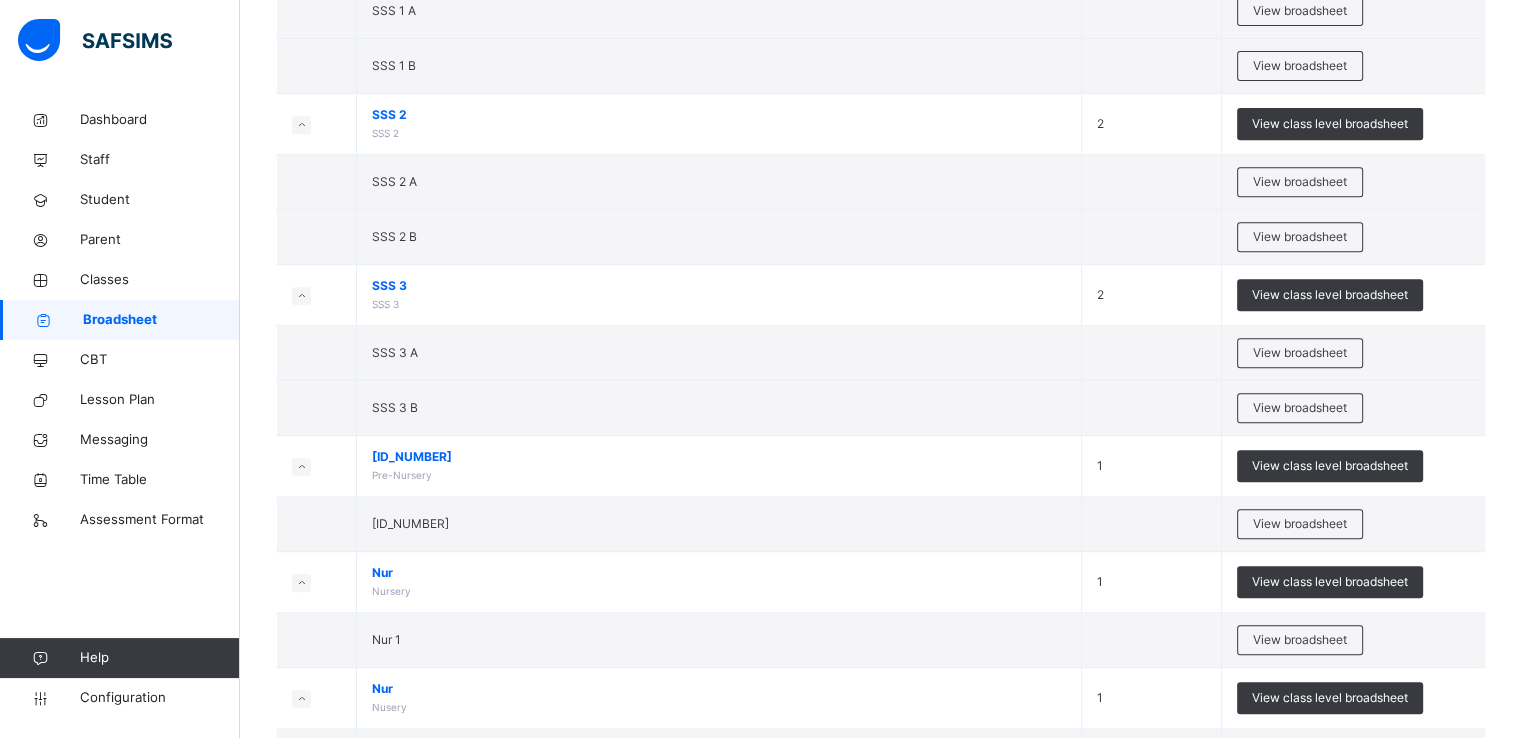 scroll, scrollTop: 0, scrollLeft: 0, axis: both 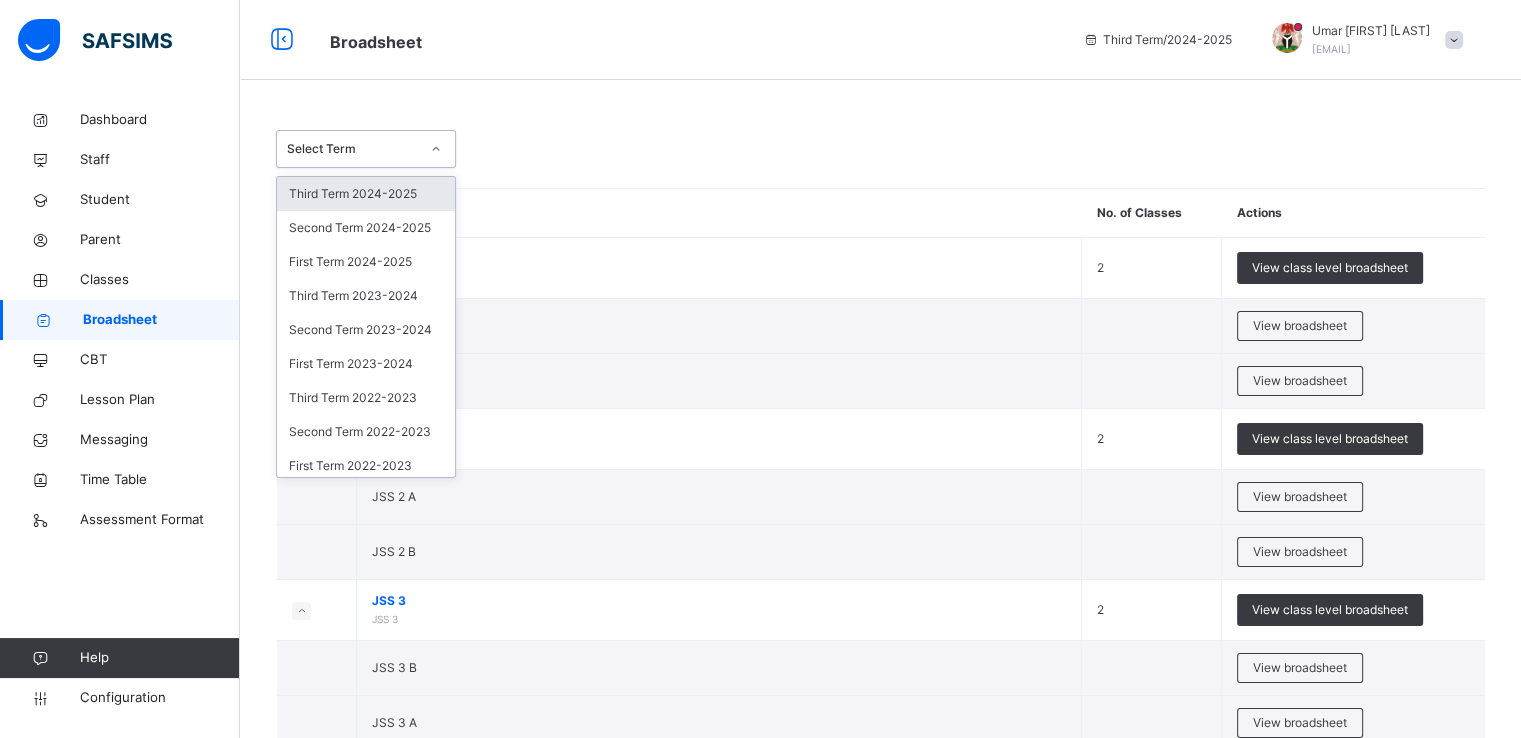click 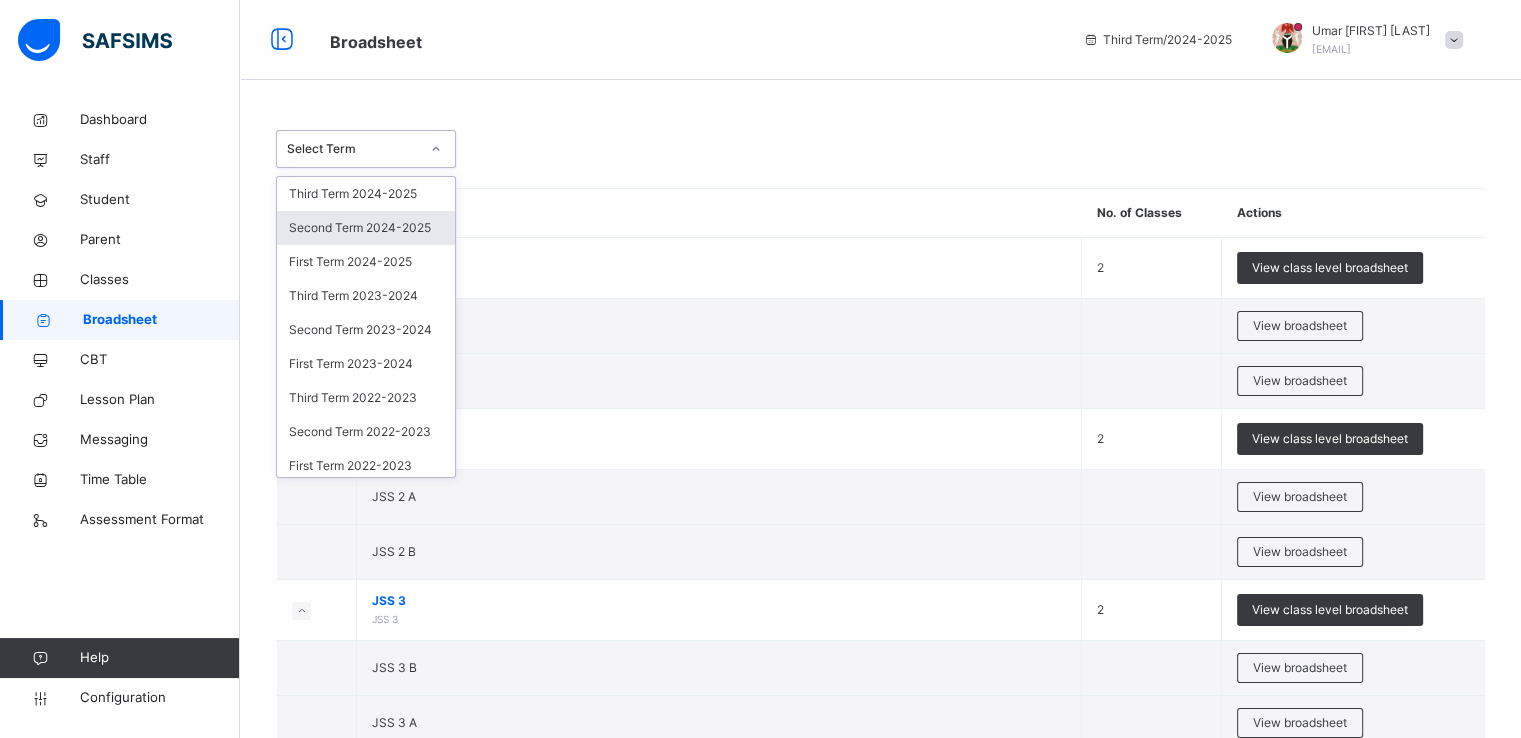 click on "Second Term 2024-2025" at bounding box center [366, 228] 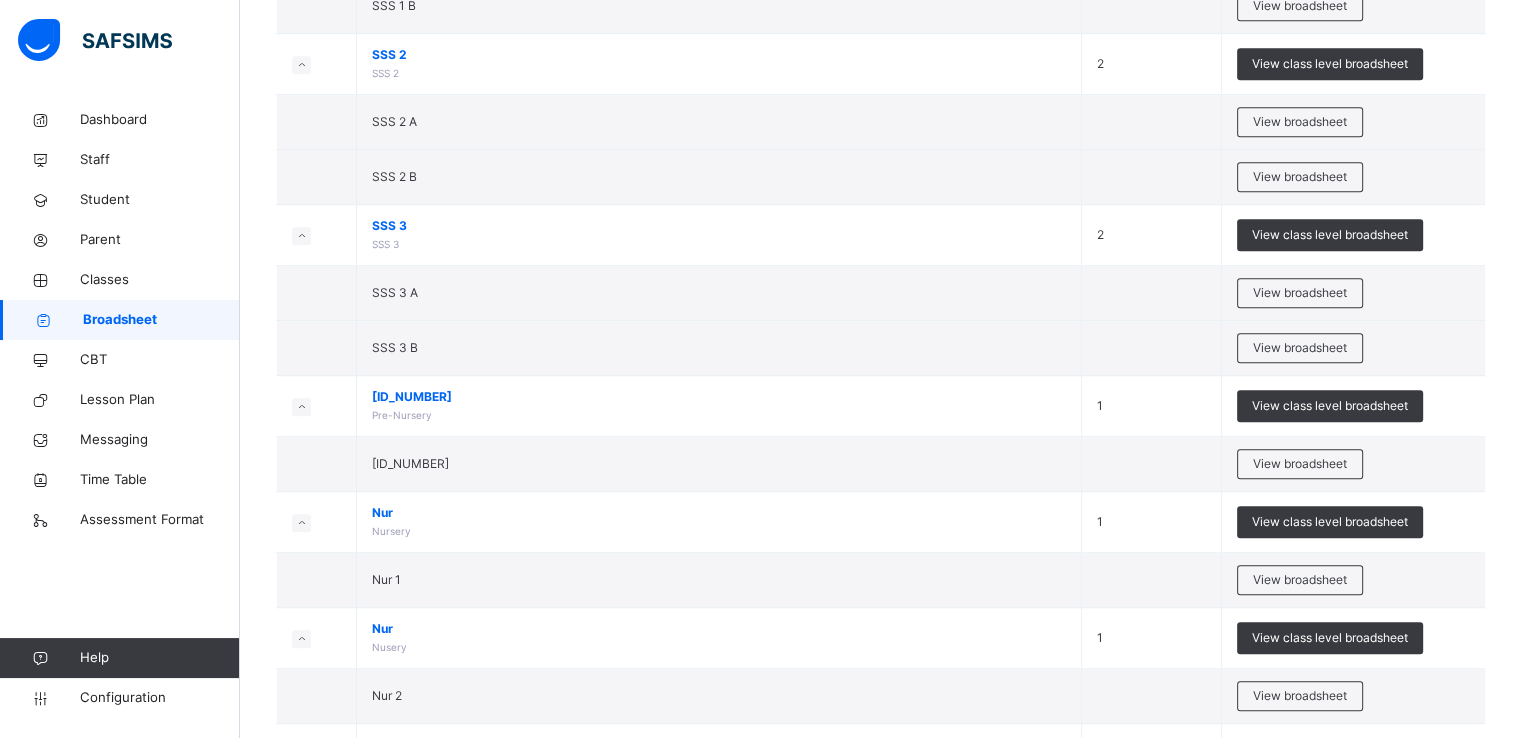 scroll, scrollTop: 962, scrollLeft: 0, axis: vertical 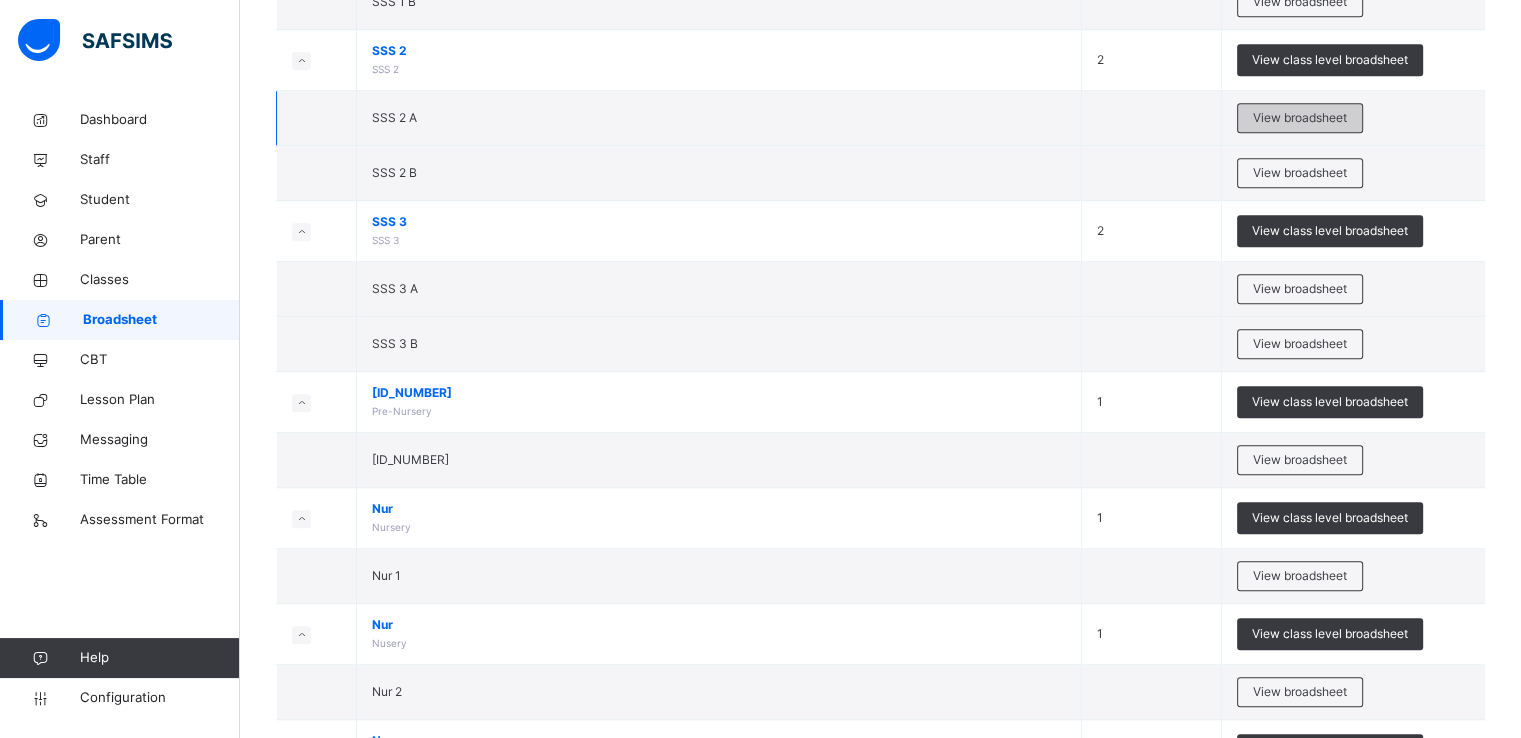click on "View broadsheet" at bounding box center [1300, 118] 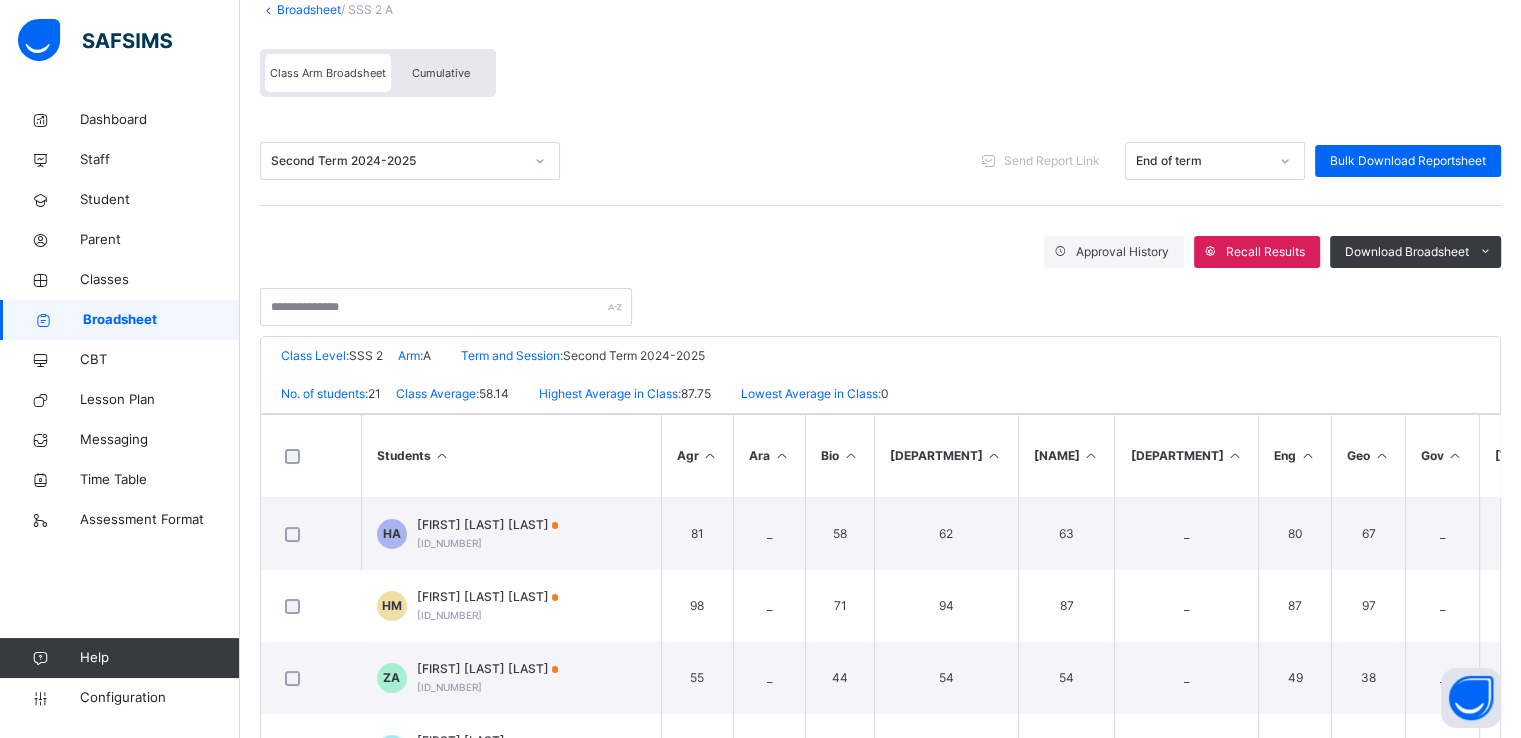 scroll, scrollTop: 0, scrollLeft: 0, axis: both 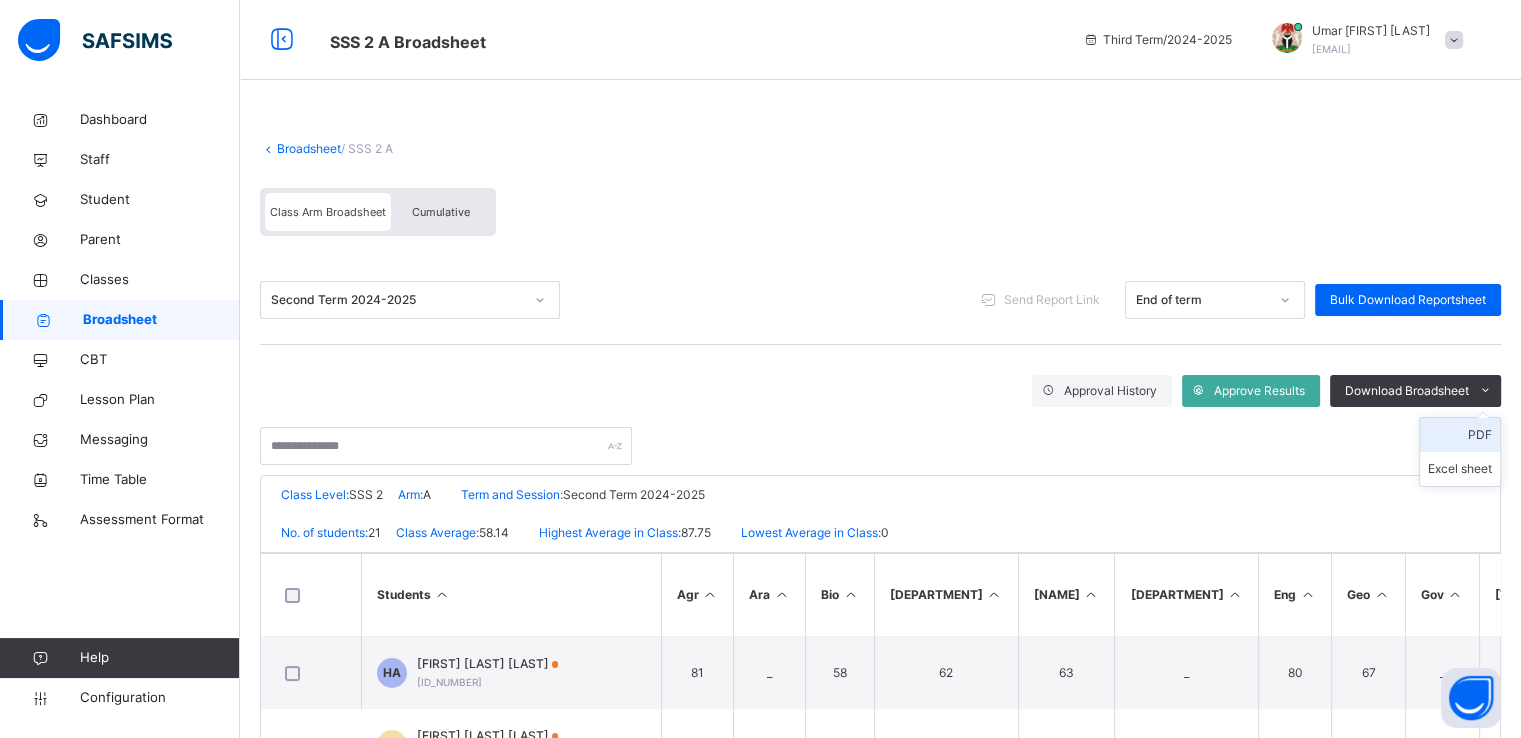 click on "PDF" at bounding box center [1460, 435] 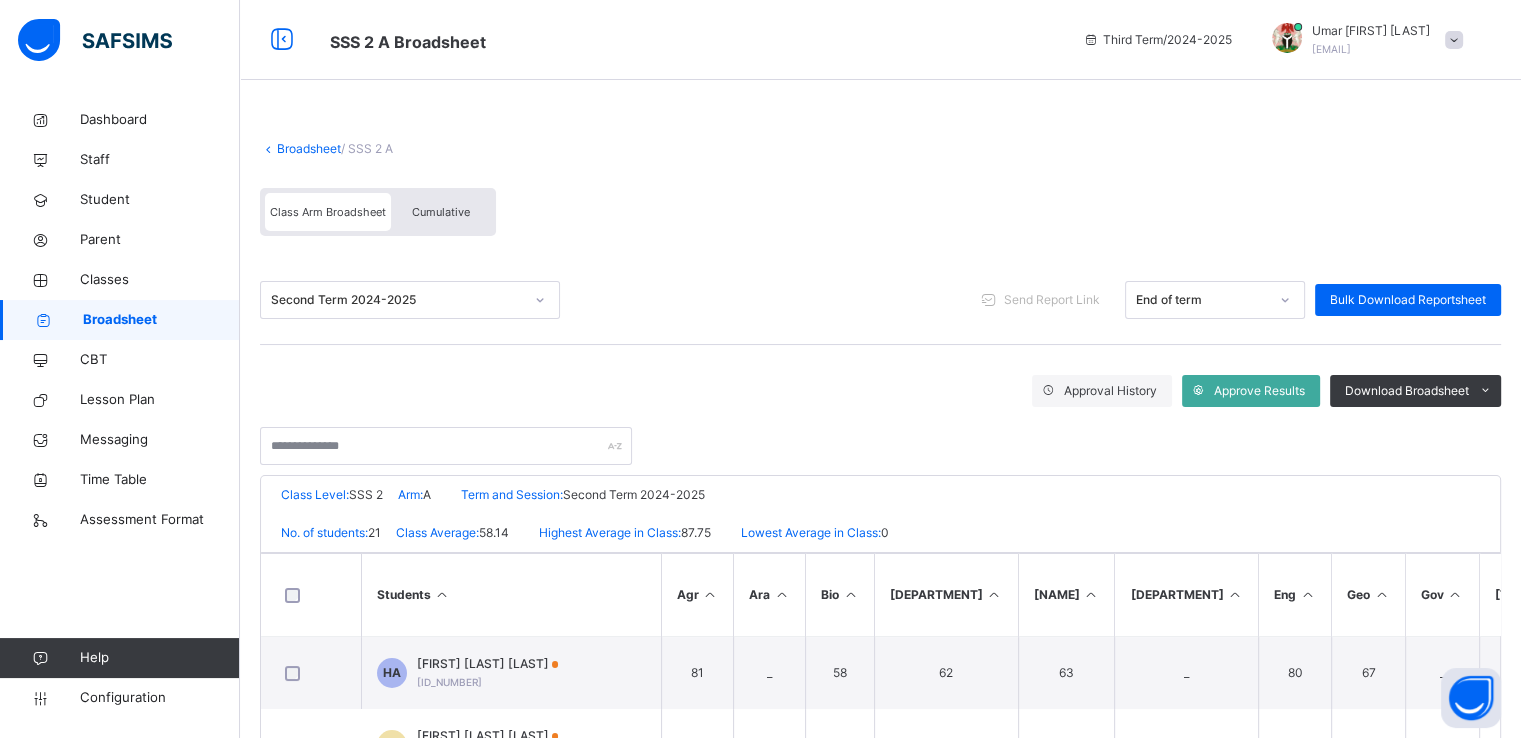 click on "Broadsheet" at bounding box center [309, 148] 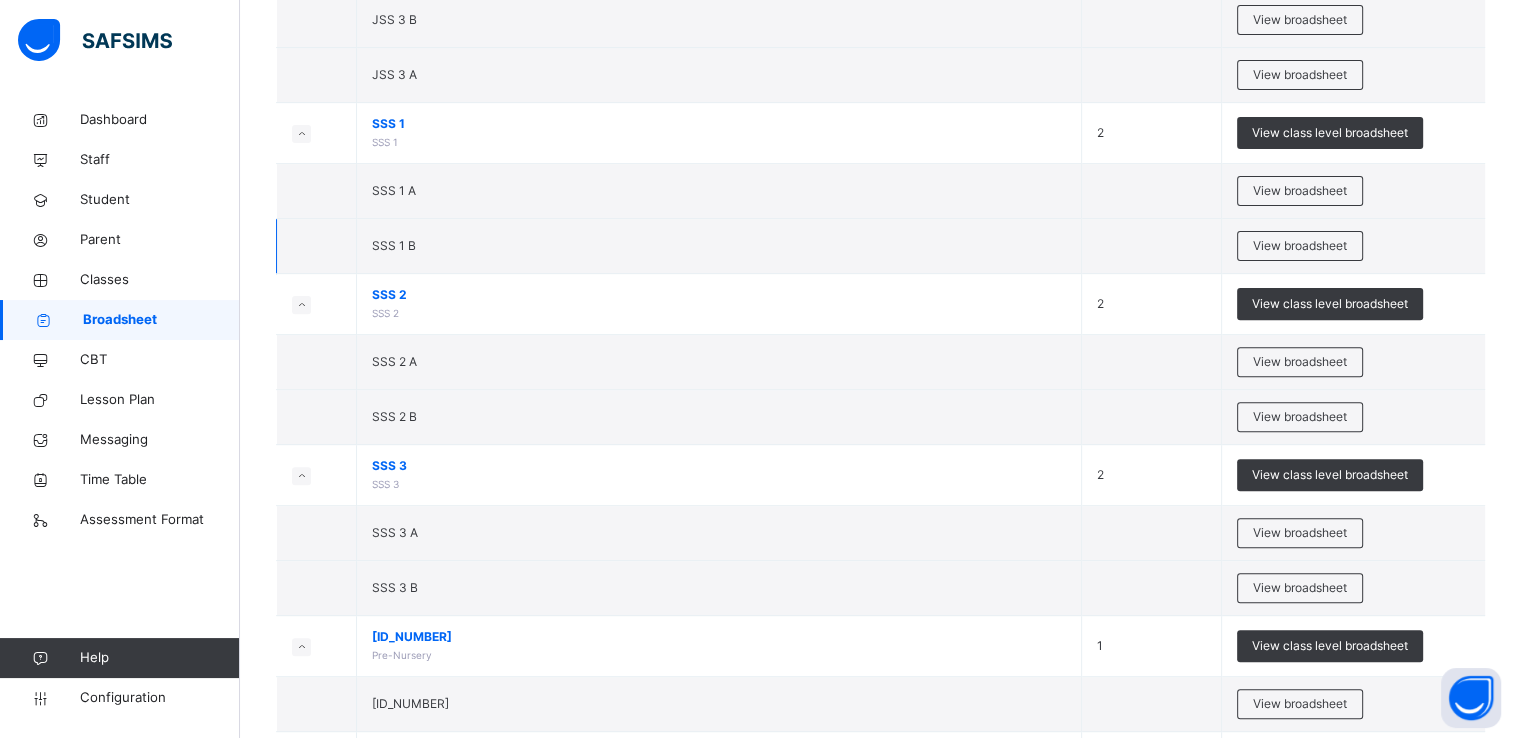 scroll, scrollTop: 0, scrollLeft: 0, axis: both 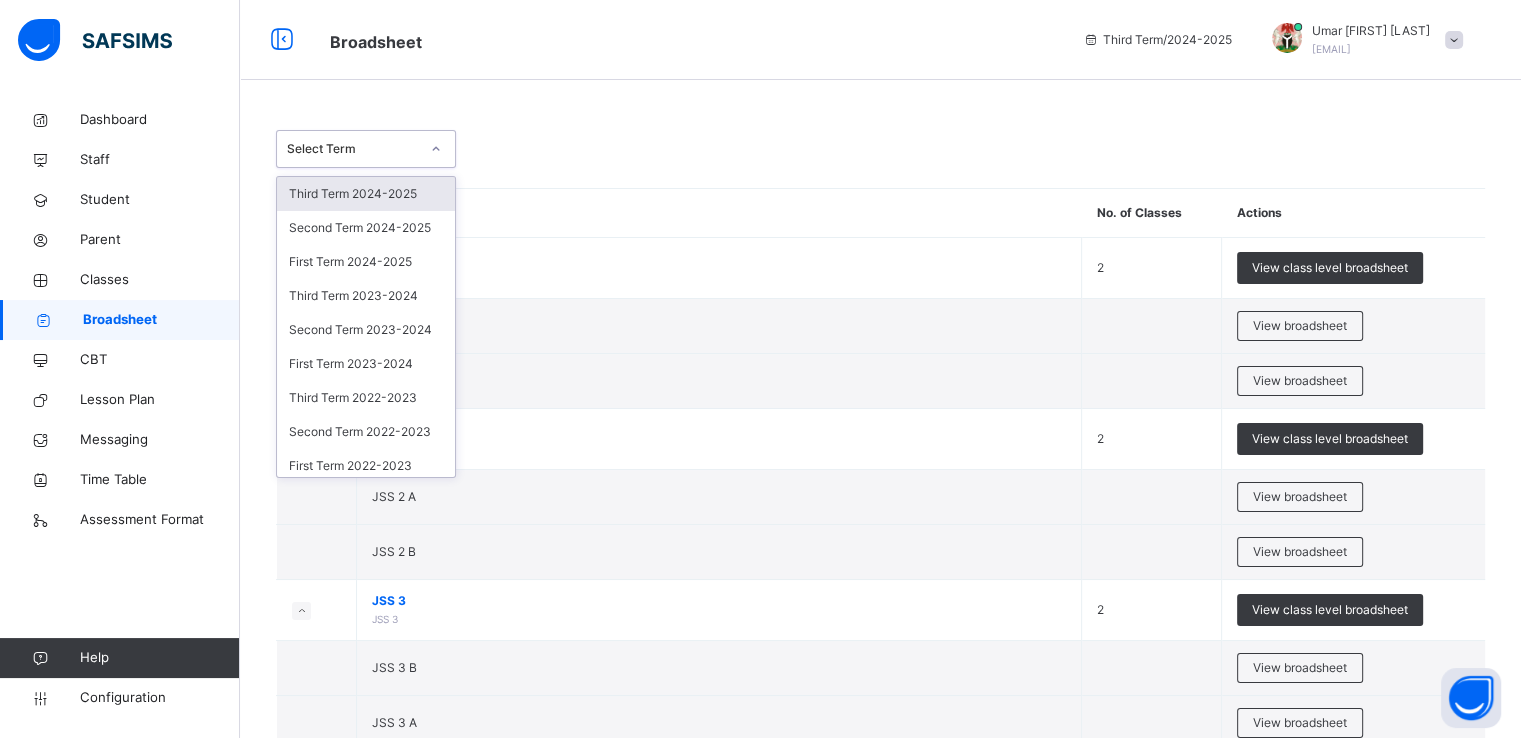 click on "Select Term" at bounding box center [366, 149] 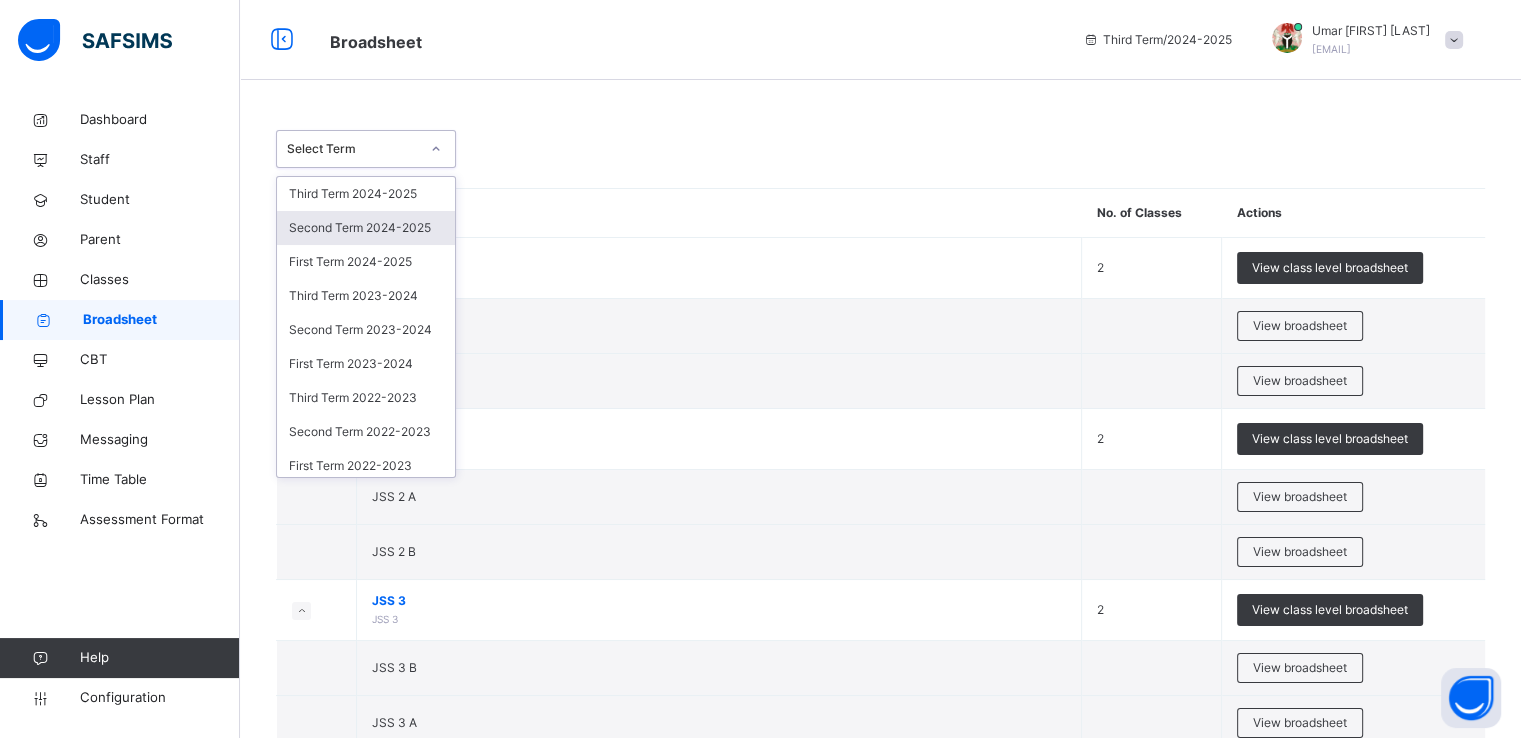 click on "Second Term 2024-2025" at bounding box center [366, 228] 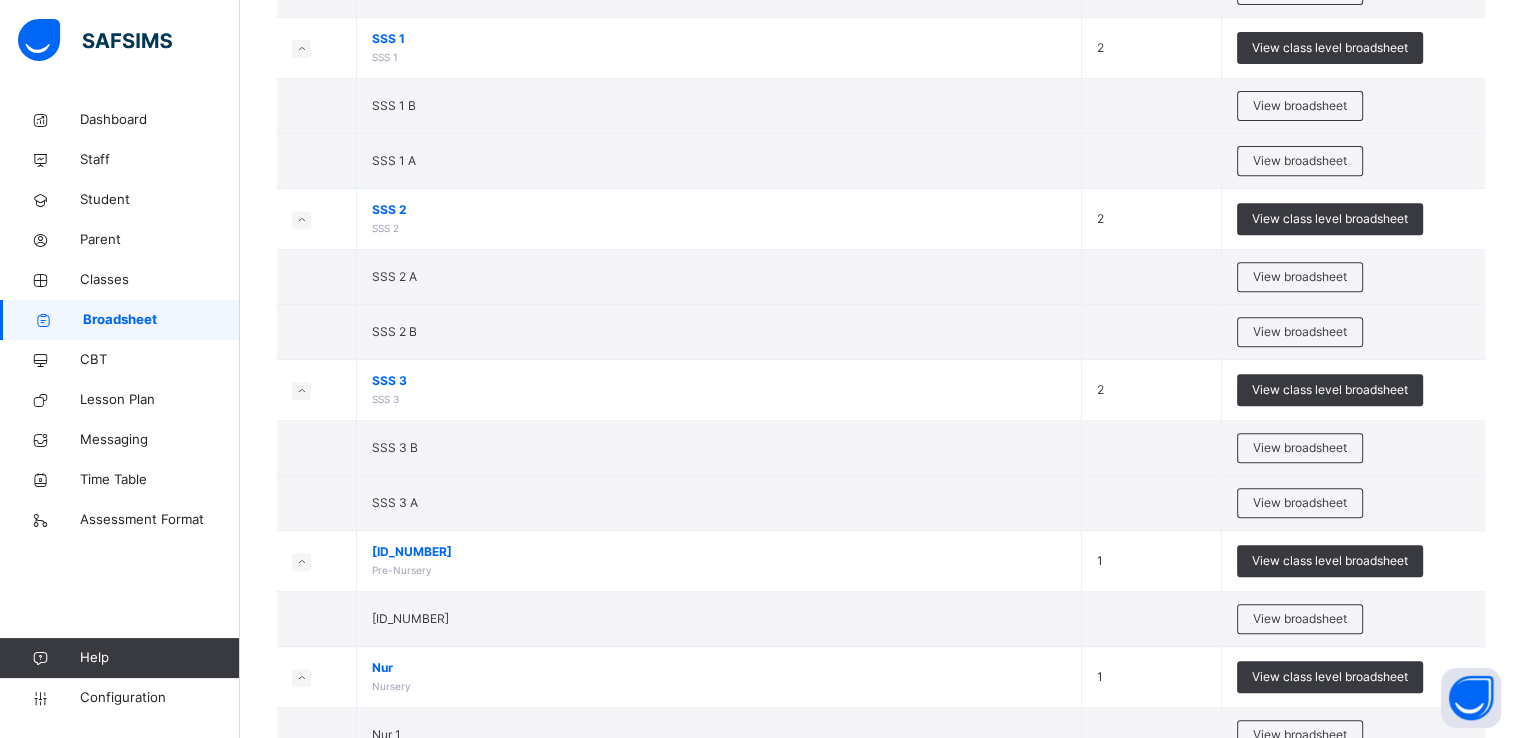scroll, scrollTop: 804, scrollLeft: 0, axis: vertical 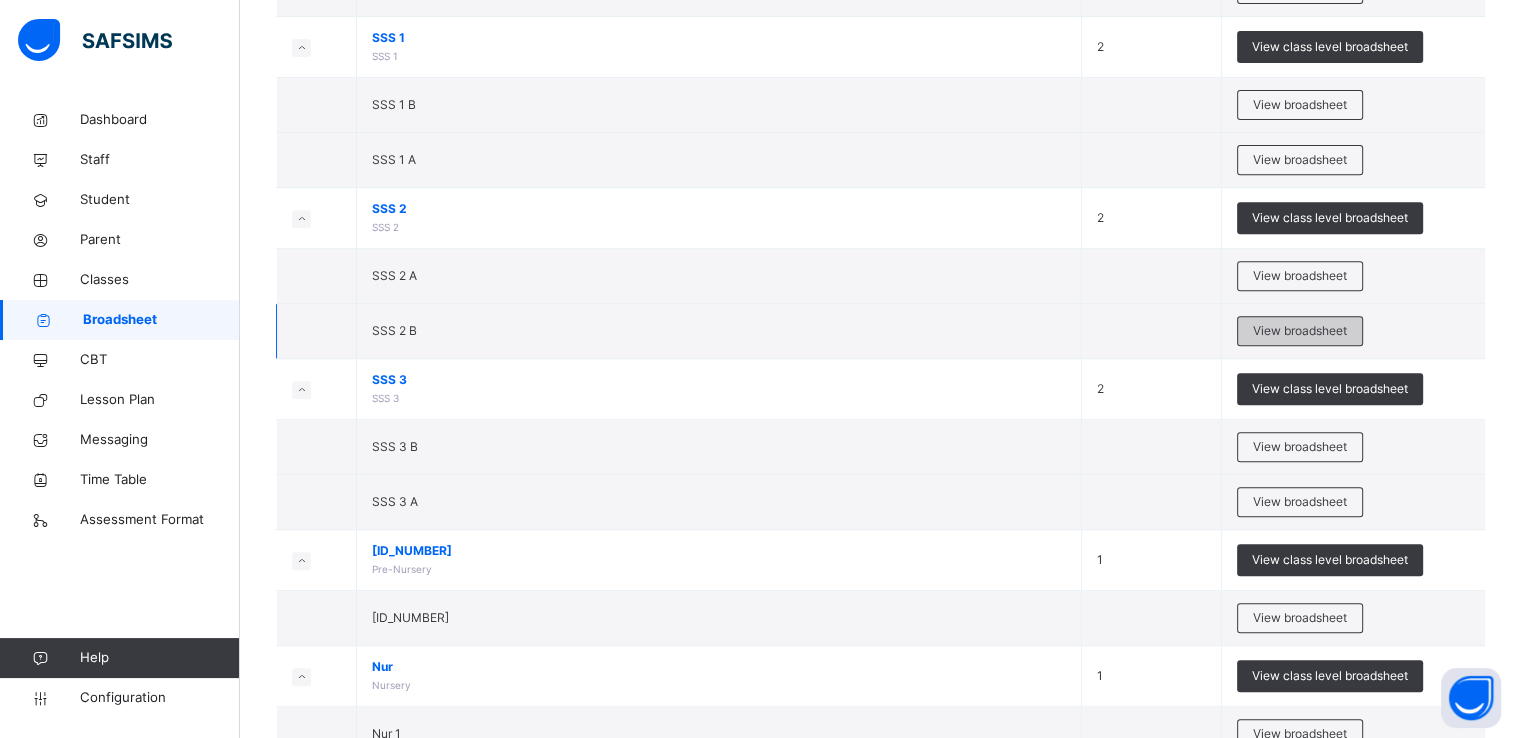 click on "View broadsheet" at bounding box center [1300, 331] 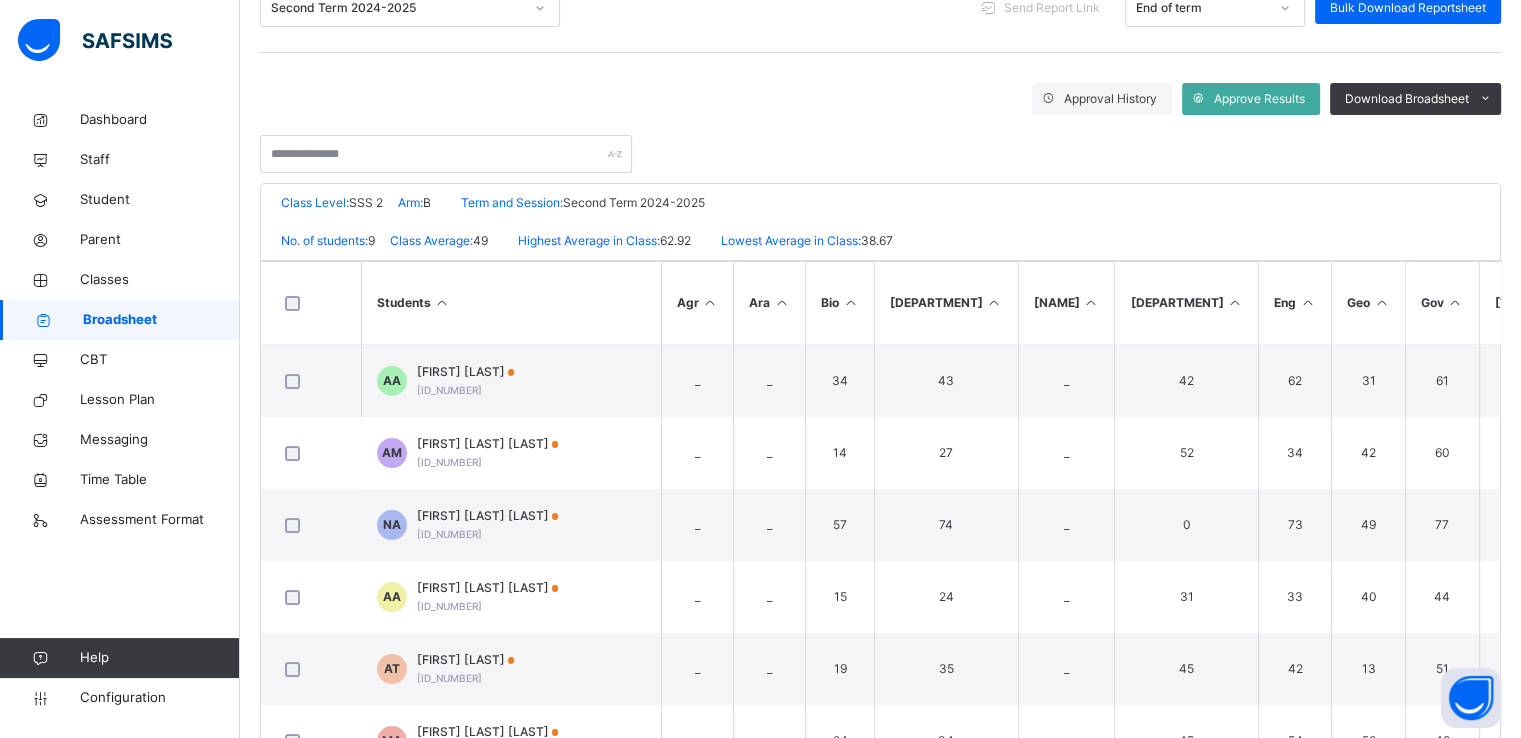 scroll, scrollTop: 0, scrollLeft: 0, axis: both 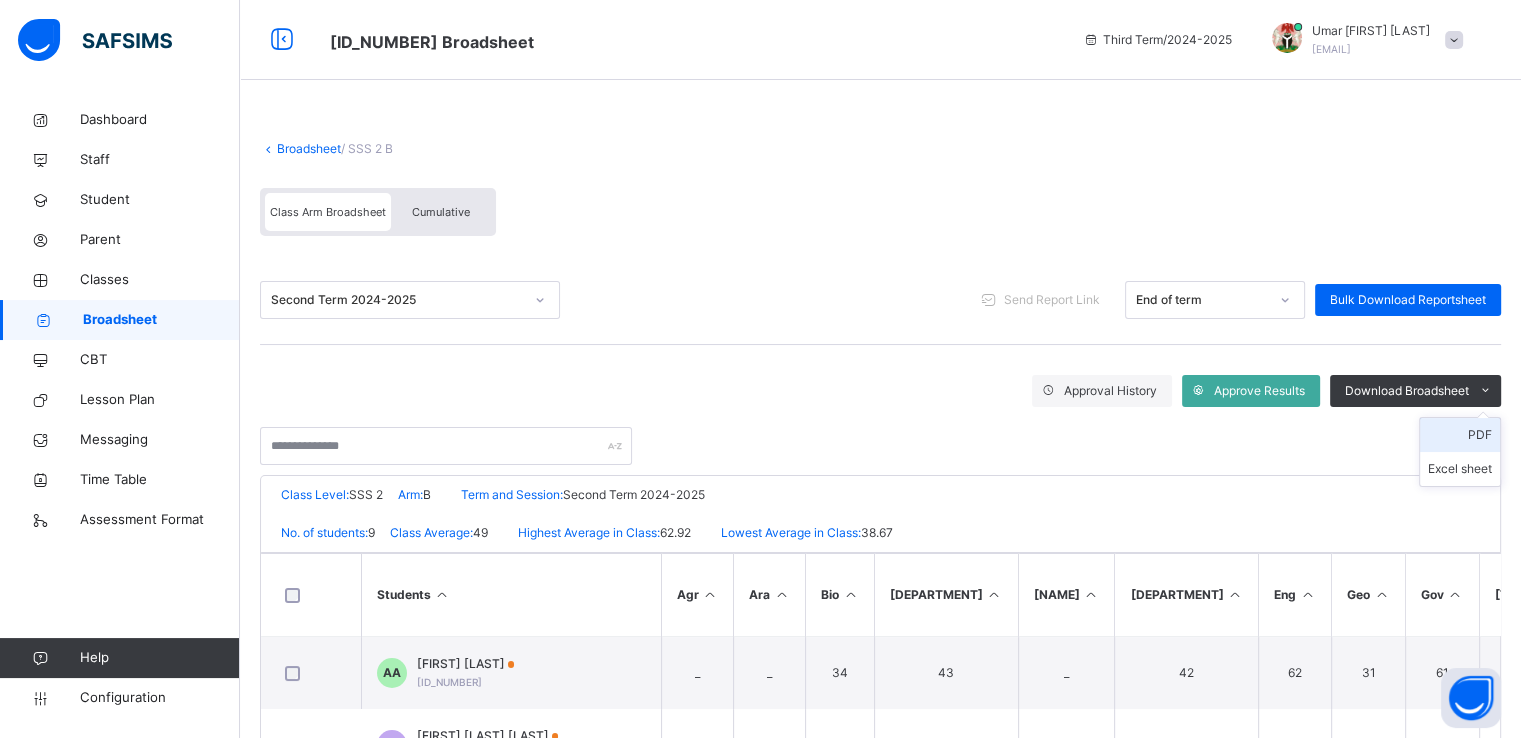 click on "PDF" at bounding box center (1460, 435) 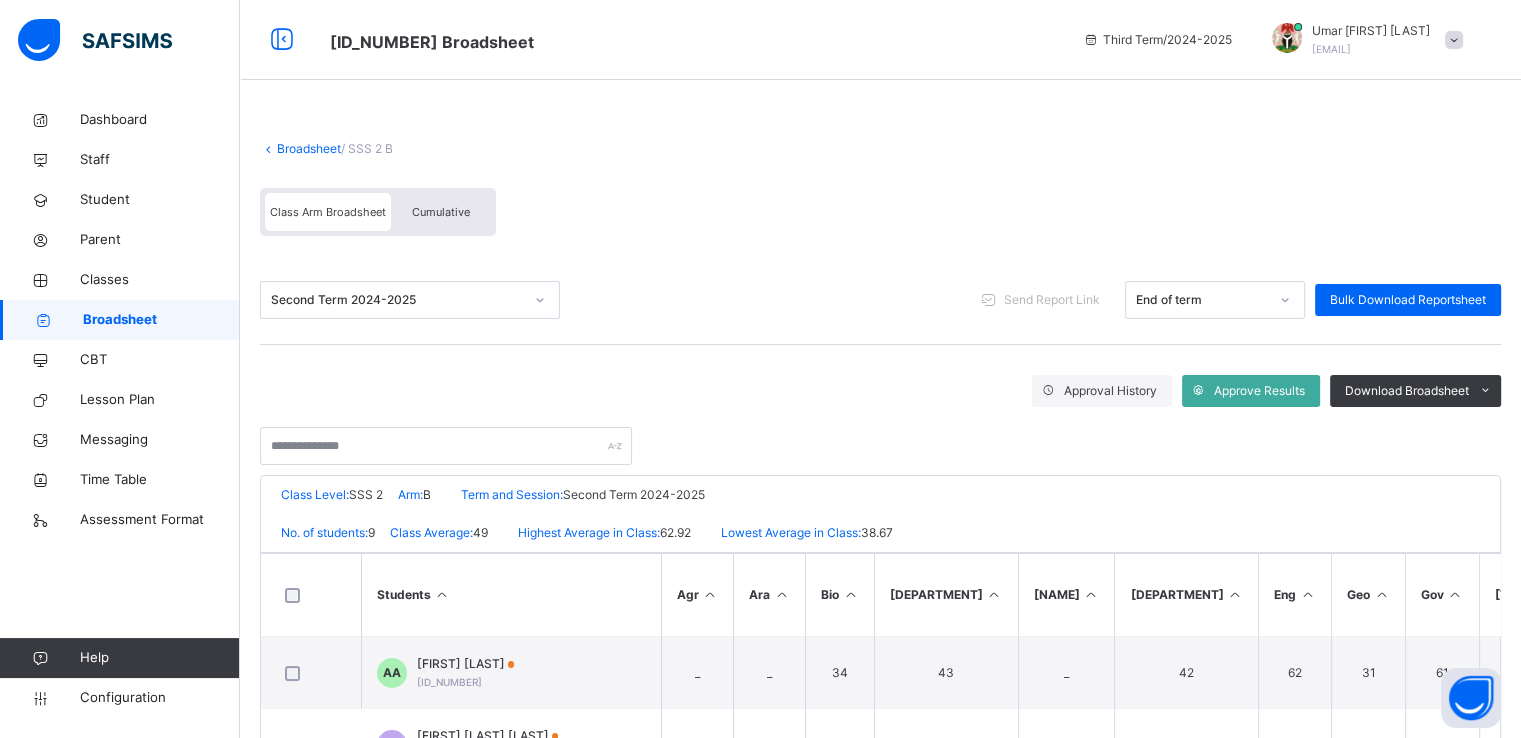 click on "Broadsheet" at bounding box center [309, 148] 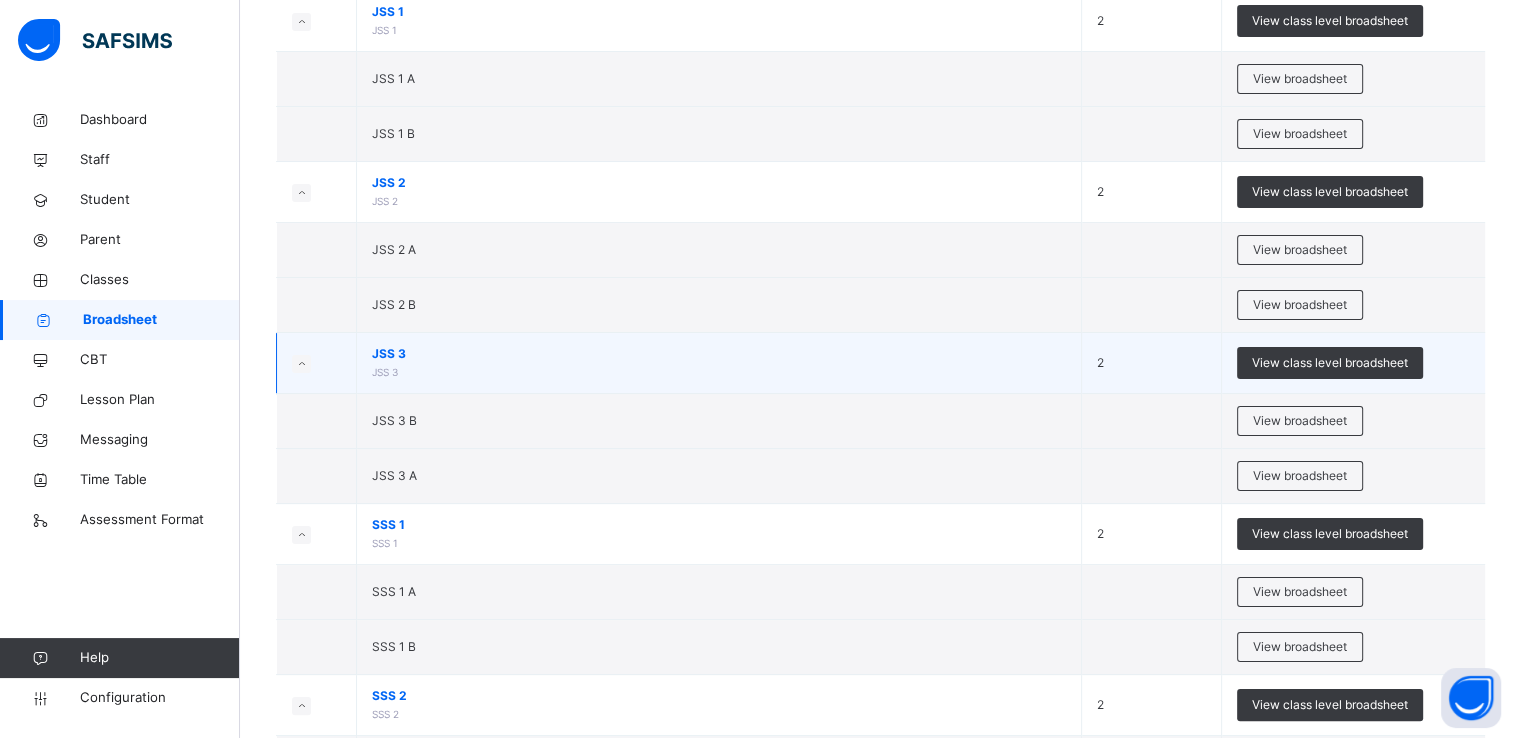 scroll, scrollTop: 0, scrollLeft: 0, axis: both 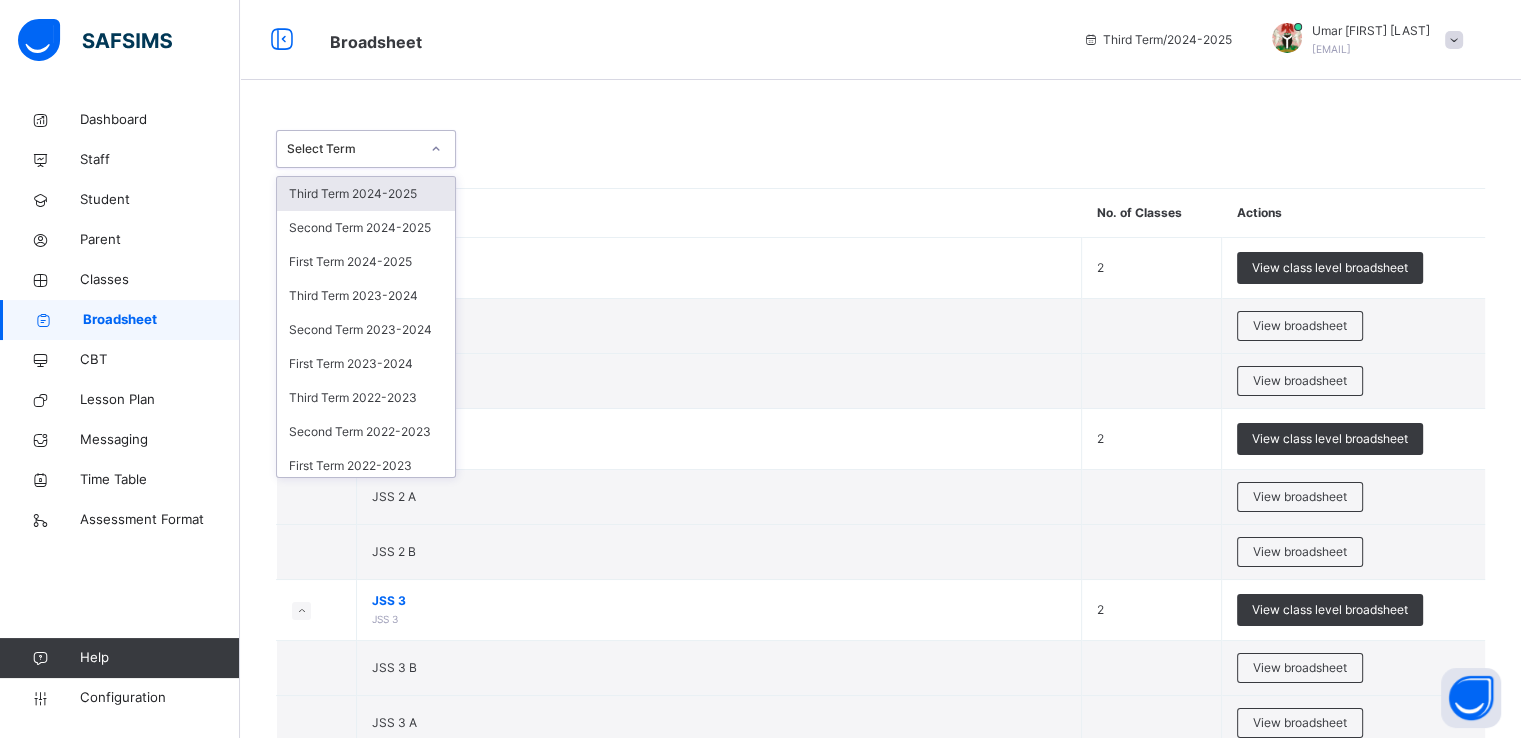 click on "Select Term" at bounding box center [353, 149] 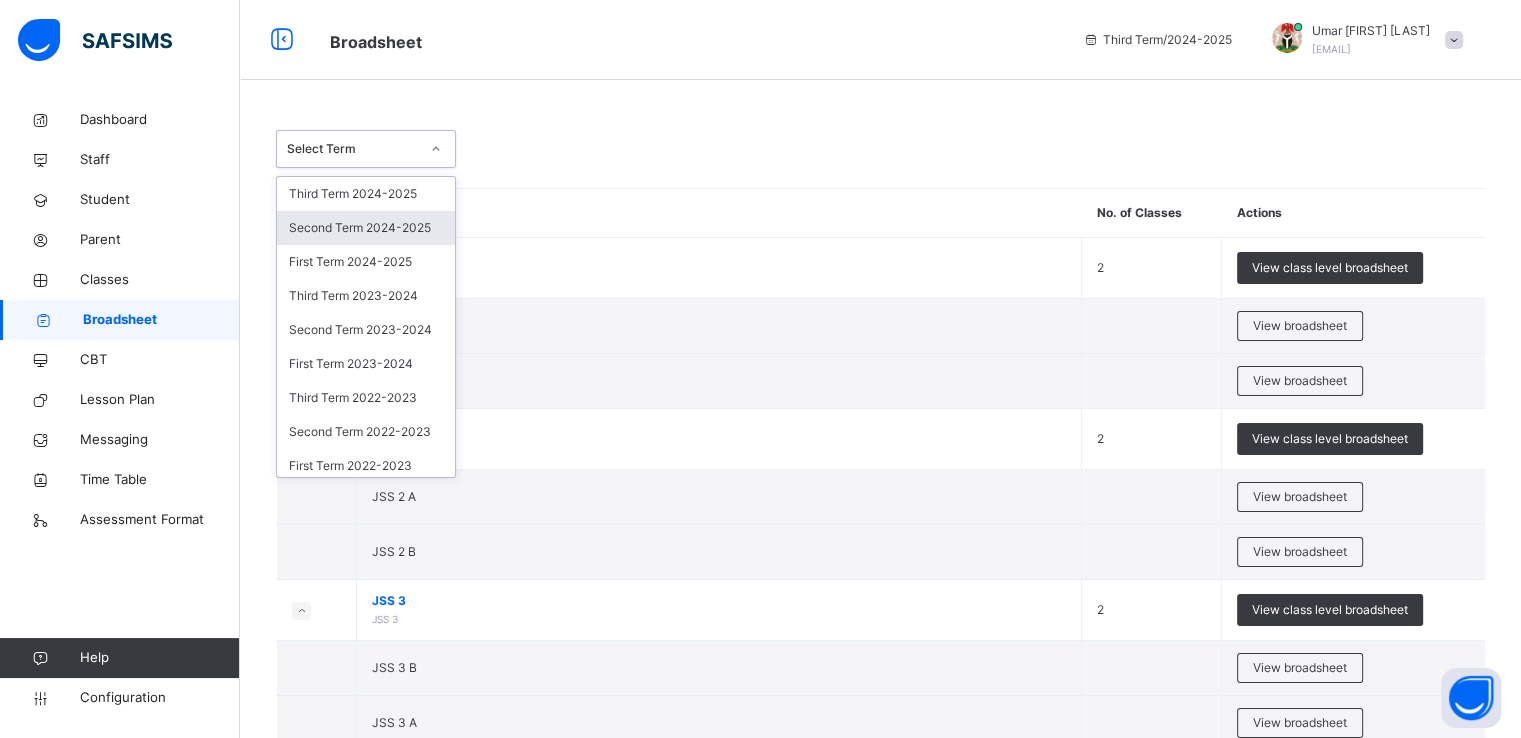 click on "Second Term 2024-2025" at bounding box center (366, 228) 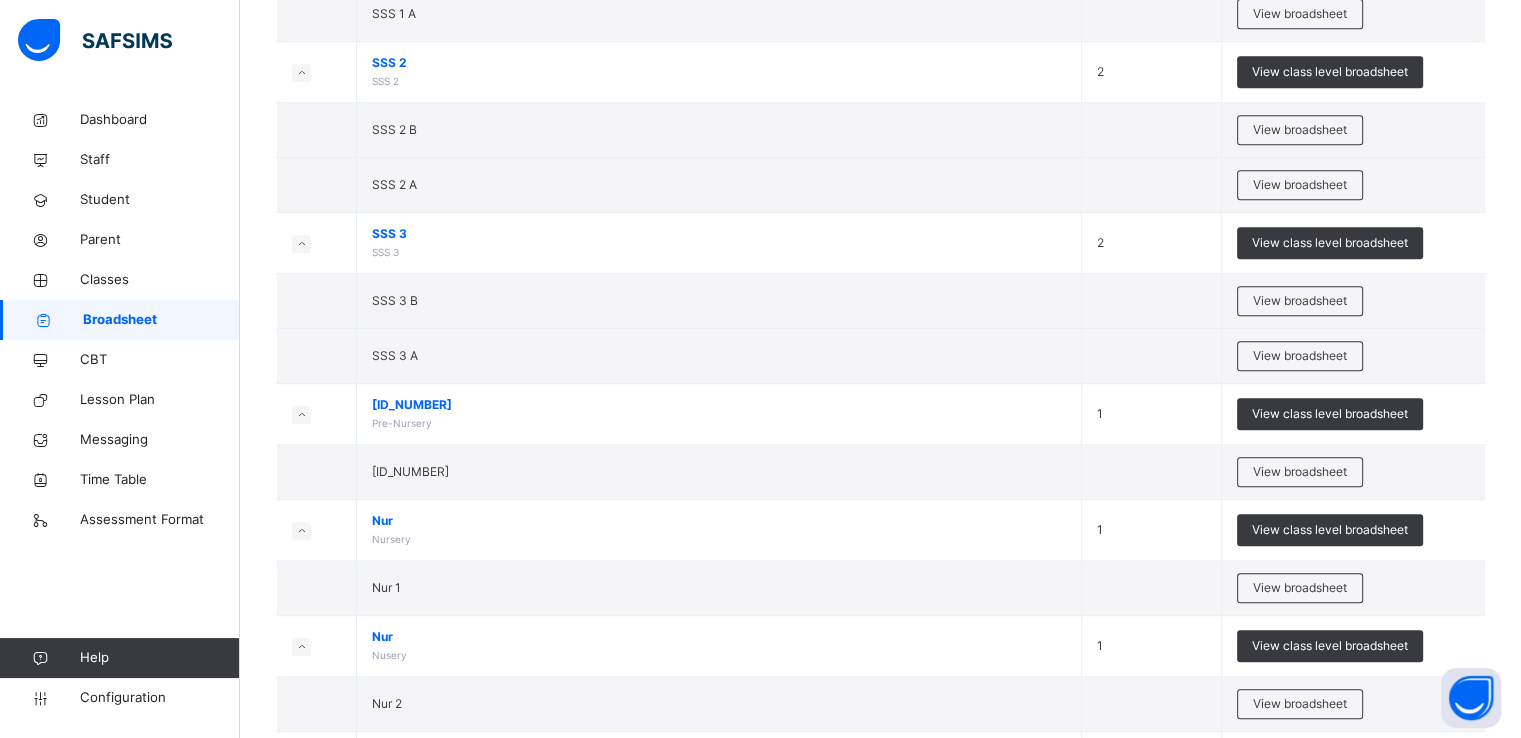 scroll, scrollTop: 935, scrollLeft: 0, axis: vertical 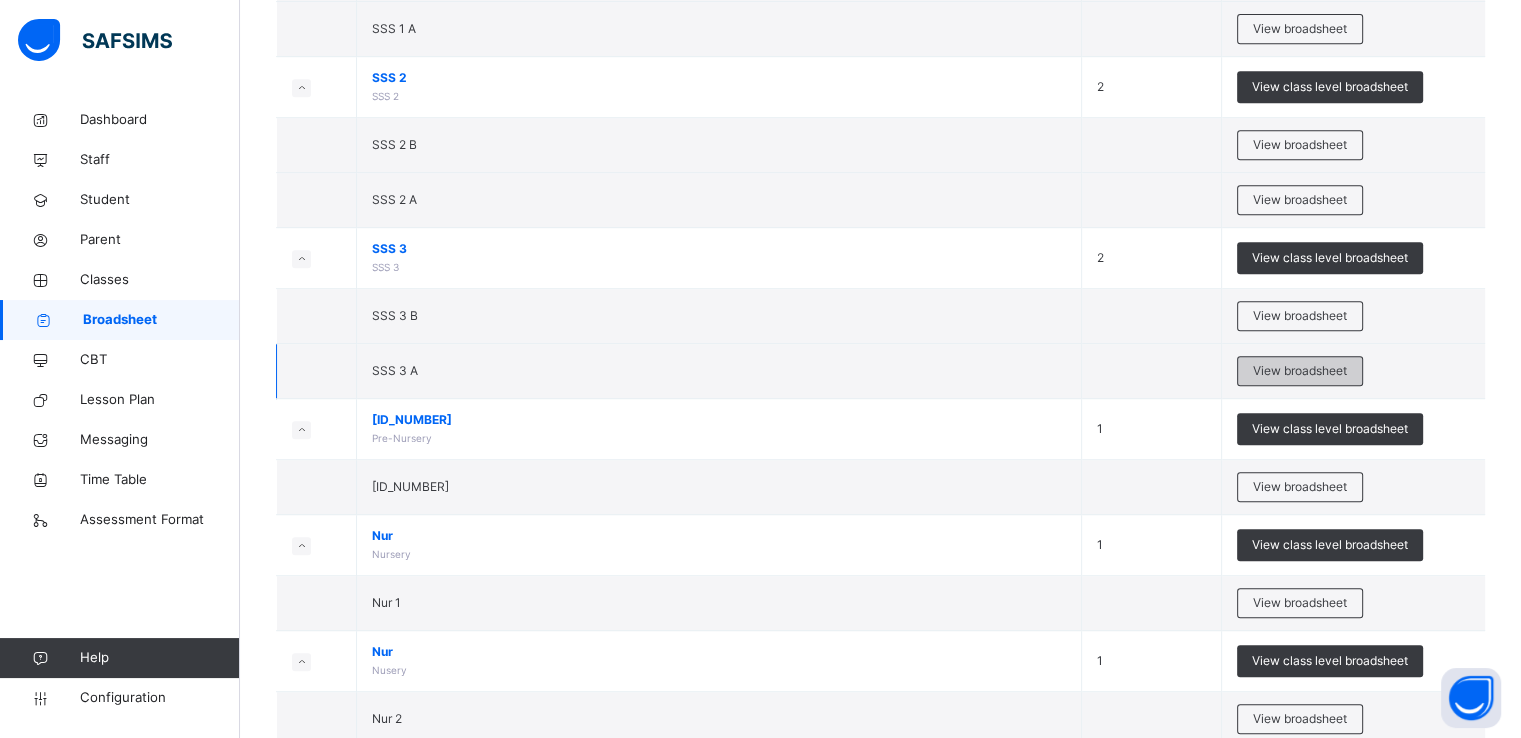 click on "View broadsheet" at bounding box center (1300, 371) 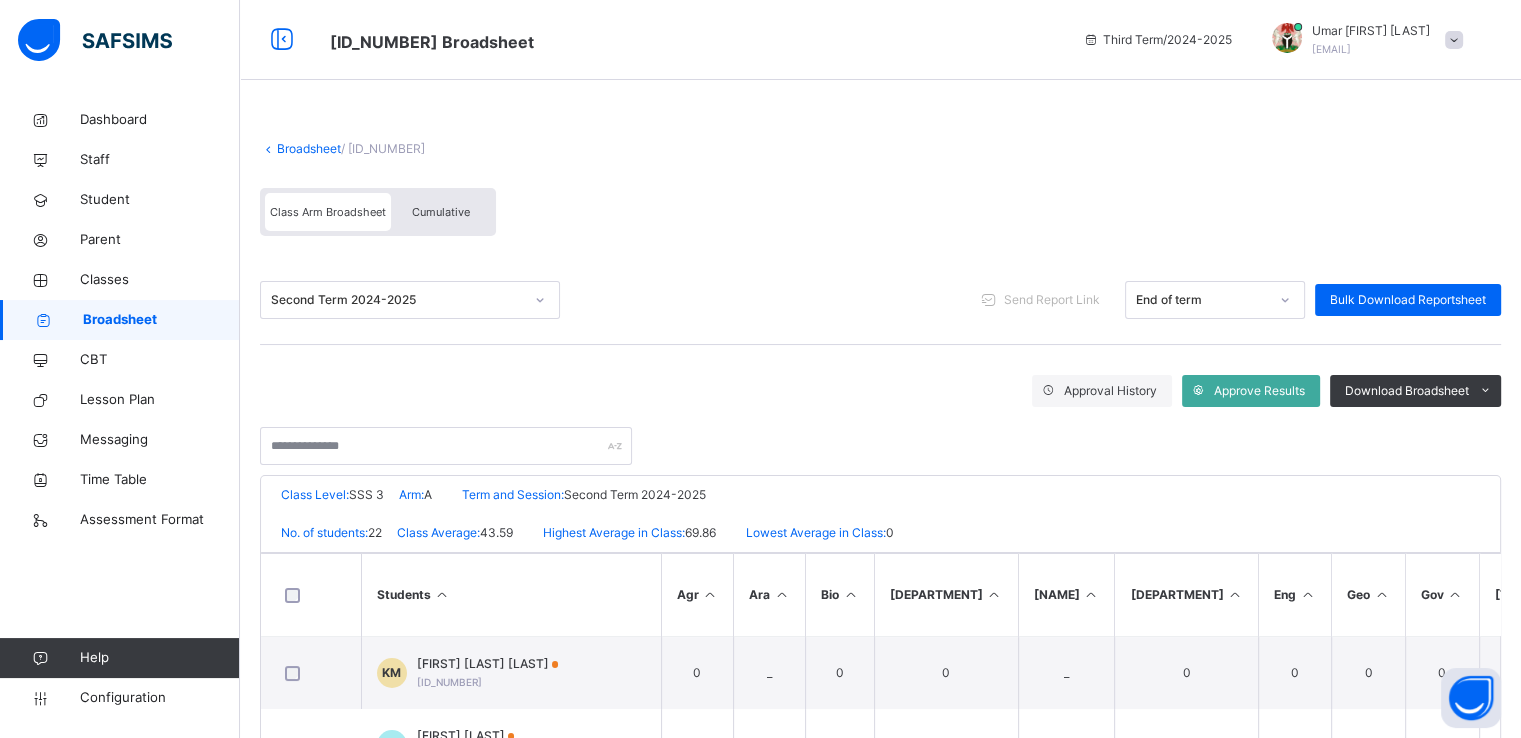 scroll, scrollTop: 355, scrollLeft: 0, axis: vertical 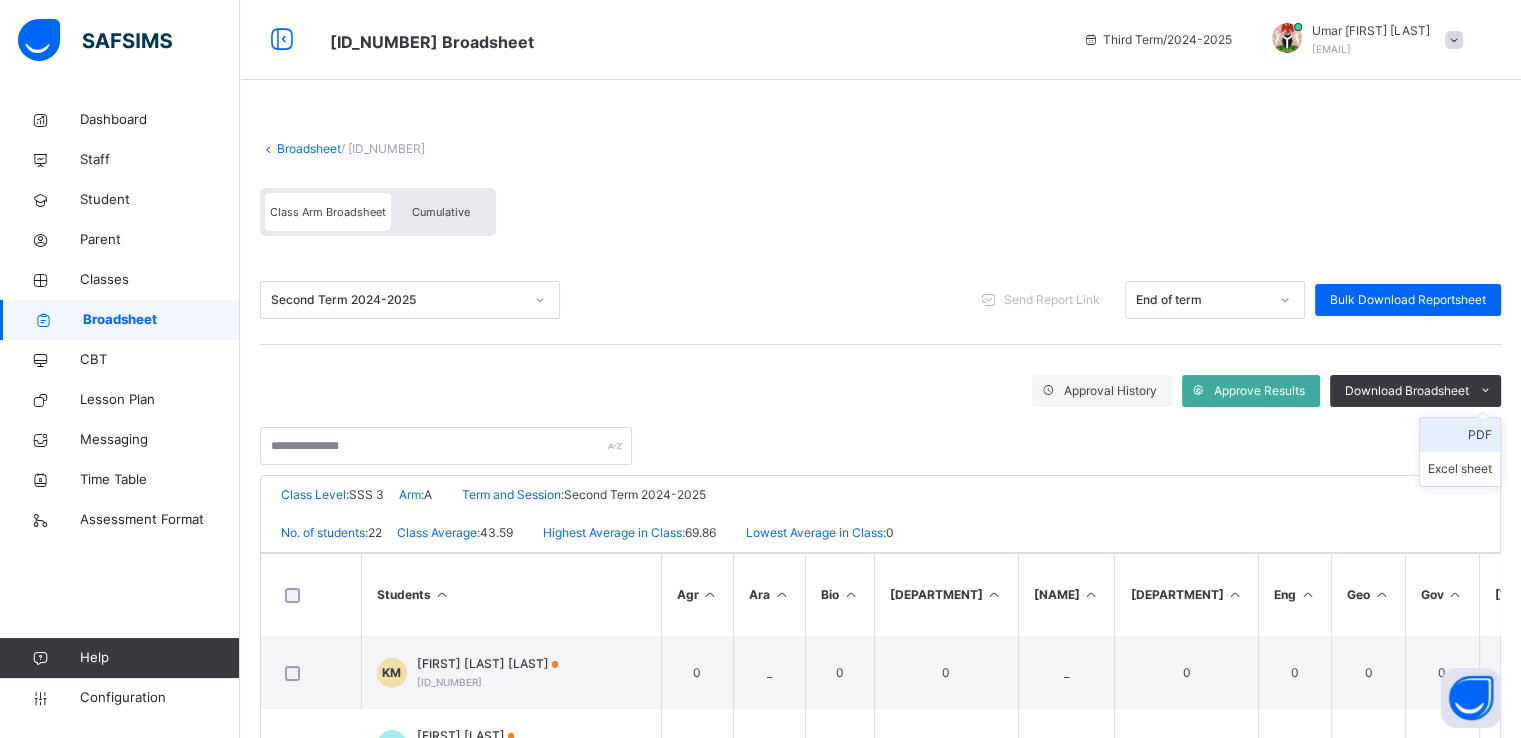 click on "PDF" at bounding box center (1460, 435) 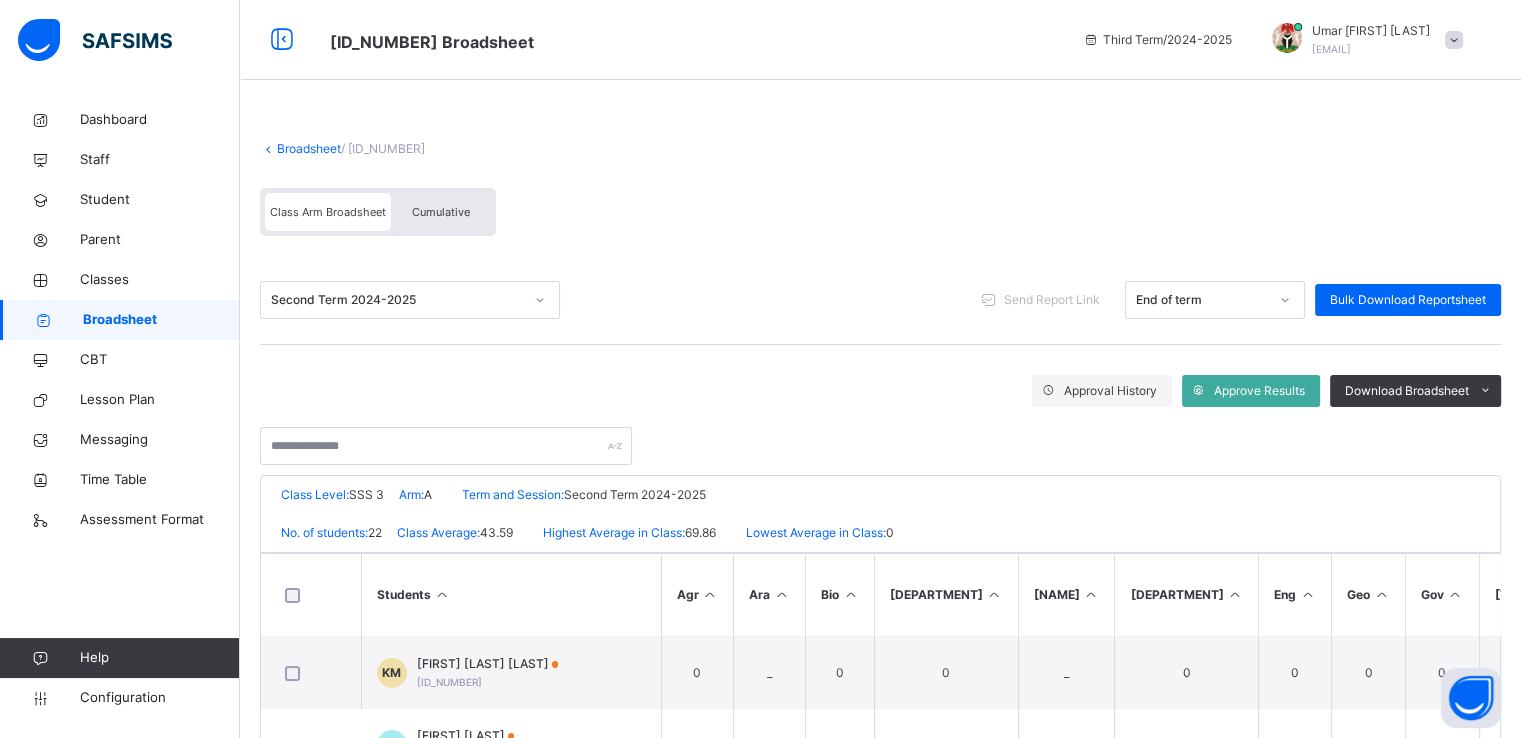 click on "Broadsheet" at bounding box center [309, 148] 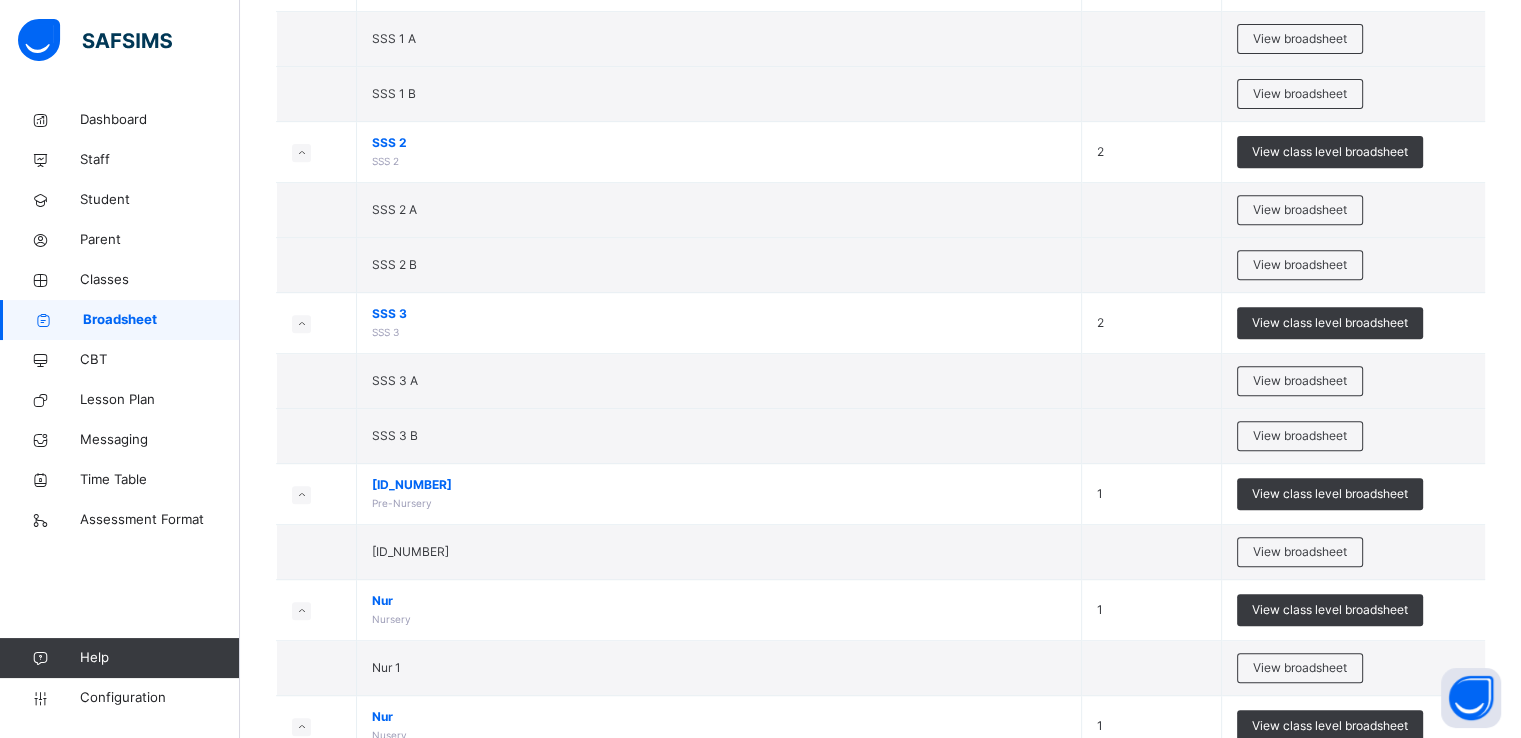 scroll, scrollTop: 0, scrollLeft: 0, axis: both 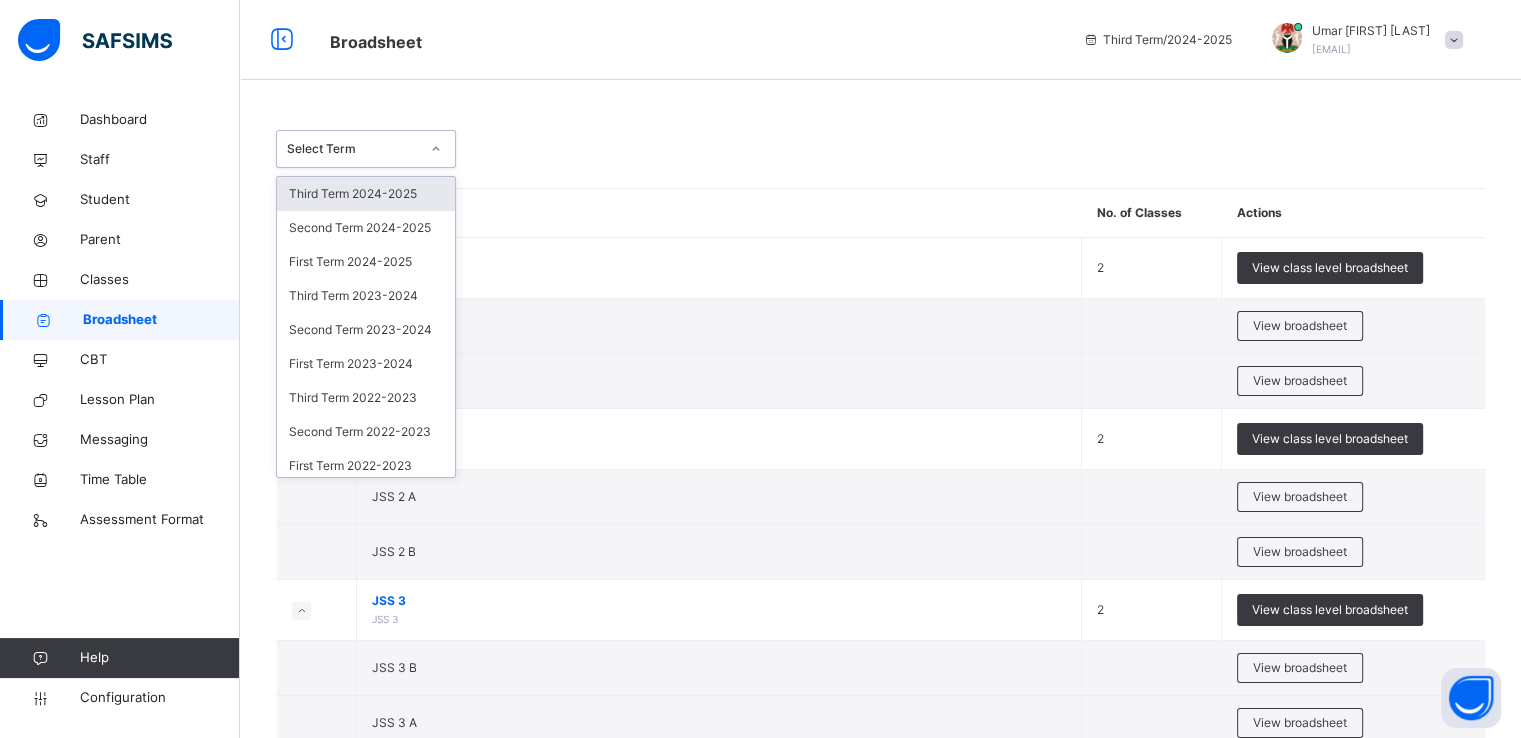 click on "Select Term" at bounding box center (366, 149) 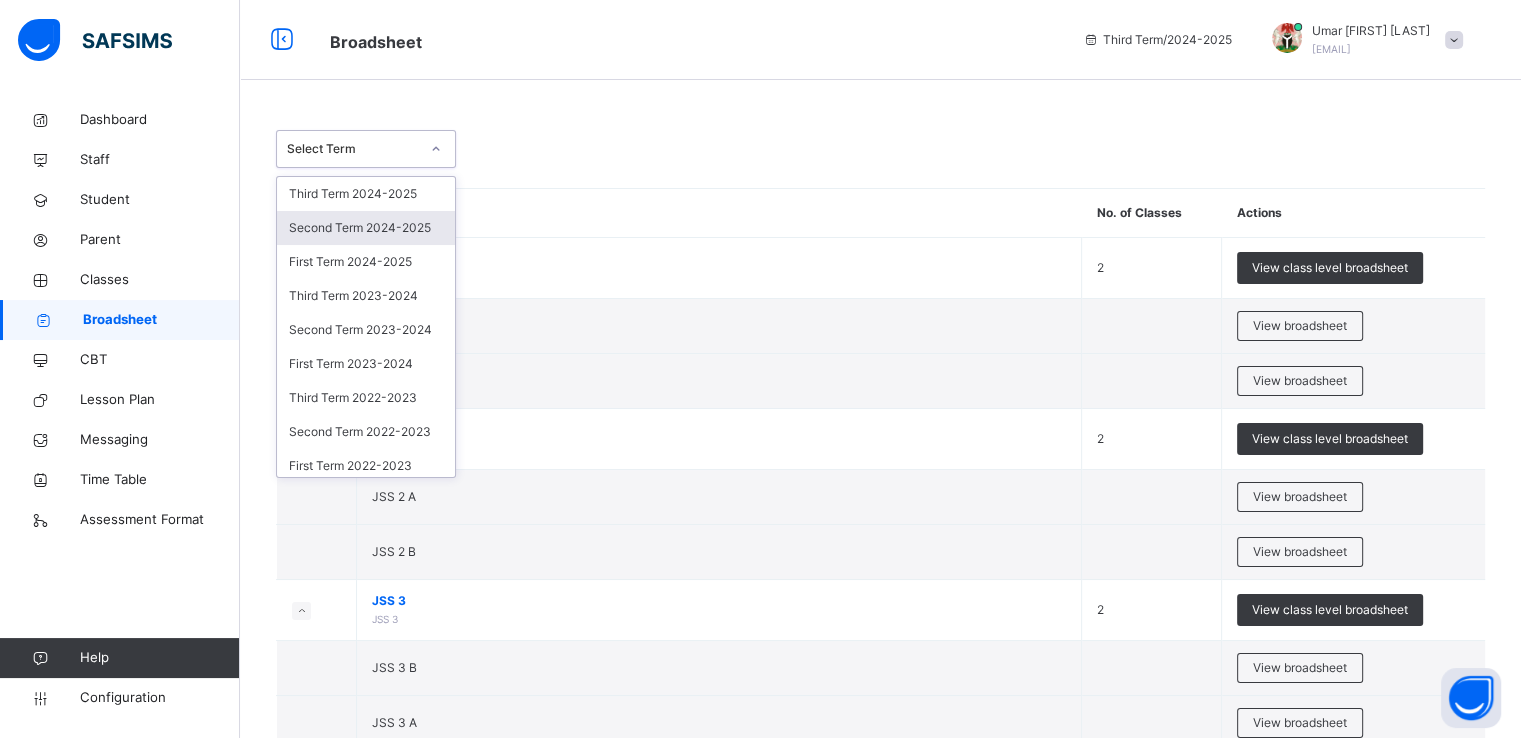 click on "Second Term 2024-2025" at bounding box center (366, 228) 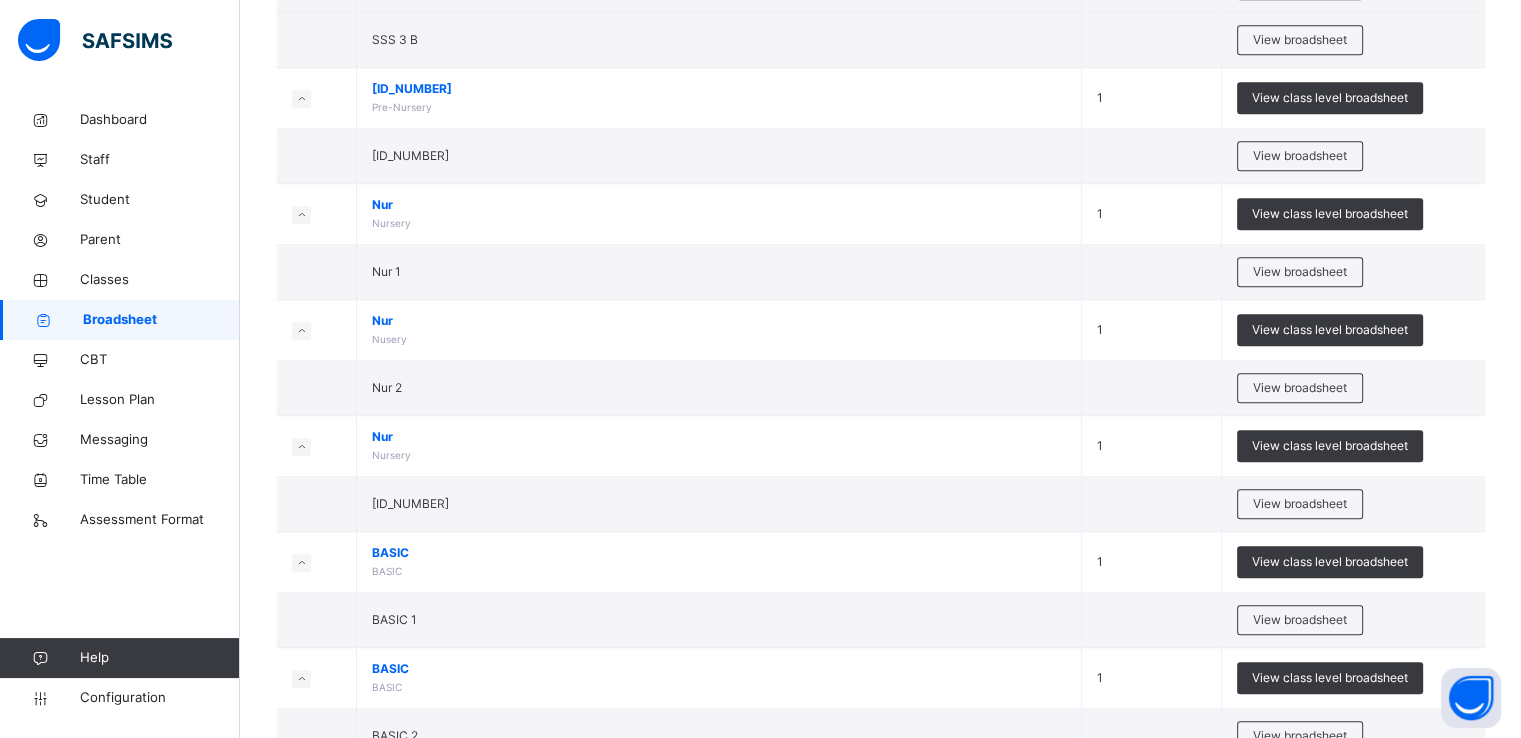 scroll, scrollTop: 940, scrollLeft: 0, axis: vertical 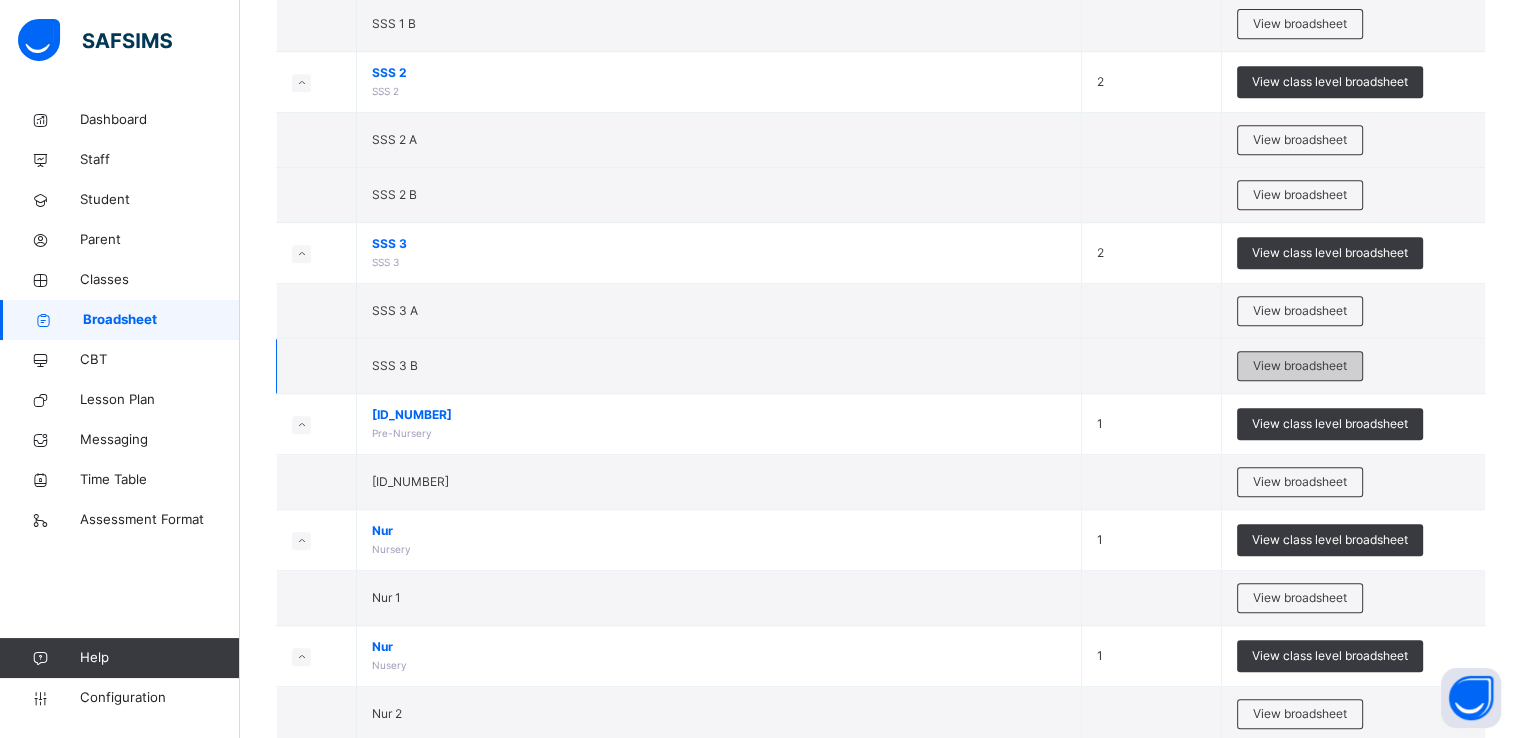 click on "View broadsheet" at bounding box center (1300, 366) 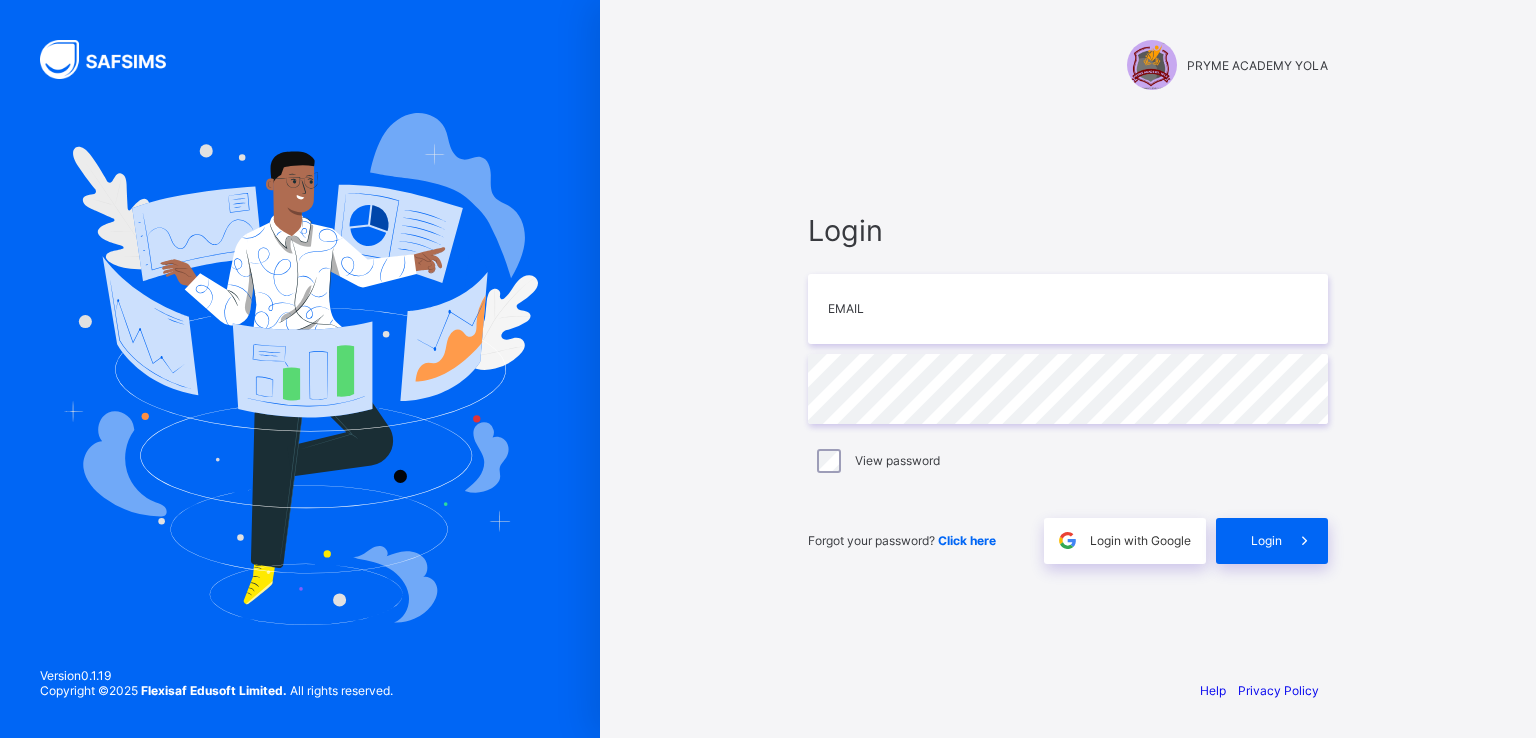 scroll, scrollTop: 0, scrollLeft: 0, axis: both 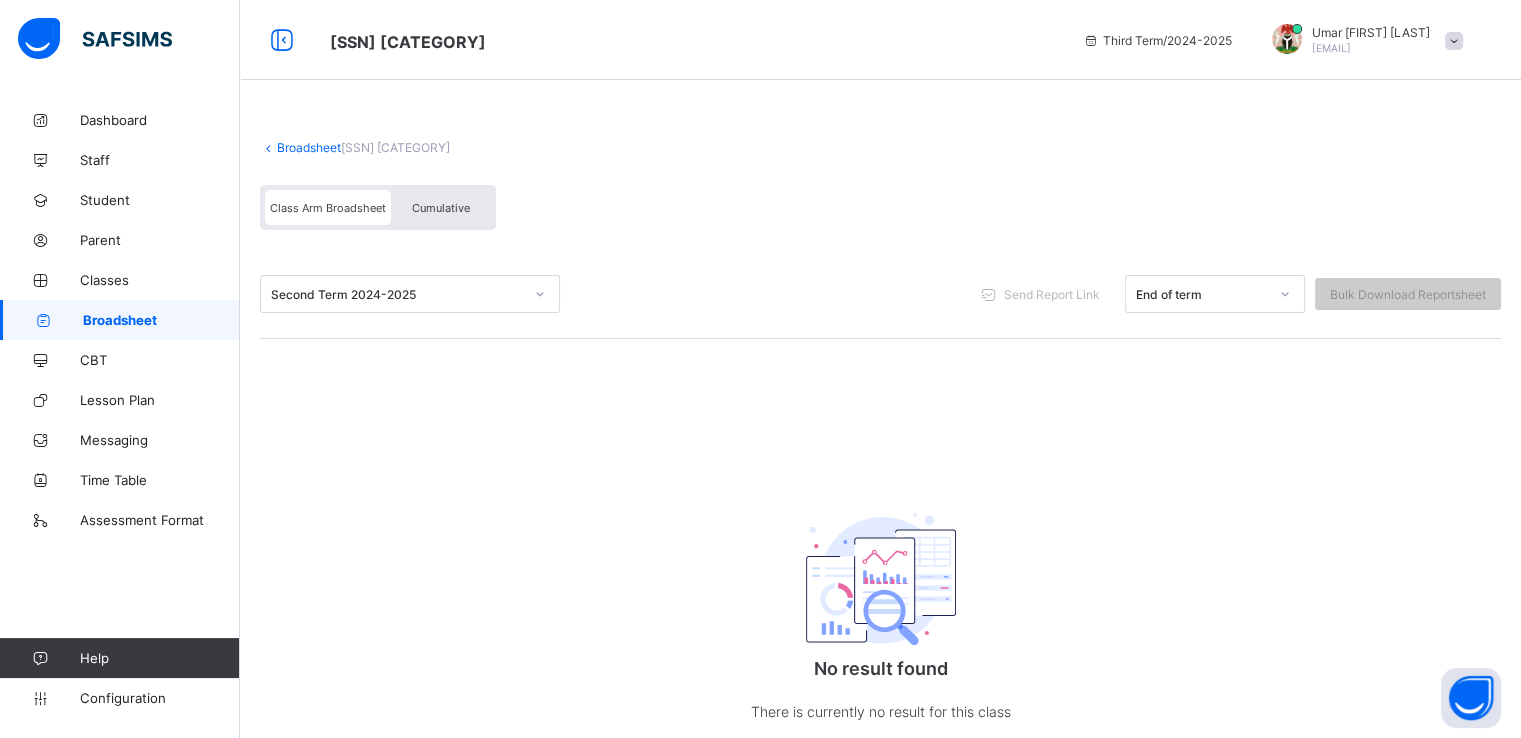 click on "Broadsheet" at bounding box center [161, 320] 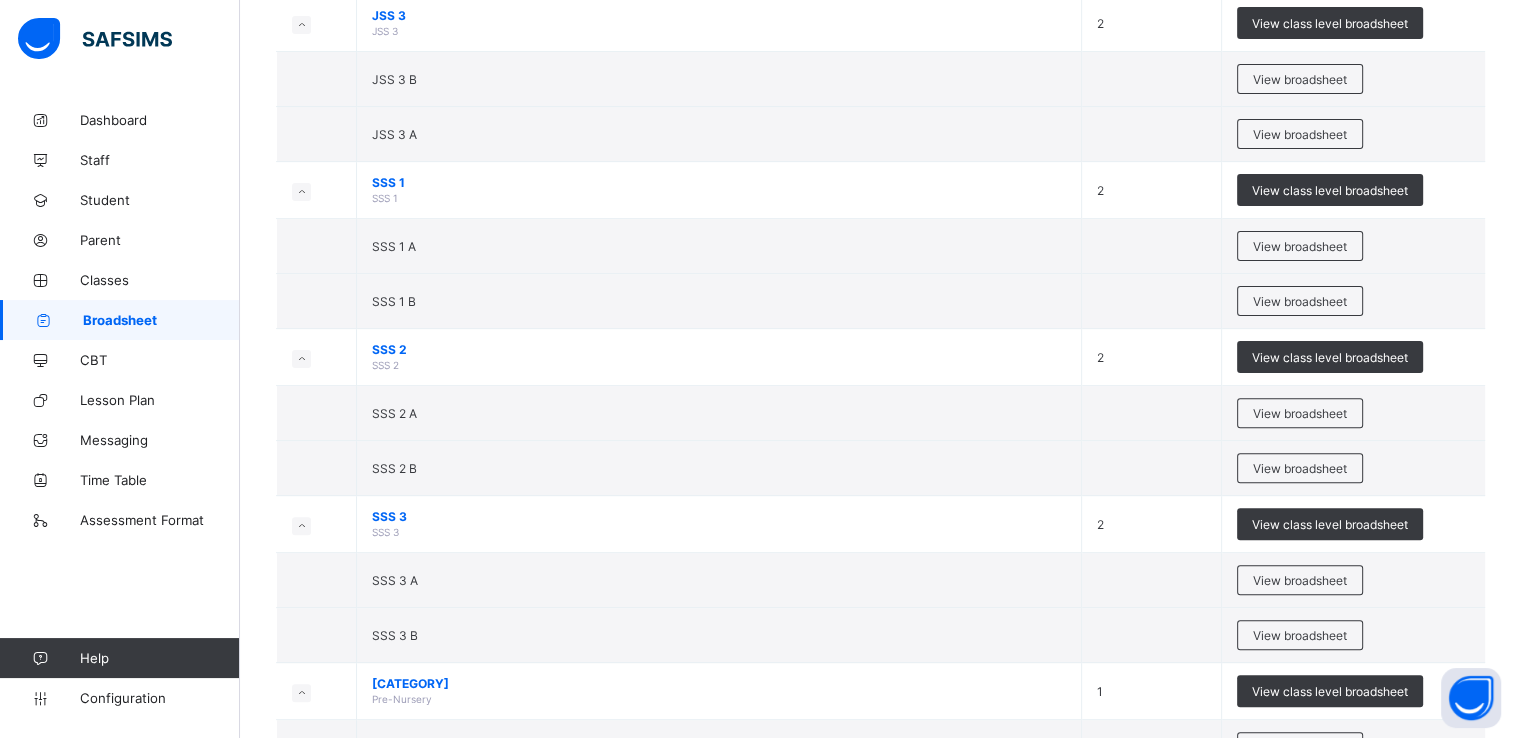 scroll, scrollTop: 575, scrollLeft: 0, axis: vertical 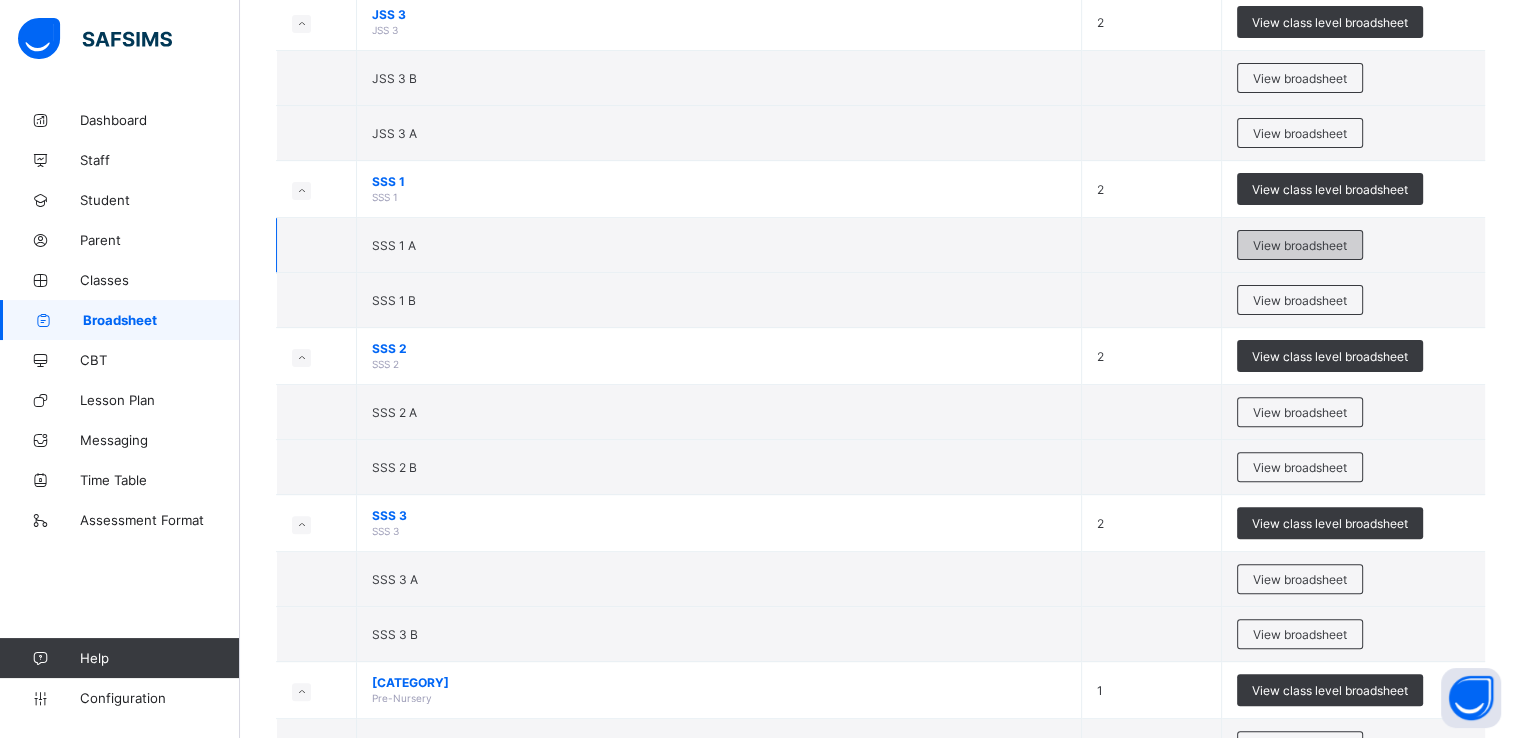 click on "View broadsheet" at bounding box center [1300, 245] 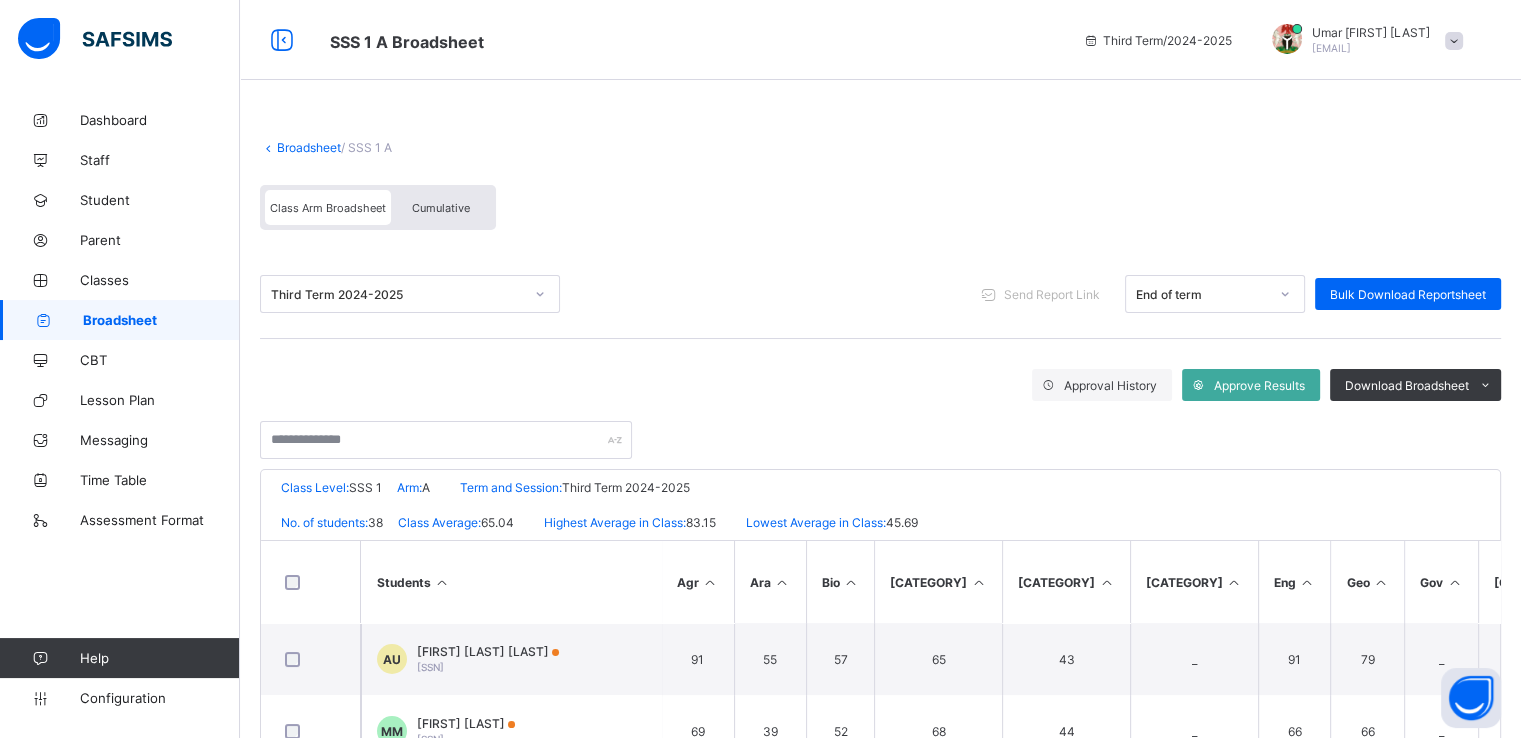 scroll, scrollTop: 344, scrollLeft: 0, axis: vertical 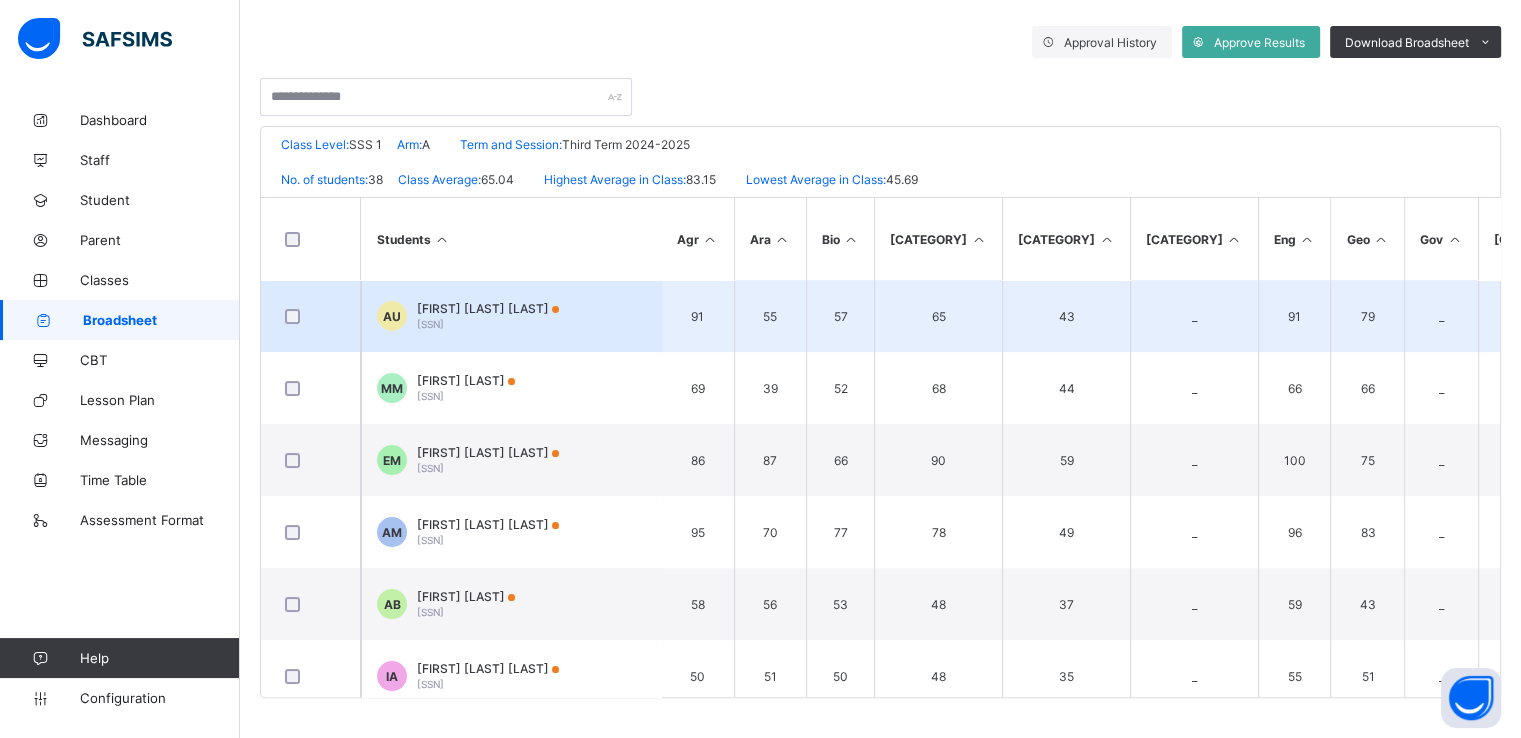 click on "Abubakar Kawuyo Usman   SSS/25/01" at bounding box center (488, 316) 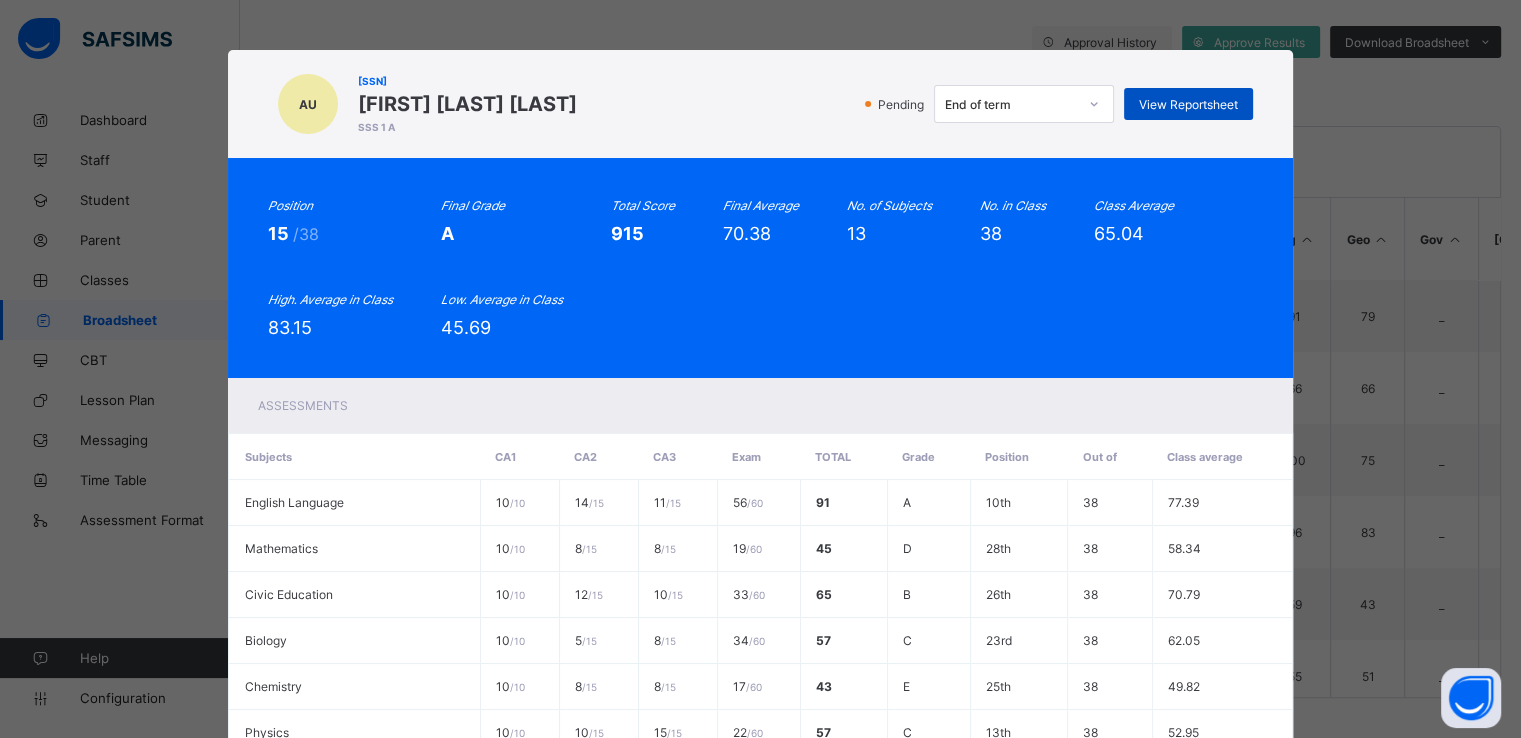 click on "View Reportsheet" at bounding box center (1188, 104) 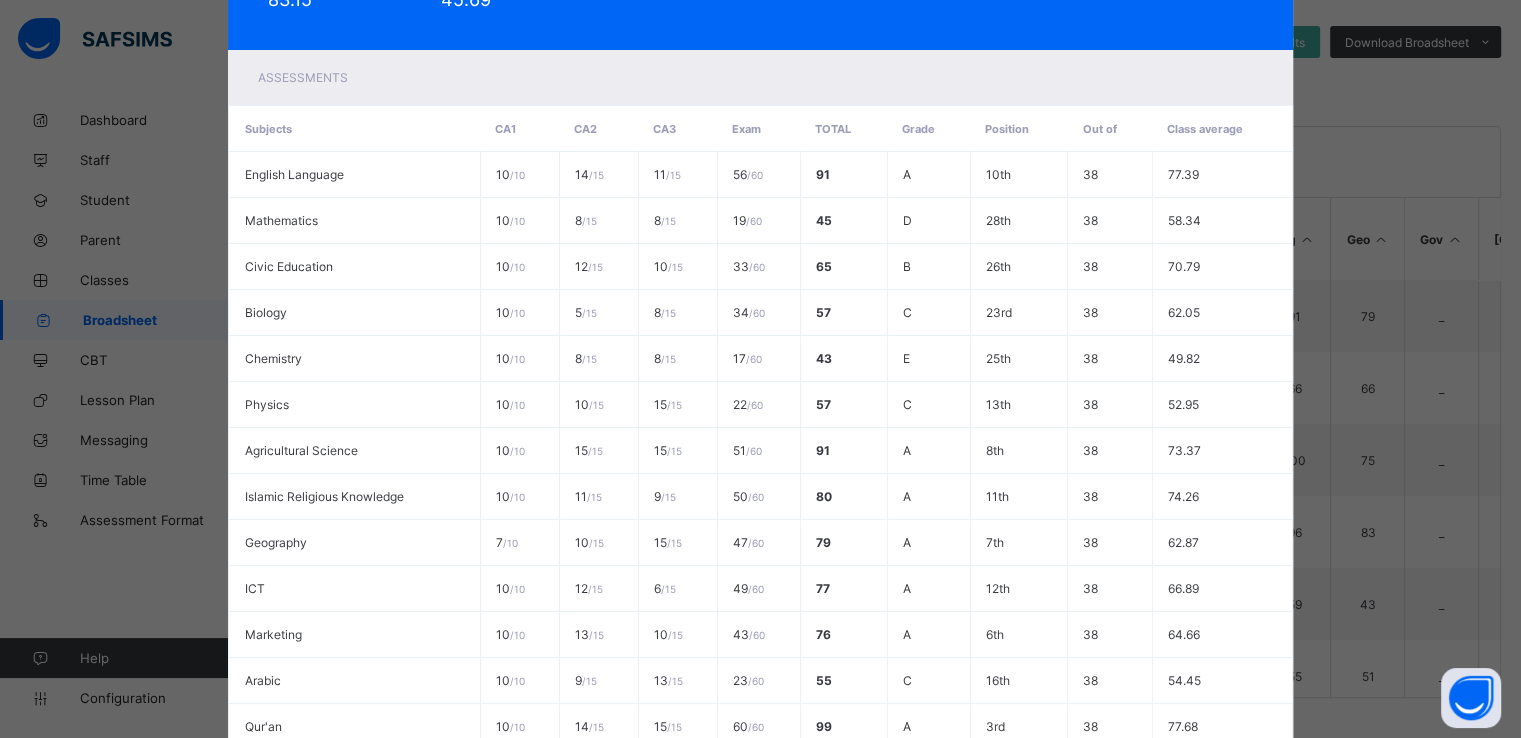 scroll, scrollTop: 536, scrollLeft: 0, axis: vertical 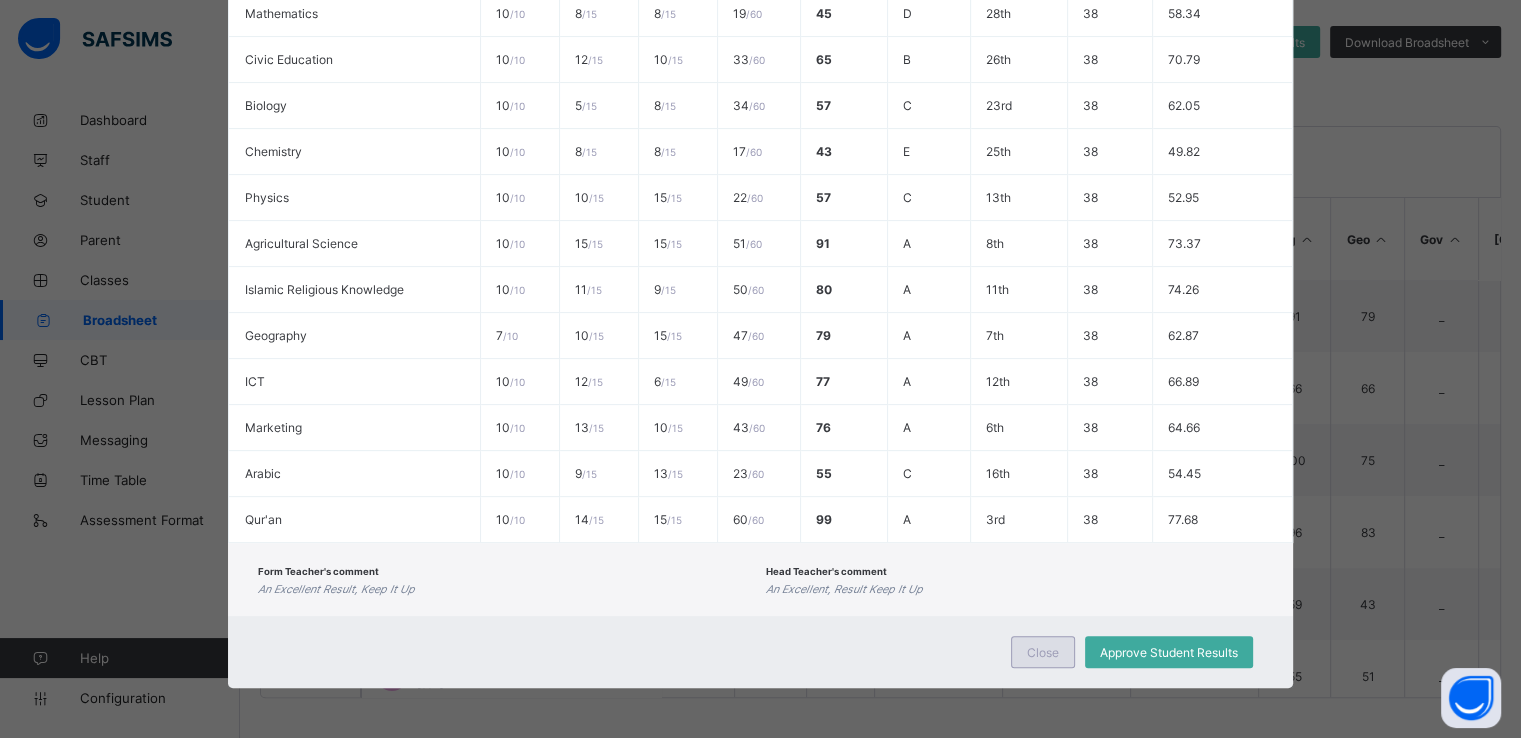 click on "Close" at bounding box center (1043, 652) 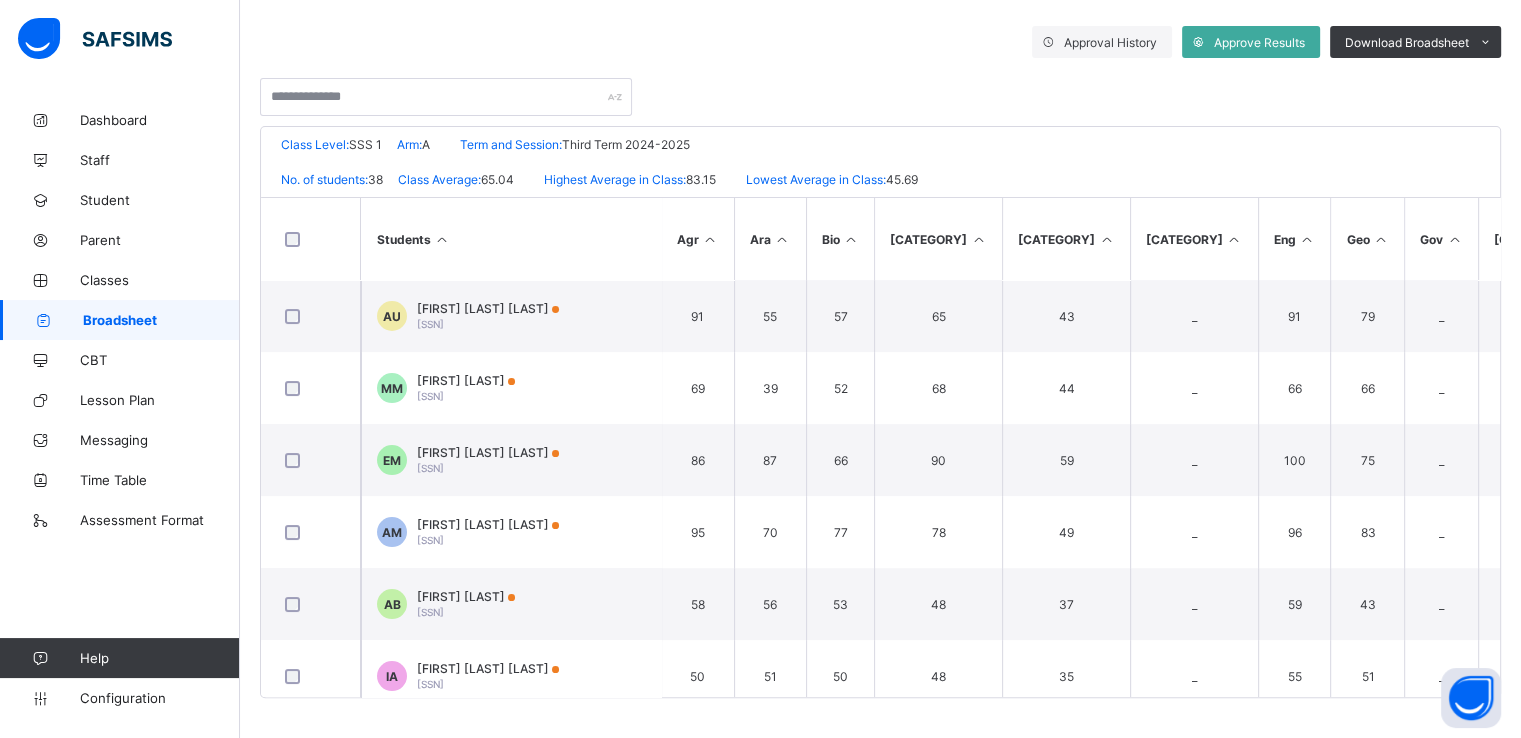 scroll, scrollTop: 0, scrollLeft: 0, axis: both 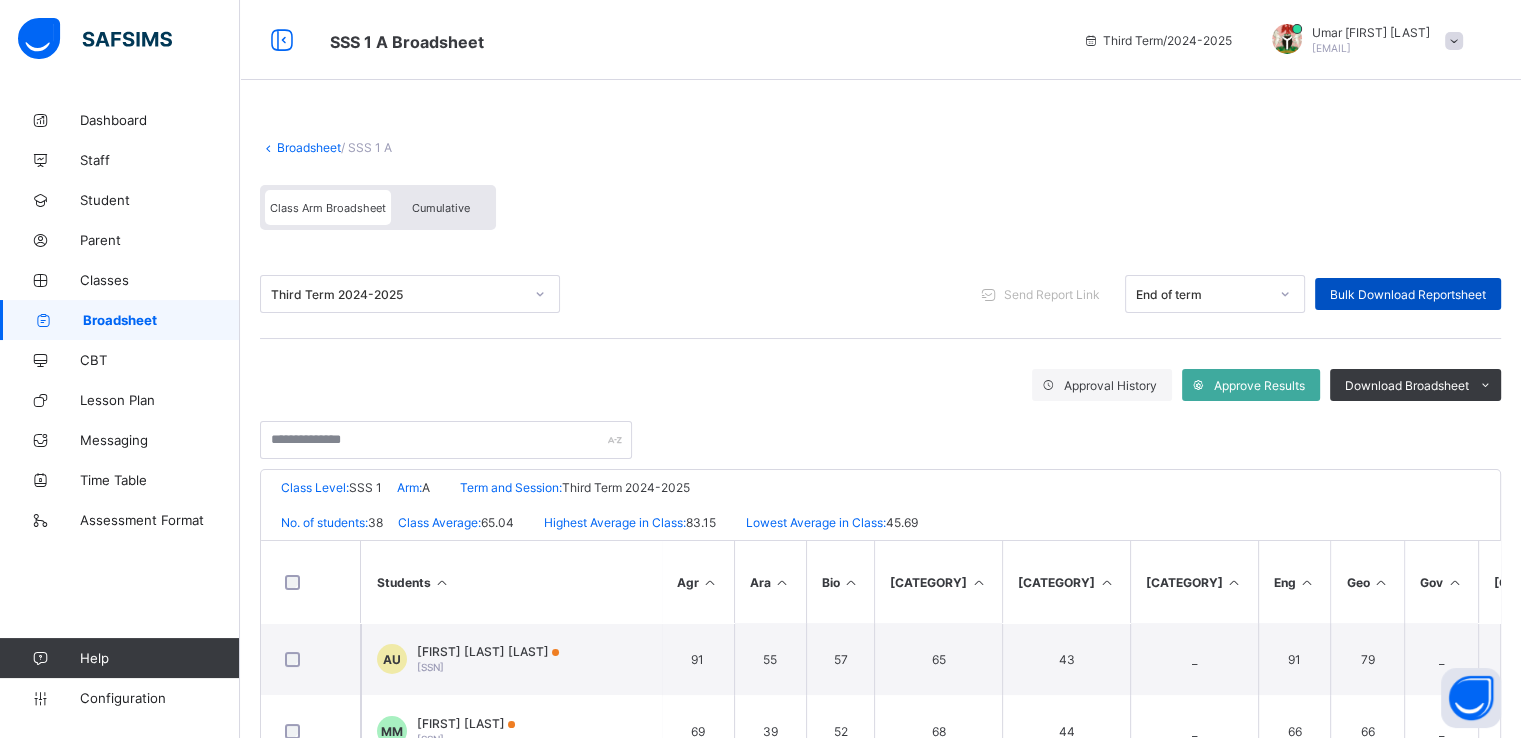 click on "Bulk Download Reportsheet" at bounding box center (1408, 294) 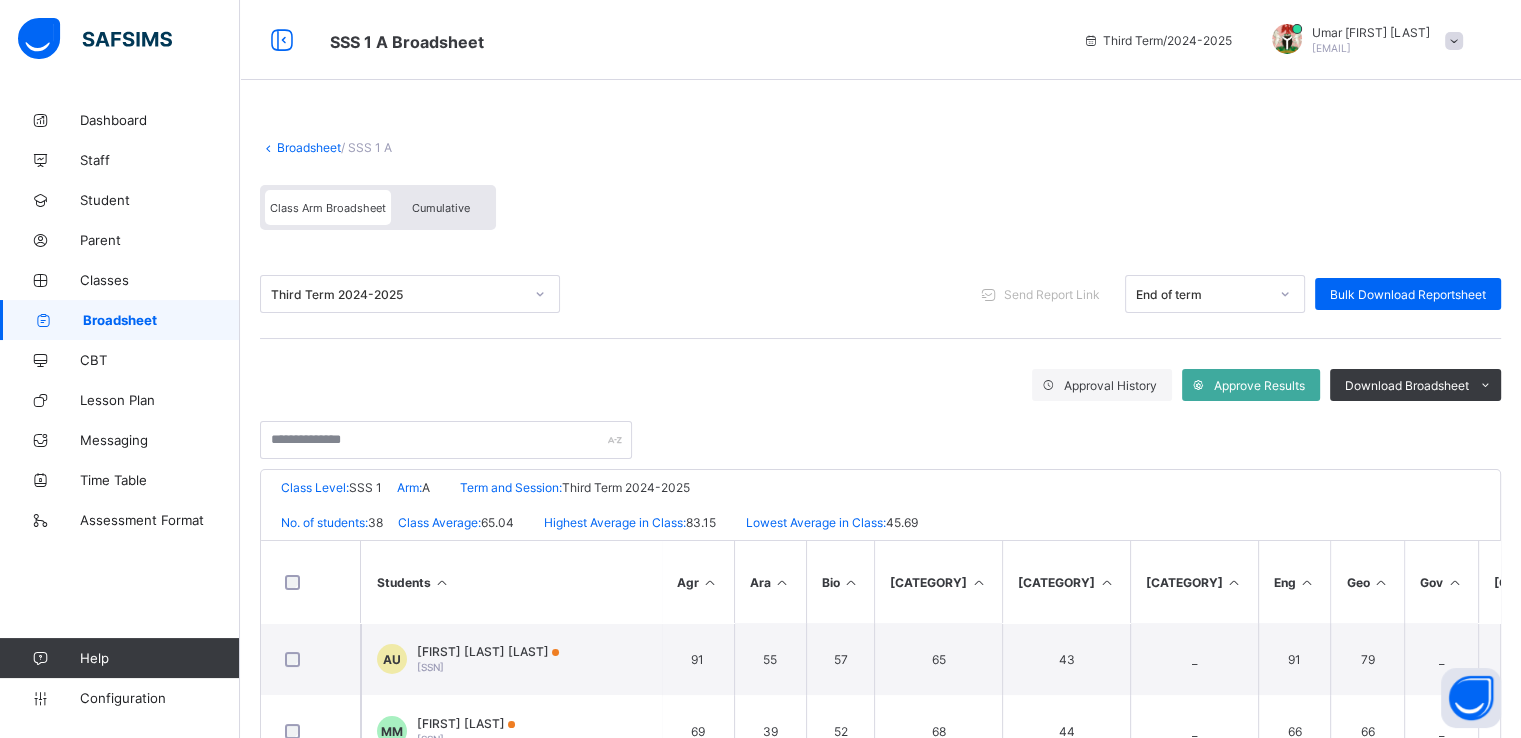 click on "Broadsheet" at bounding box center [309, 147] 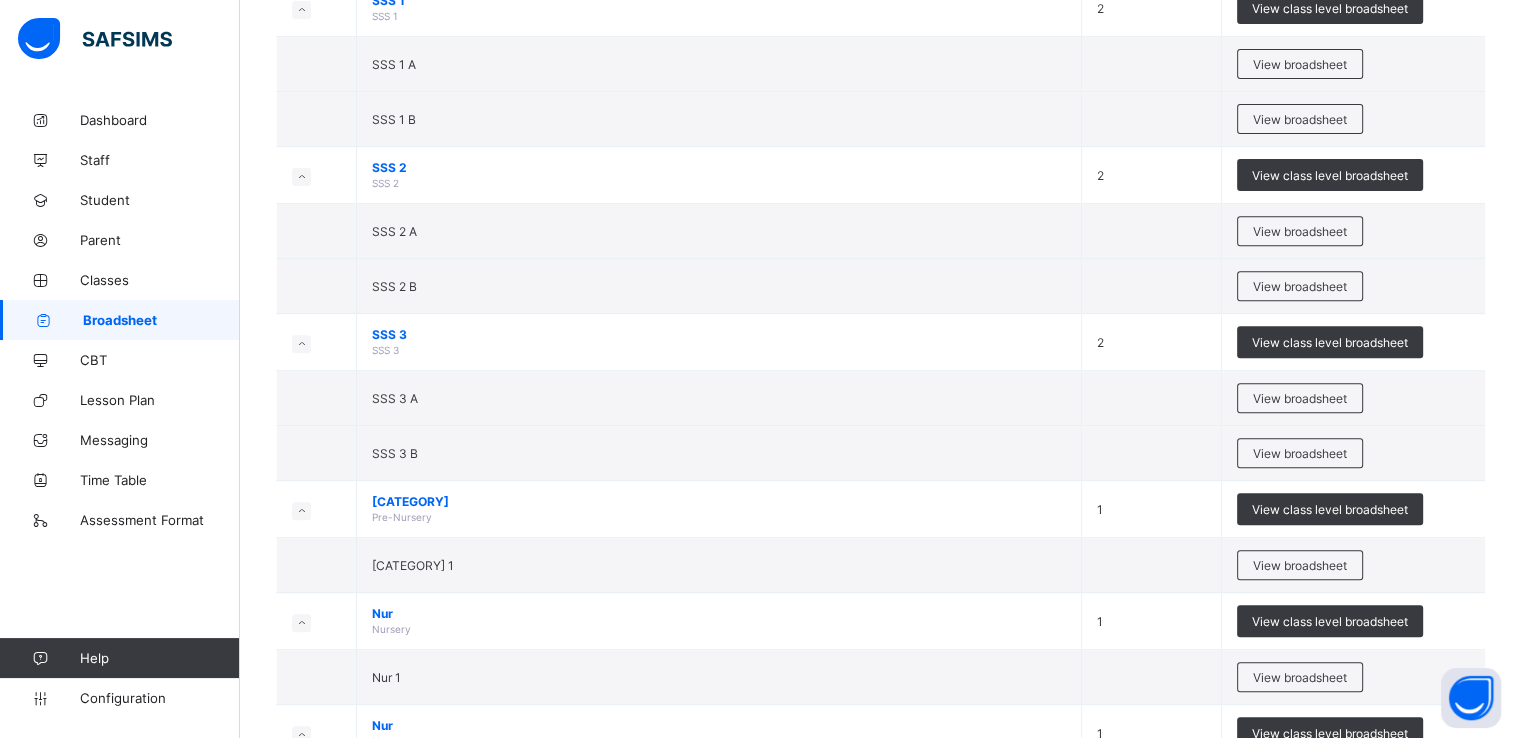 scroll, scrollTop: 752, scrollLeft: 0, axis: vertical 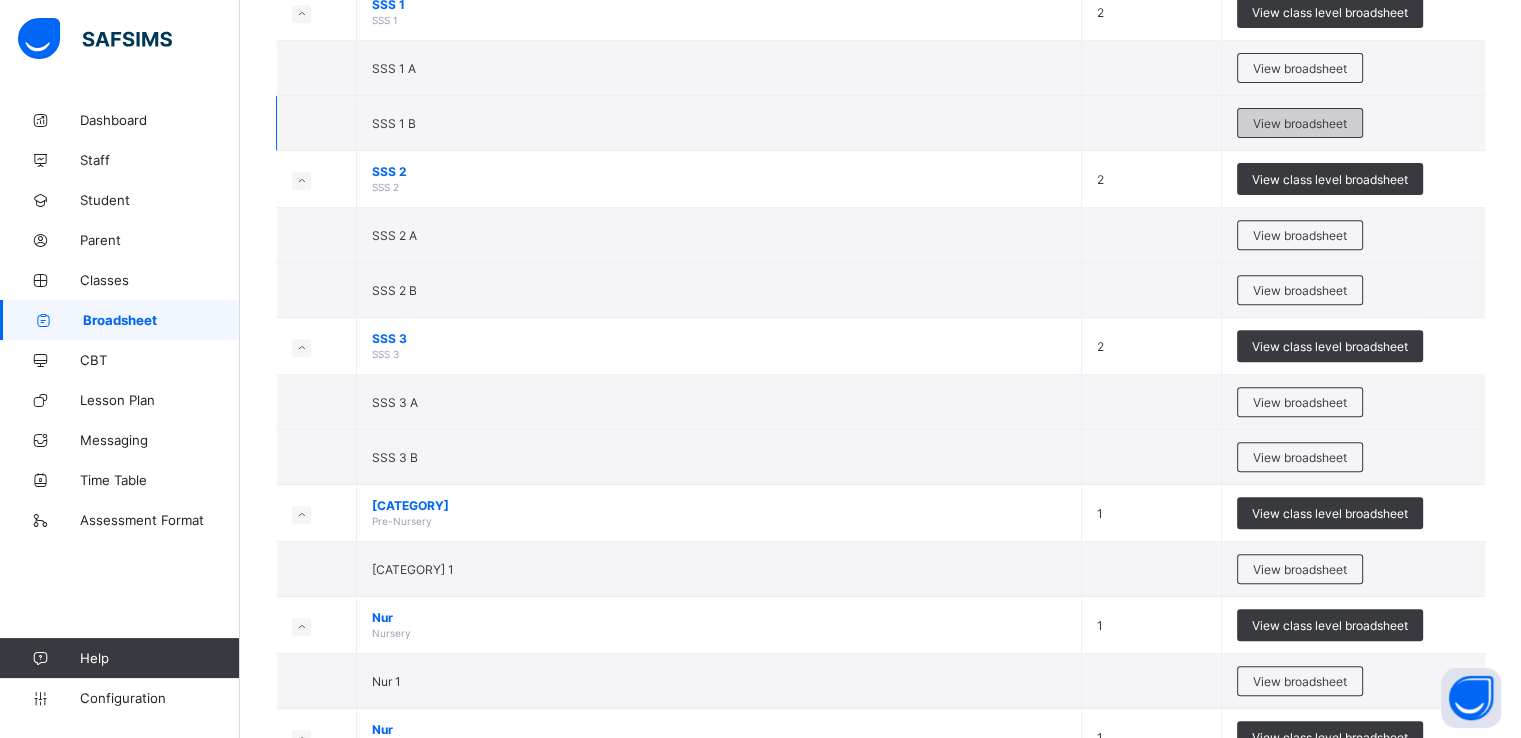 click on "View broadsheet" at bounding box center [1300, 123] 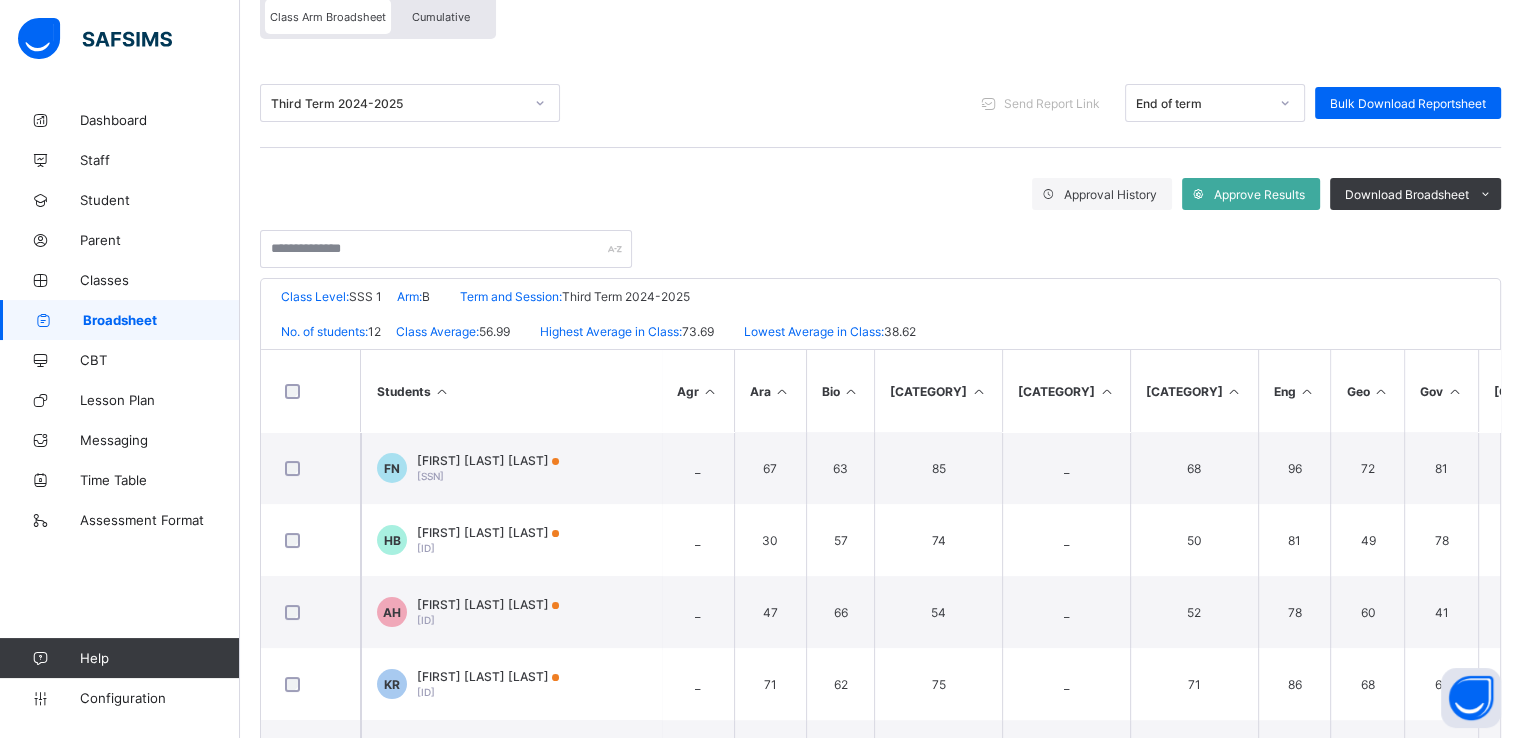 scroll, scrollTop: 194, scrollLeft: 0, axis: vertical 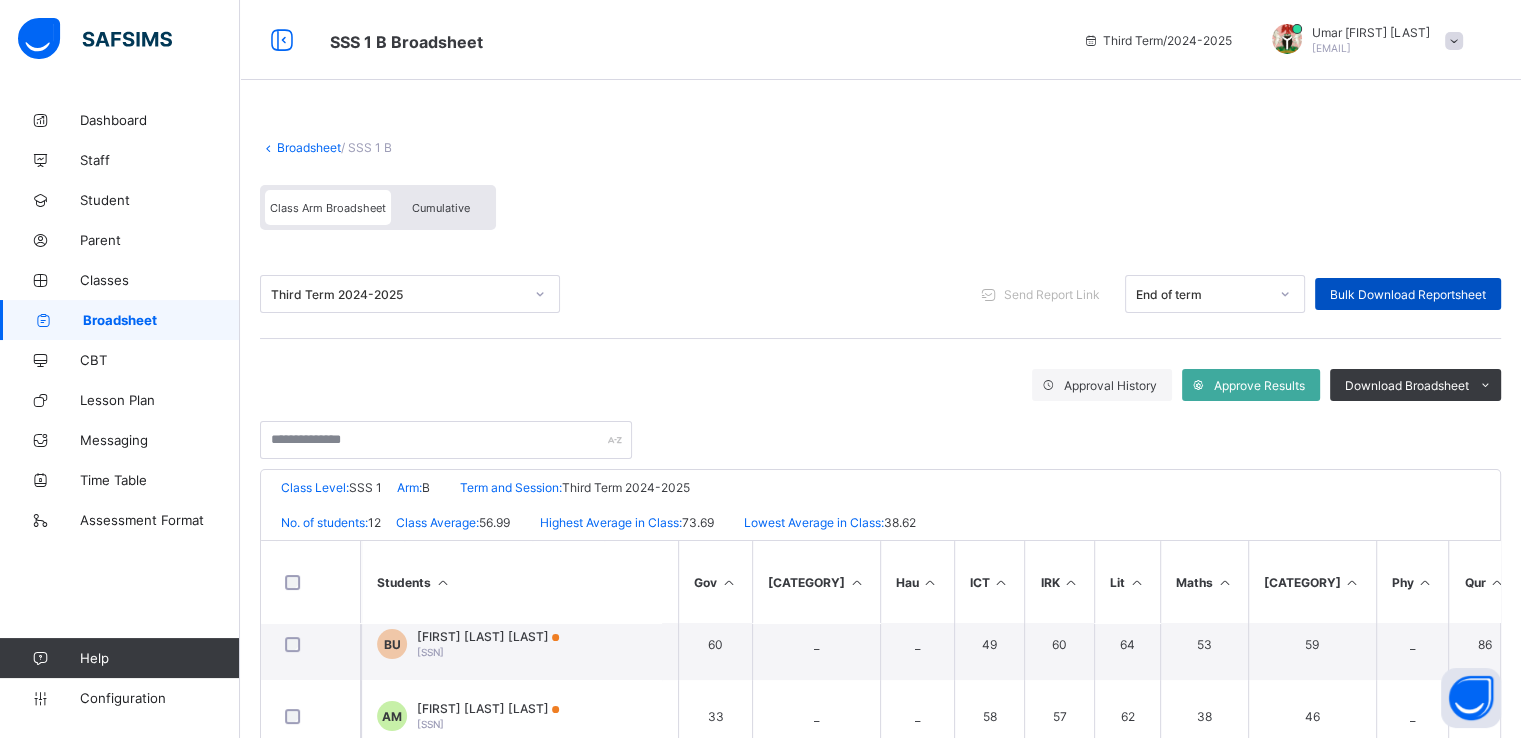 click on "Bulk Download Reportsheet" at bounding box center (1408, 294) 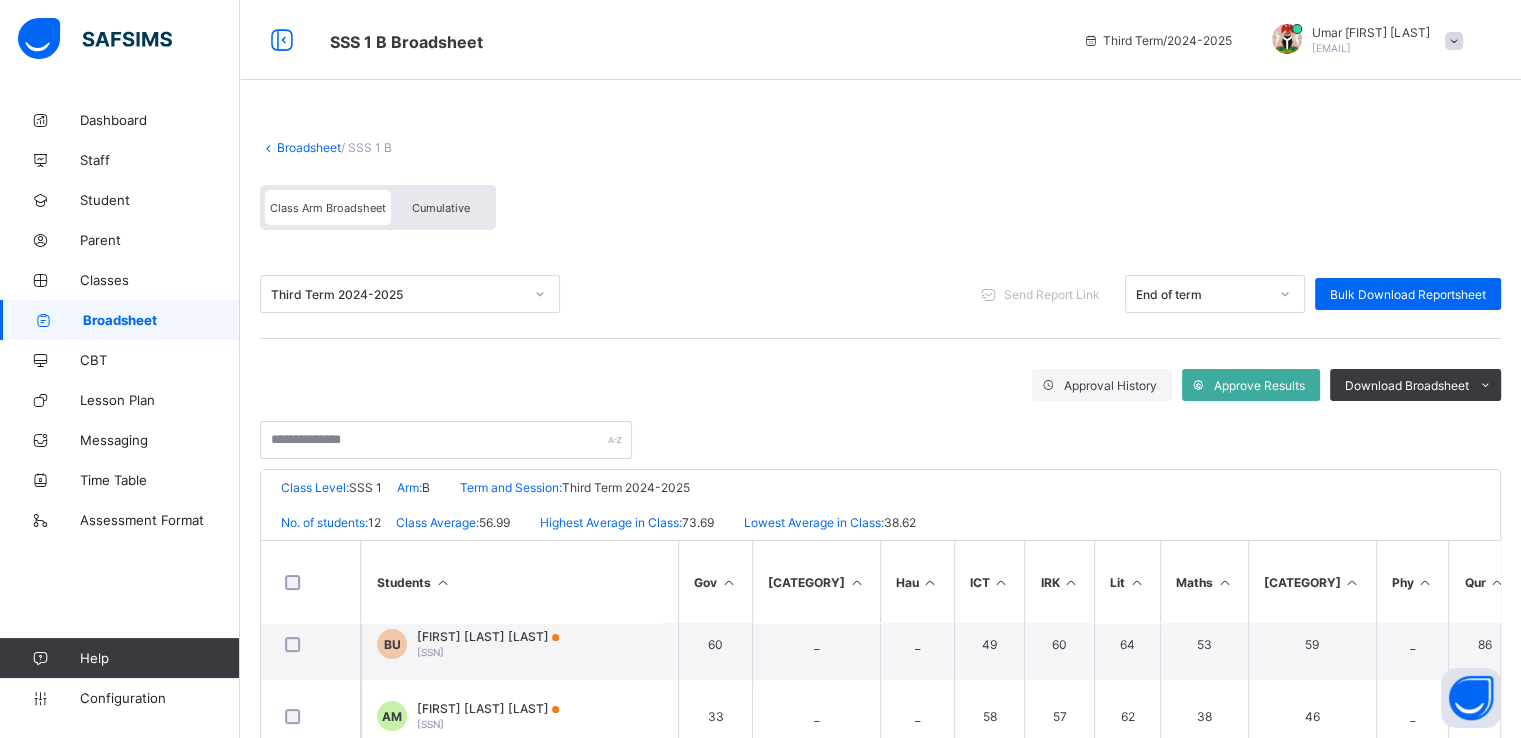 click on "Broadsheet" at bounding box center (309, 147) 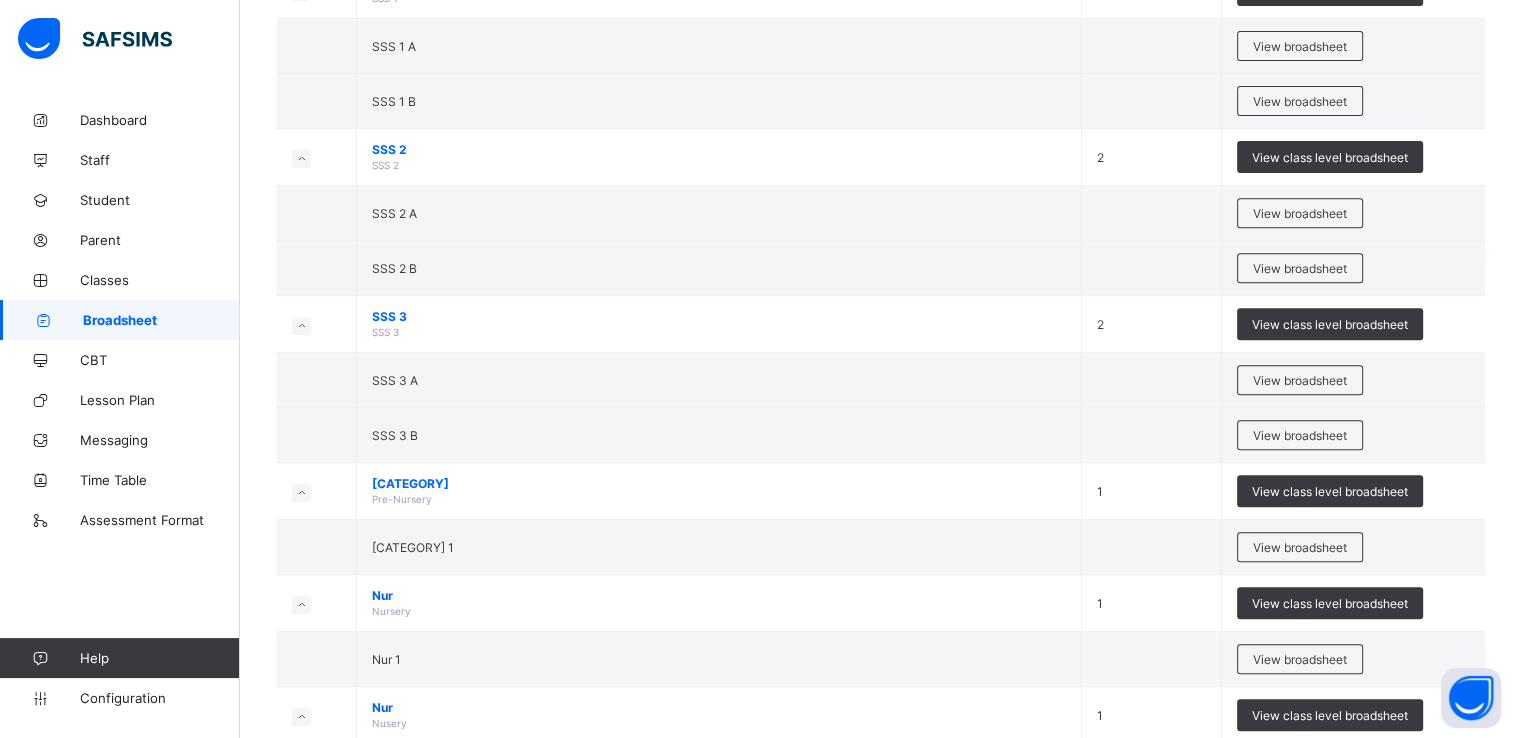 scroll, scrollTop: 776, scrollLeft: 0, axis: vertical 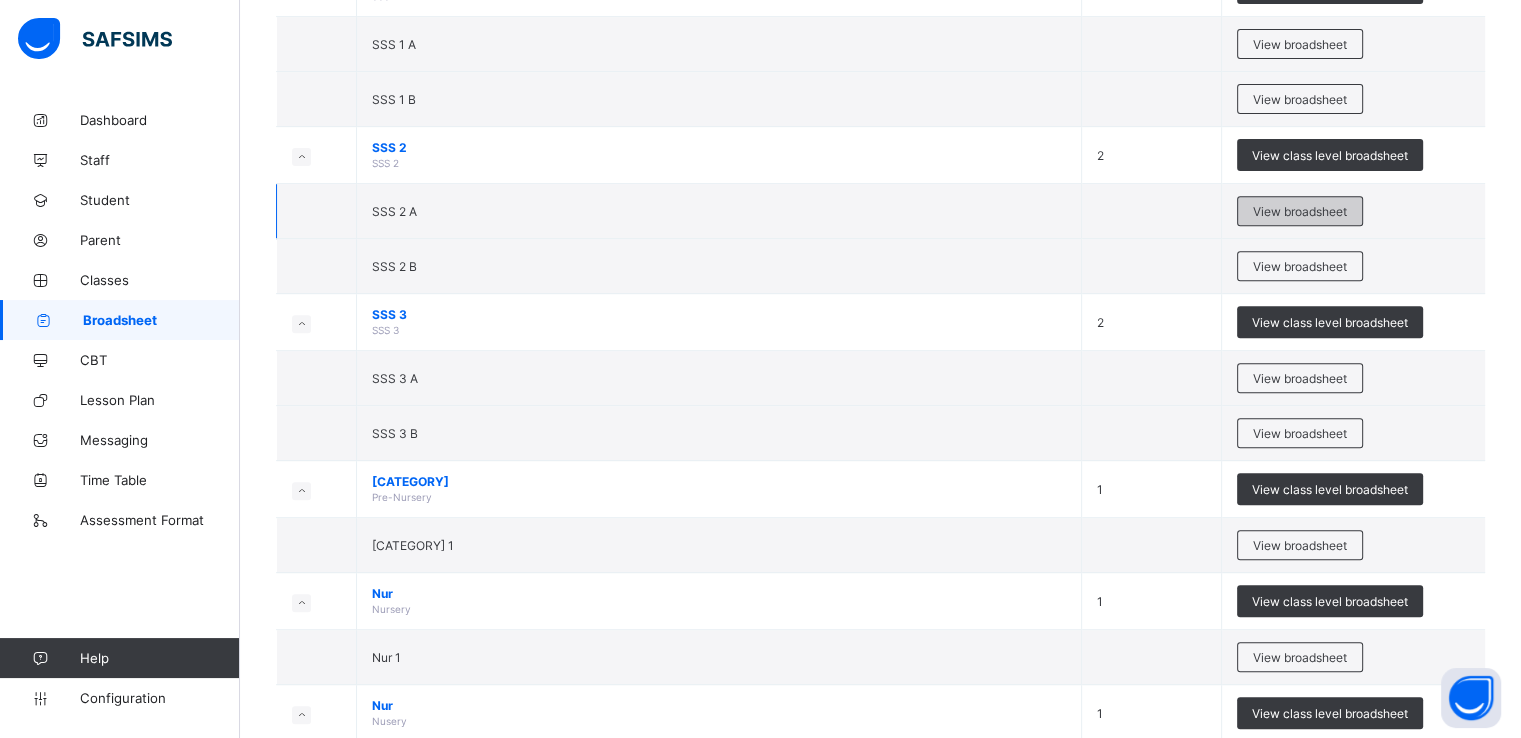 click on "View broadsheet" at bounding box center (1300, 211) 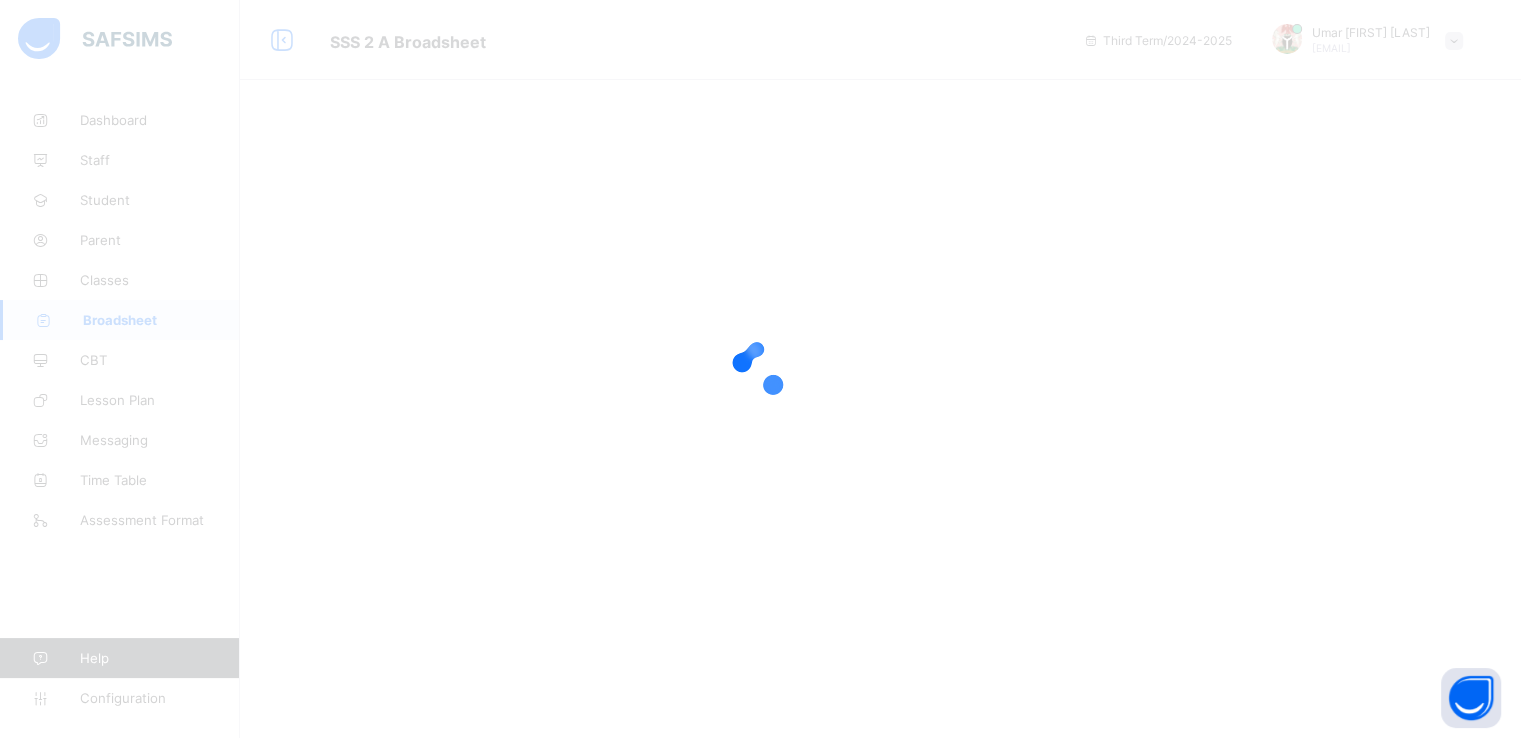 scroll, scrollTop: 0, scrollLeft: 0, axis: both 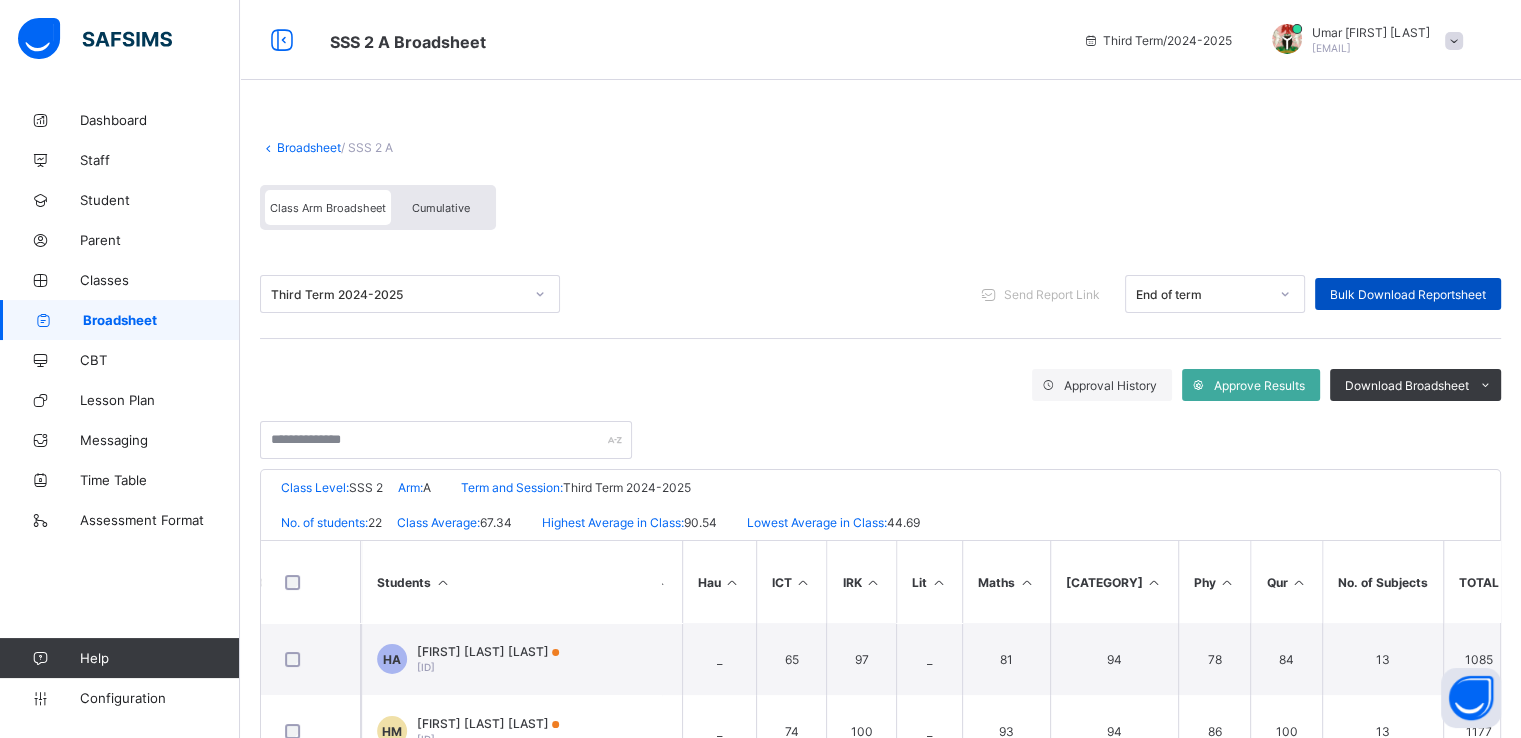 click on "Bulk Download Reportsheet" at bounding box center (1408, 294) 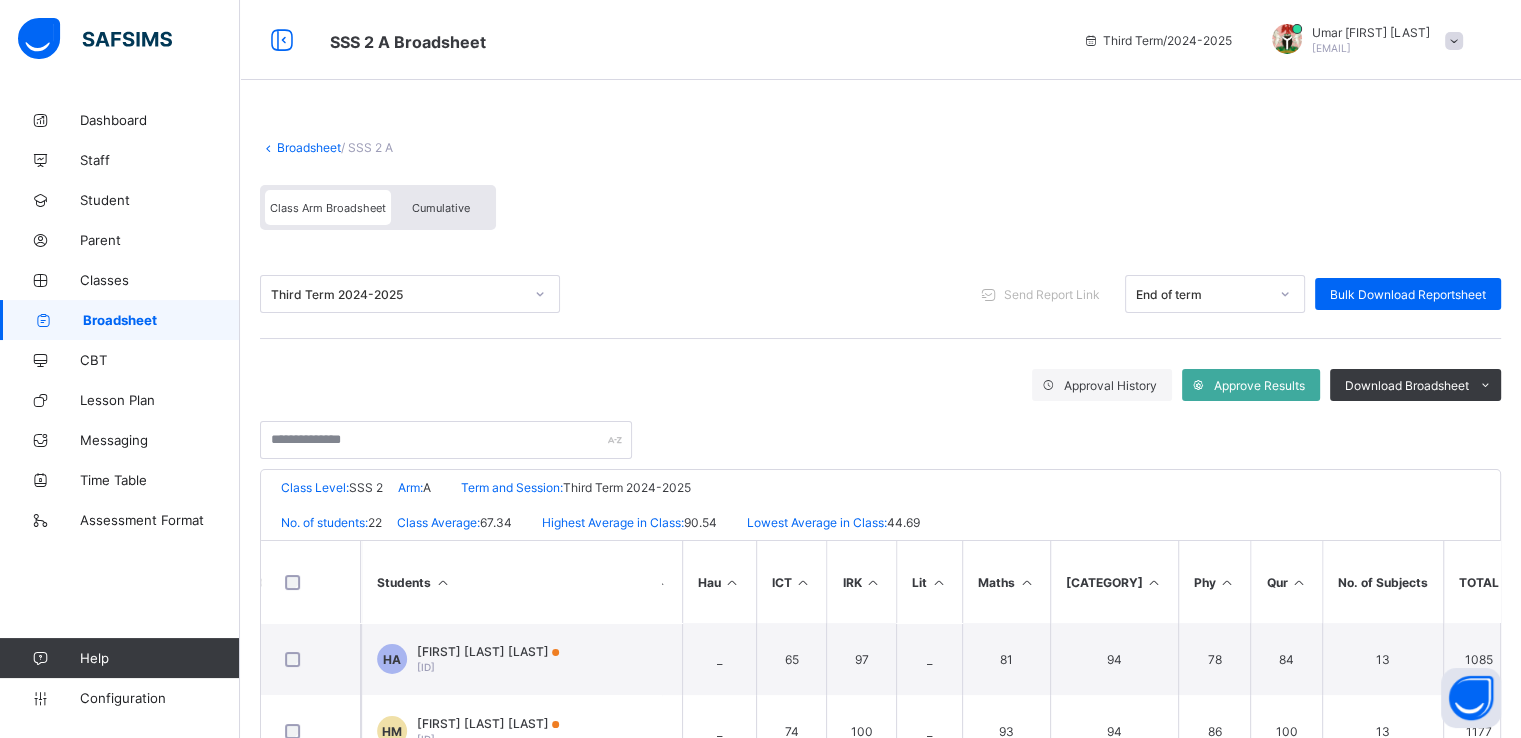click on "Broadsheet" at bounding box center [309, 147] 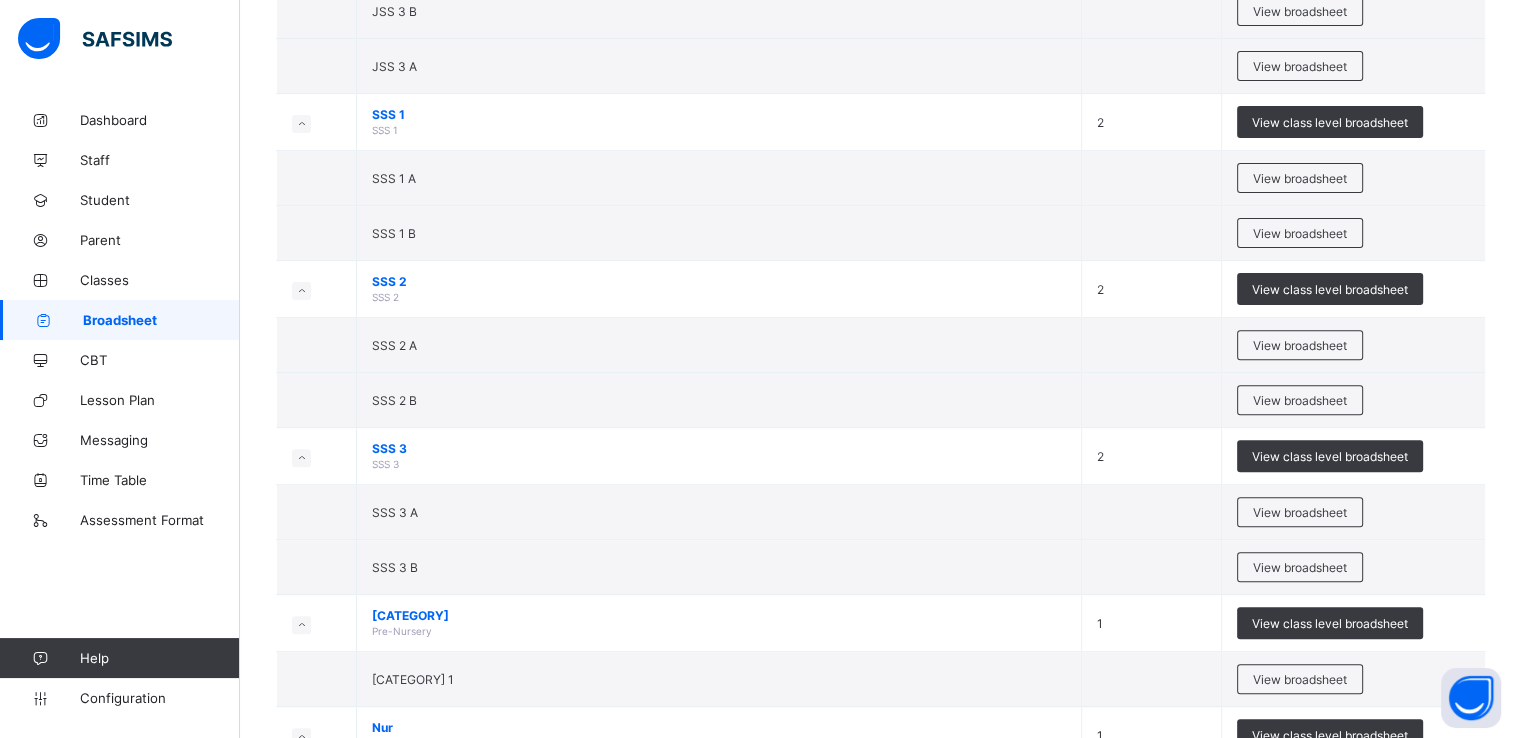 scroll, scrollTop: 643, scrollLeft: 0, axis: vertical 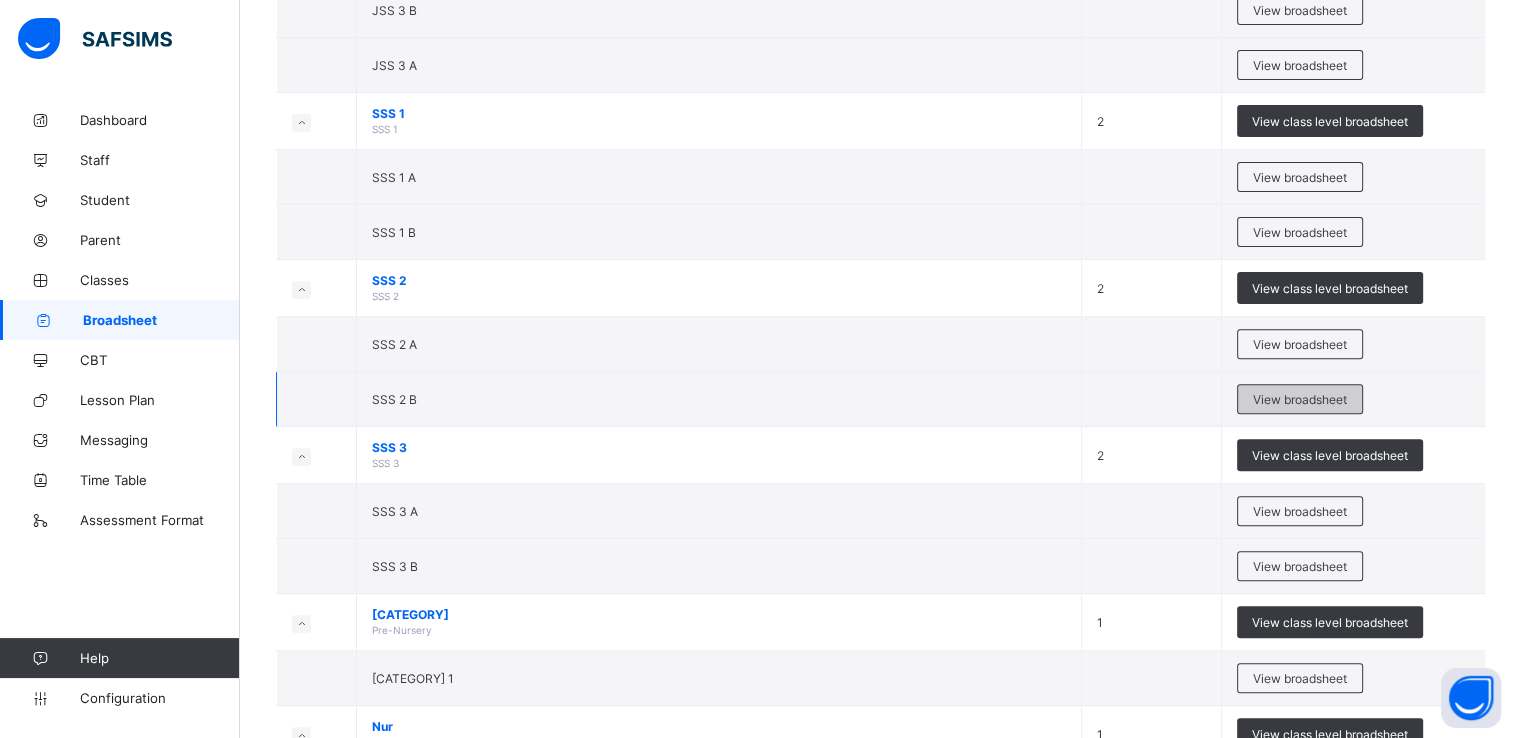 click on "View broadsheet" at bounding box center [1300, 399] 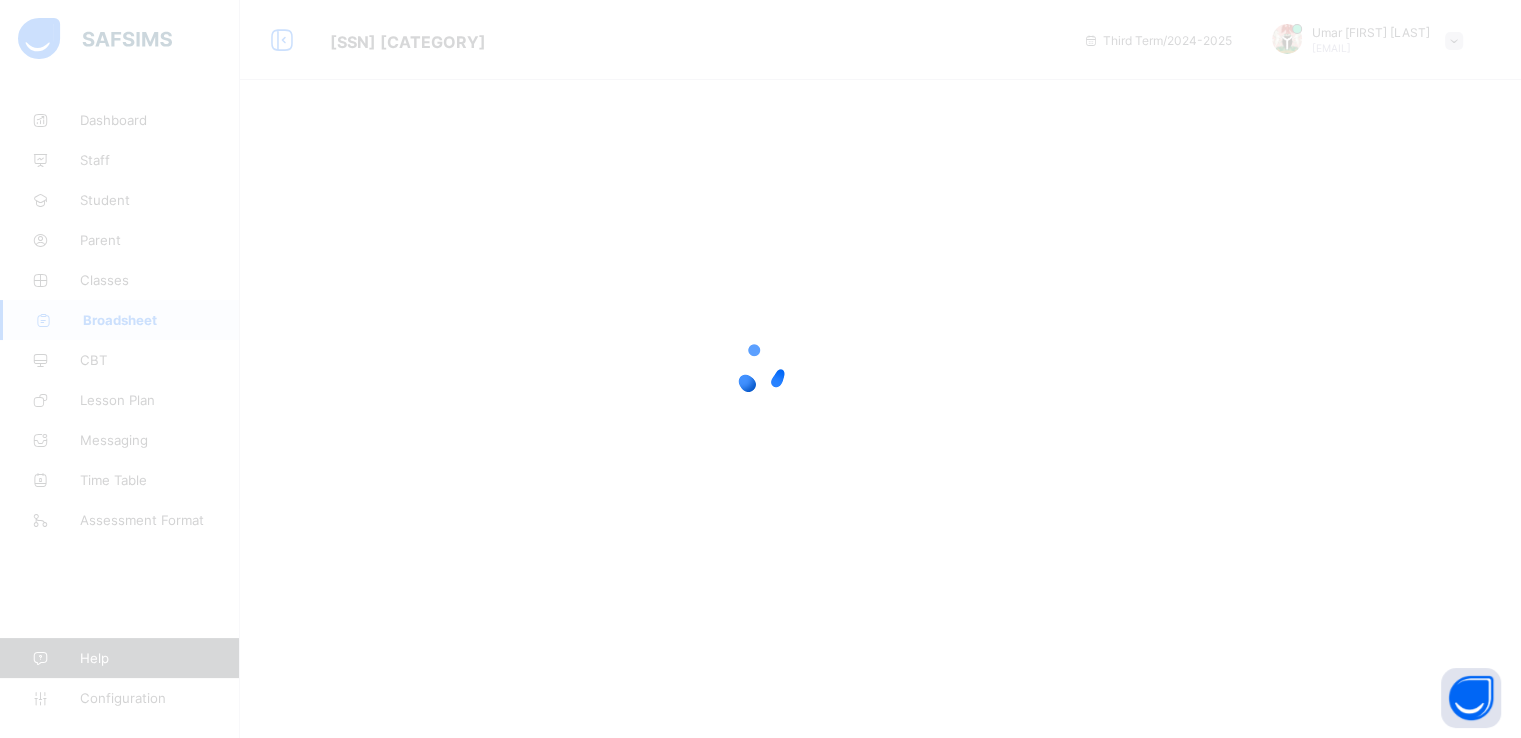 scroll, scrollTop: 0, scrollLeft: 0, axis: both 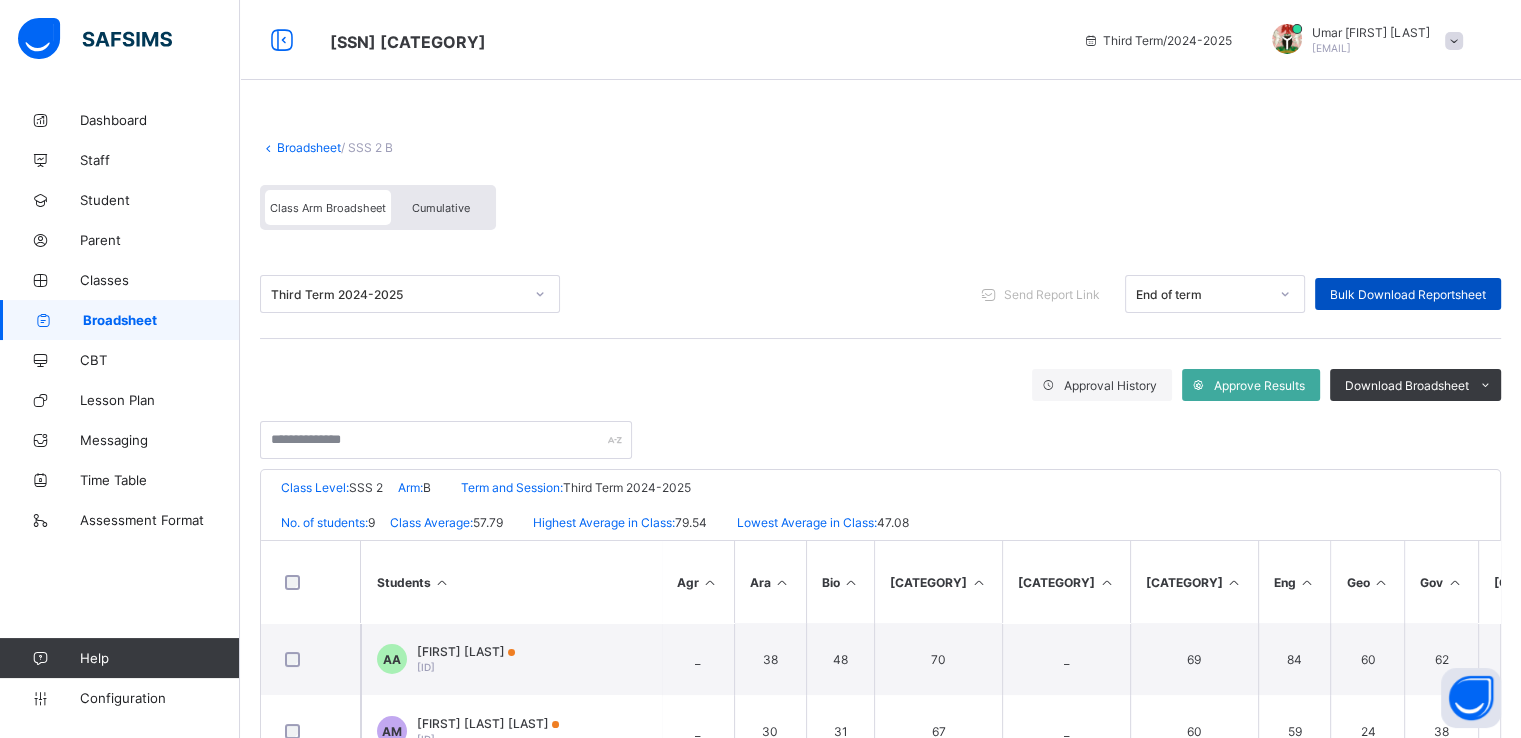 click on "Bulk Download Reportsheet" at bounding box center (1408, 294) 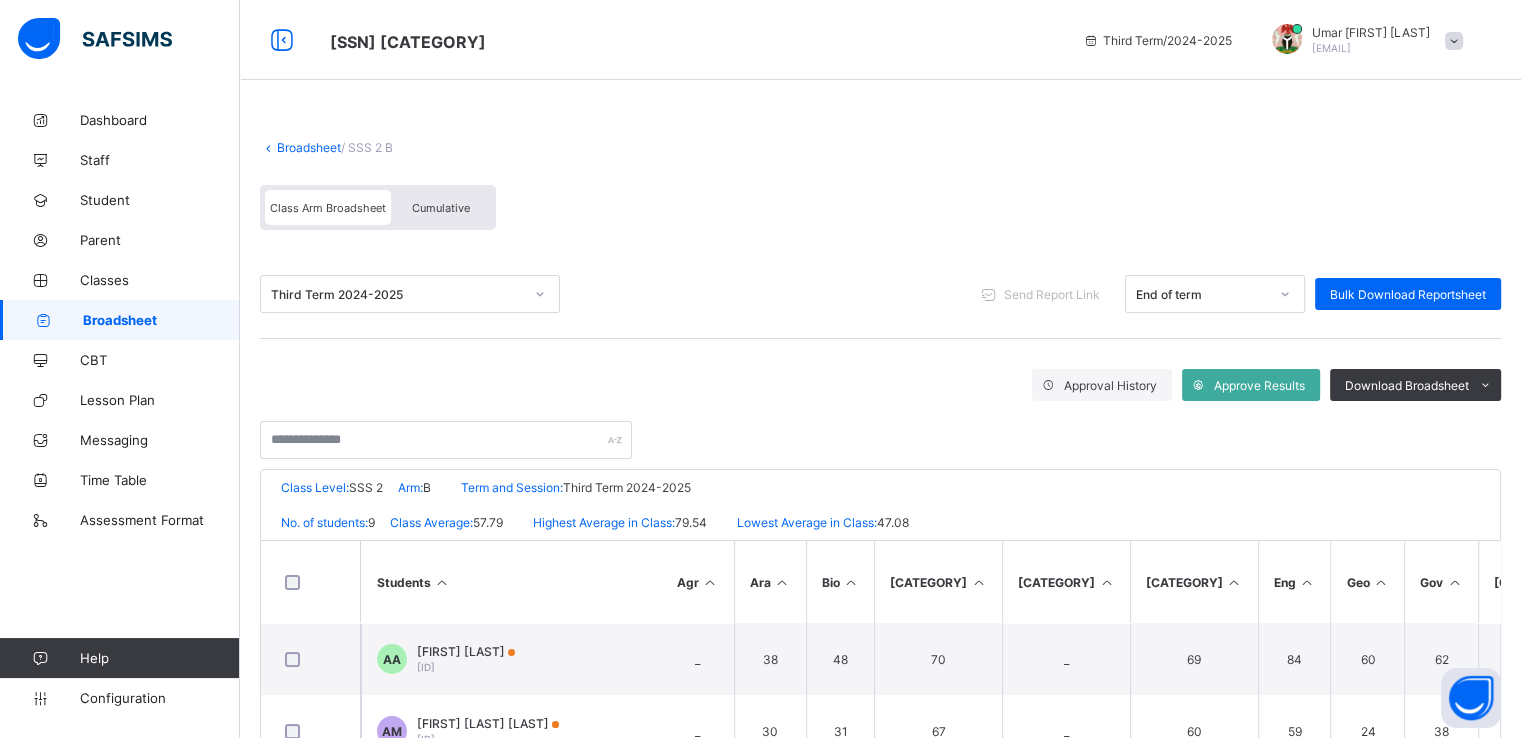 click on "Broadsheet" at bounding box center (309, 147) 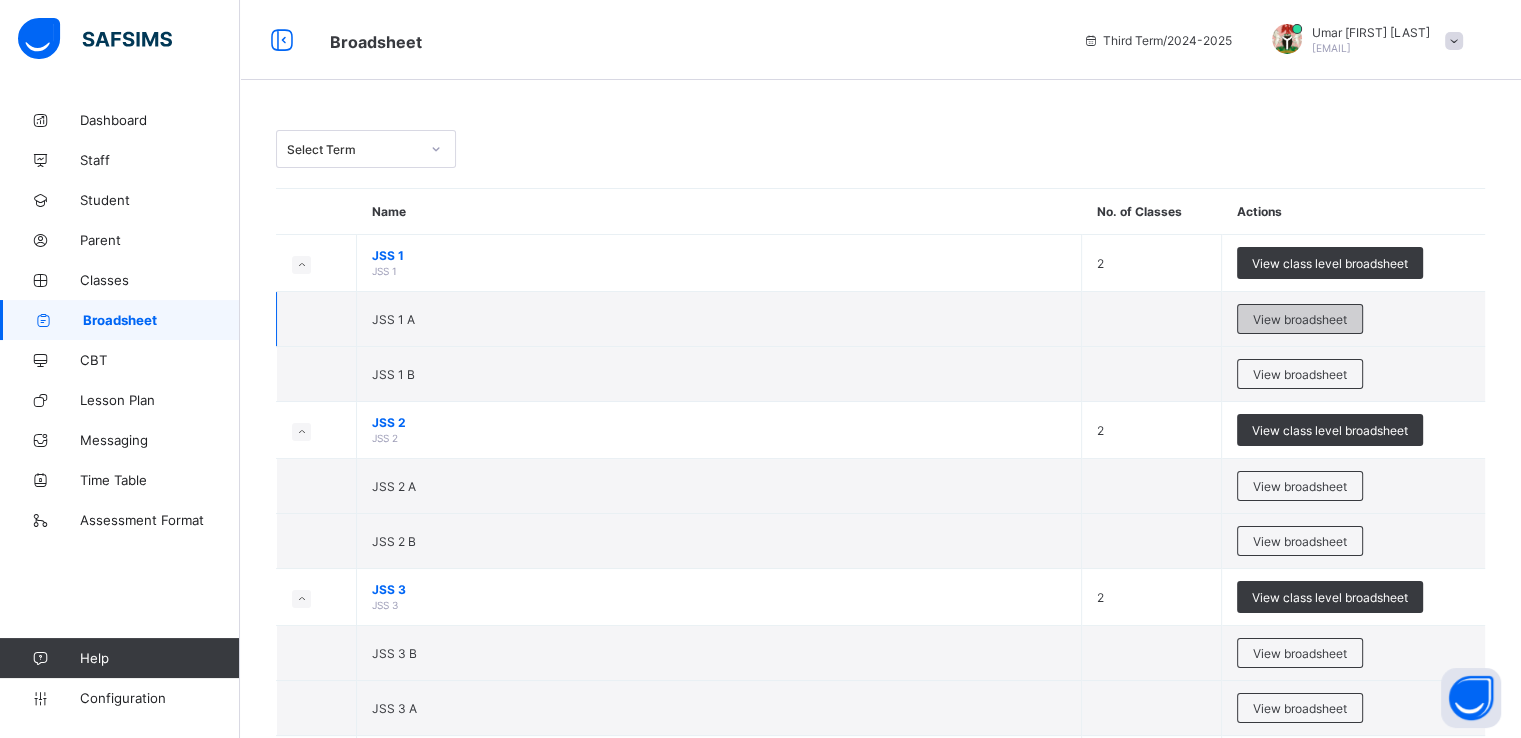 click on "View broadsheet" at bounding box center [1300, 319] 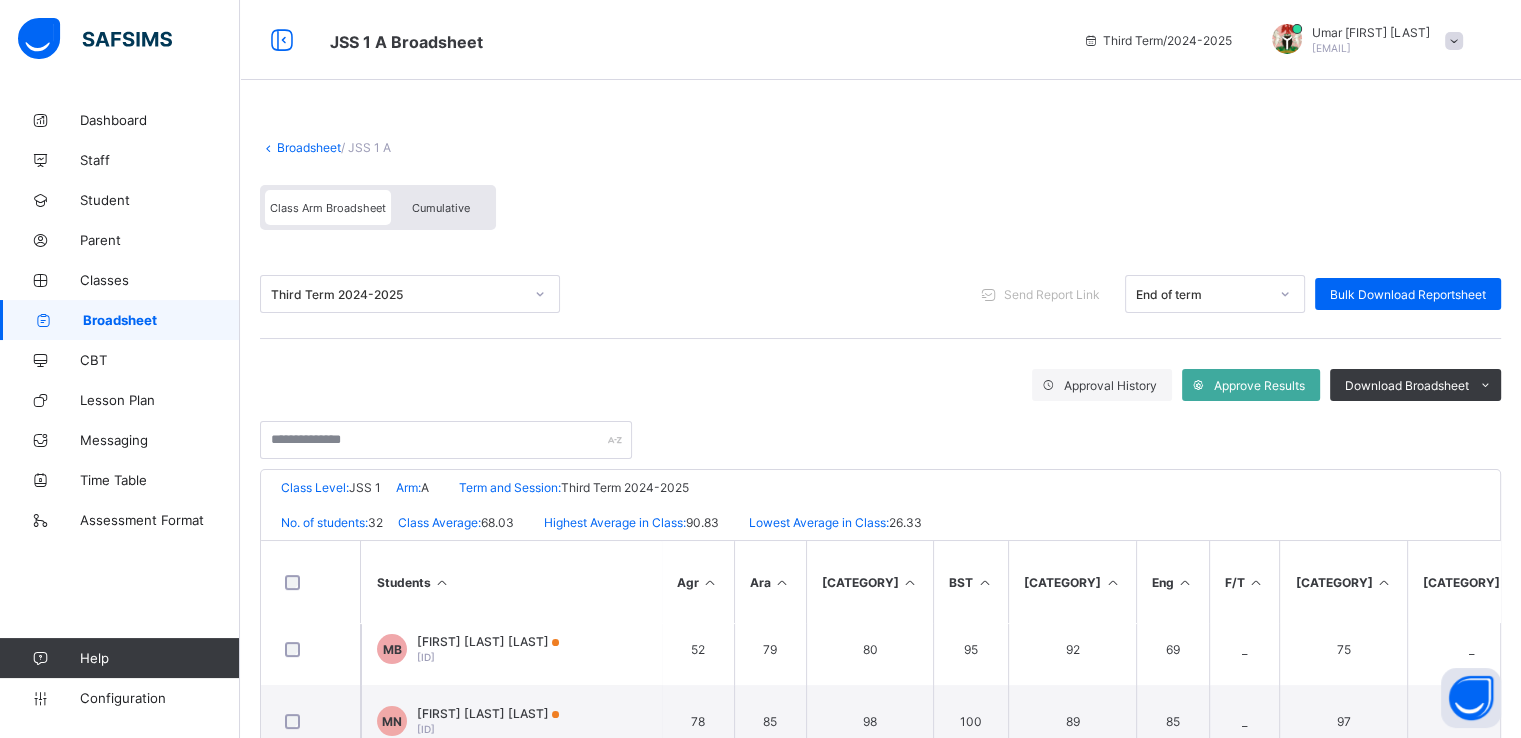 scroll, scrollTop: 660, scrollLeft: 0, axis: vertical 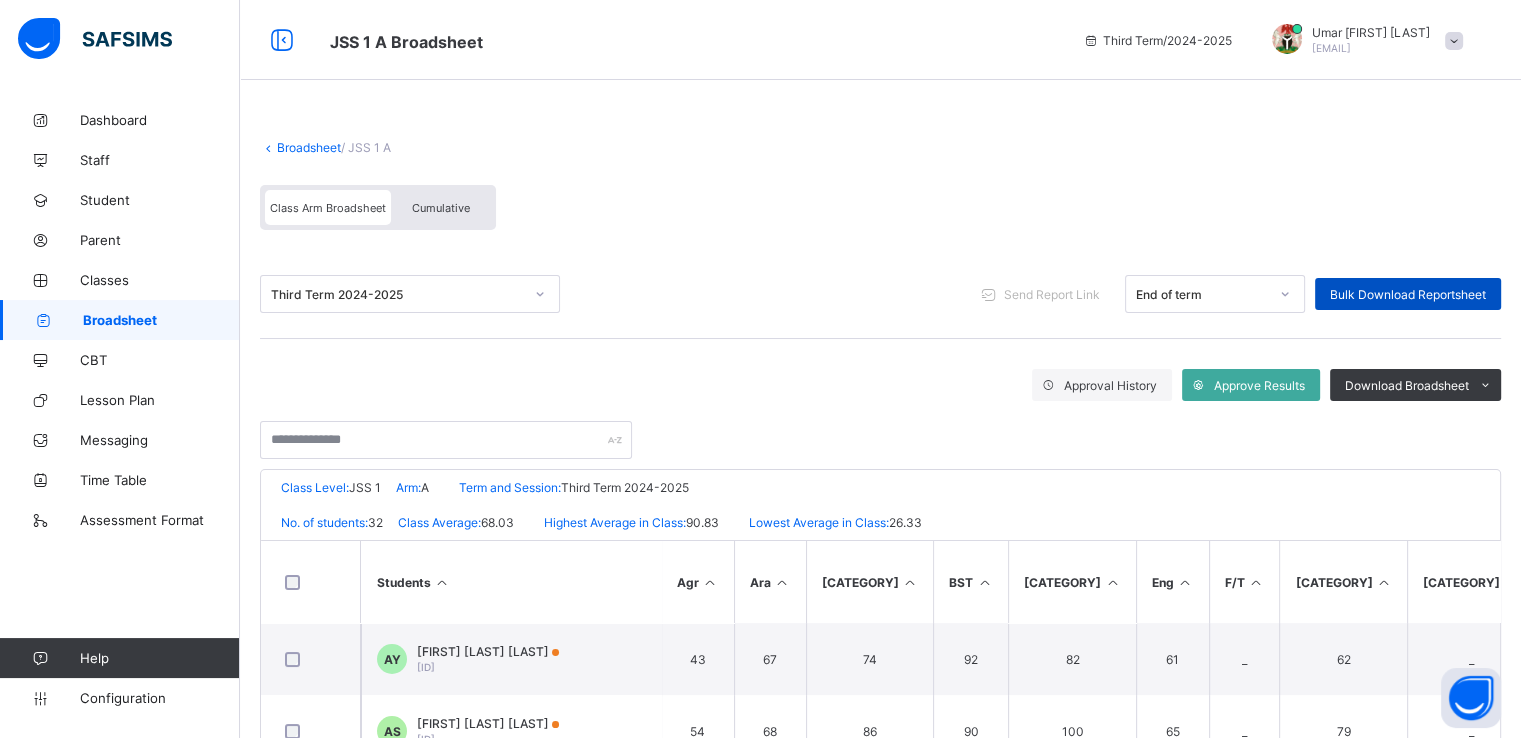 click on "Bulk Download Reportsheet" at bounding box center (1408, 294) 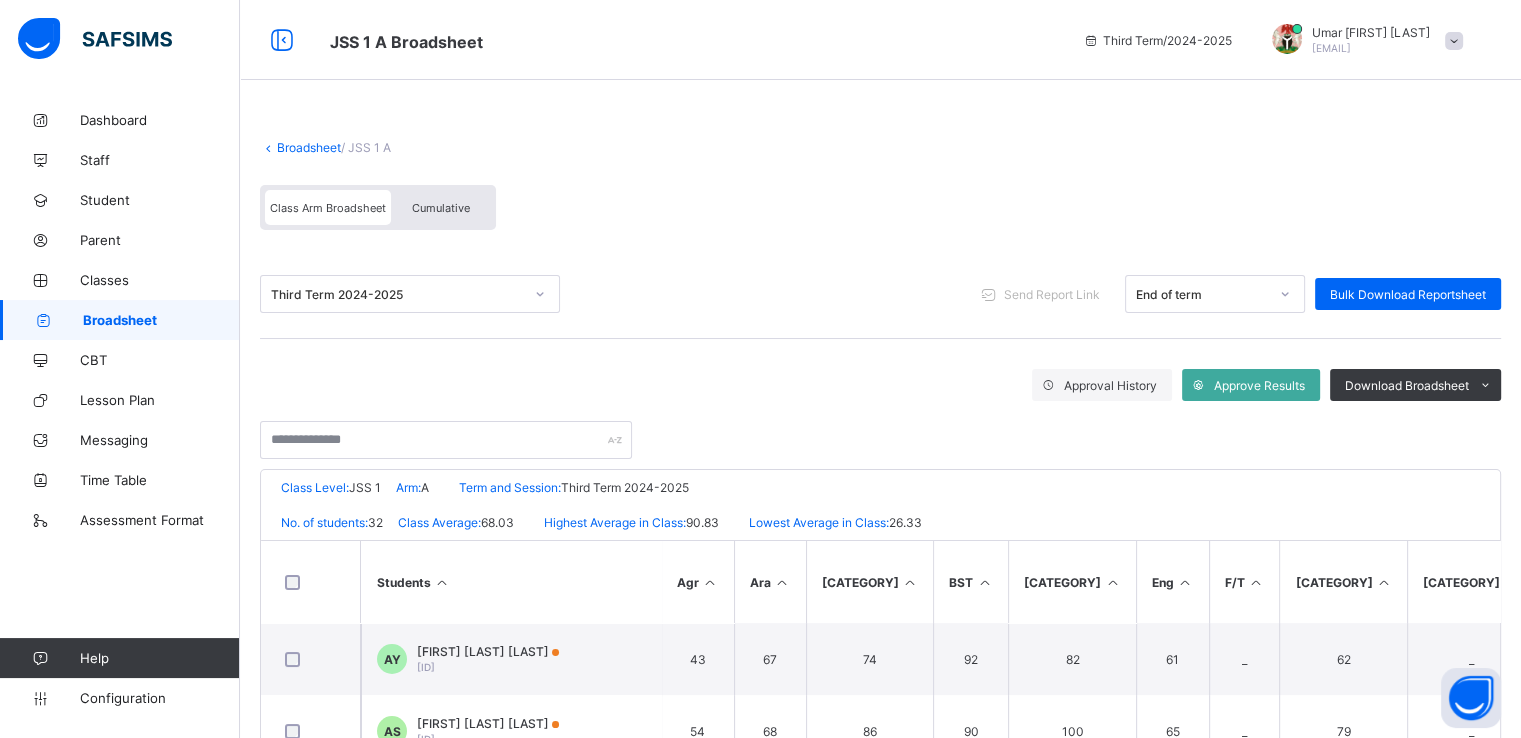 click on "Broadsheet" at bounding box center [309, 147] 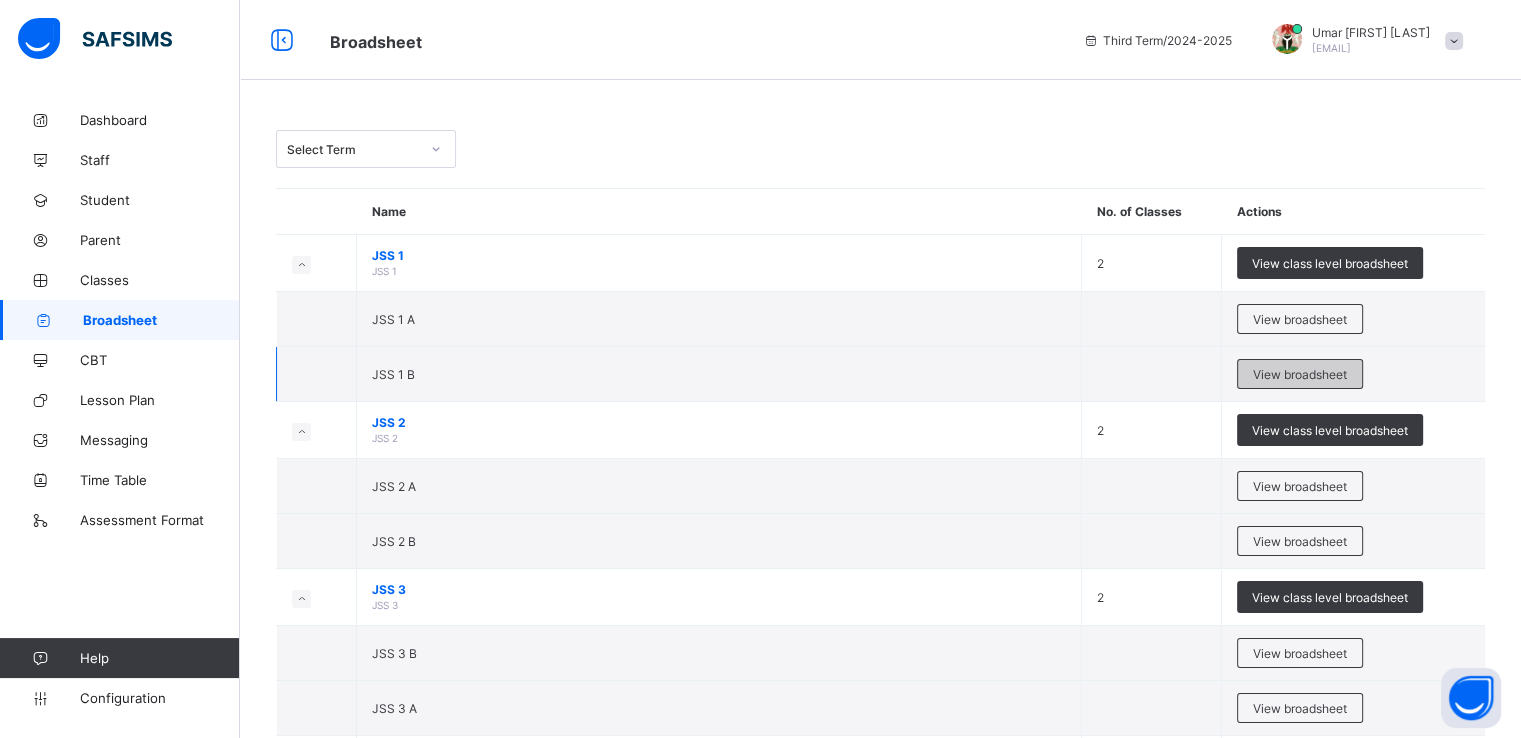 click on "View broadsheet" at bounding box center [1300, 374] 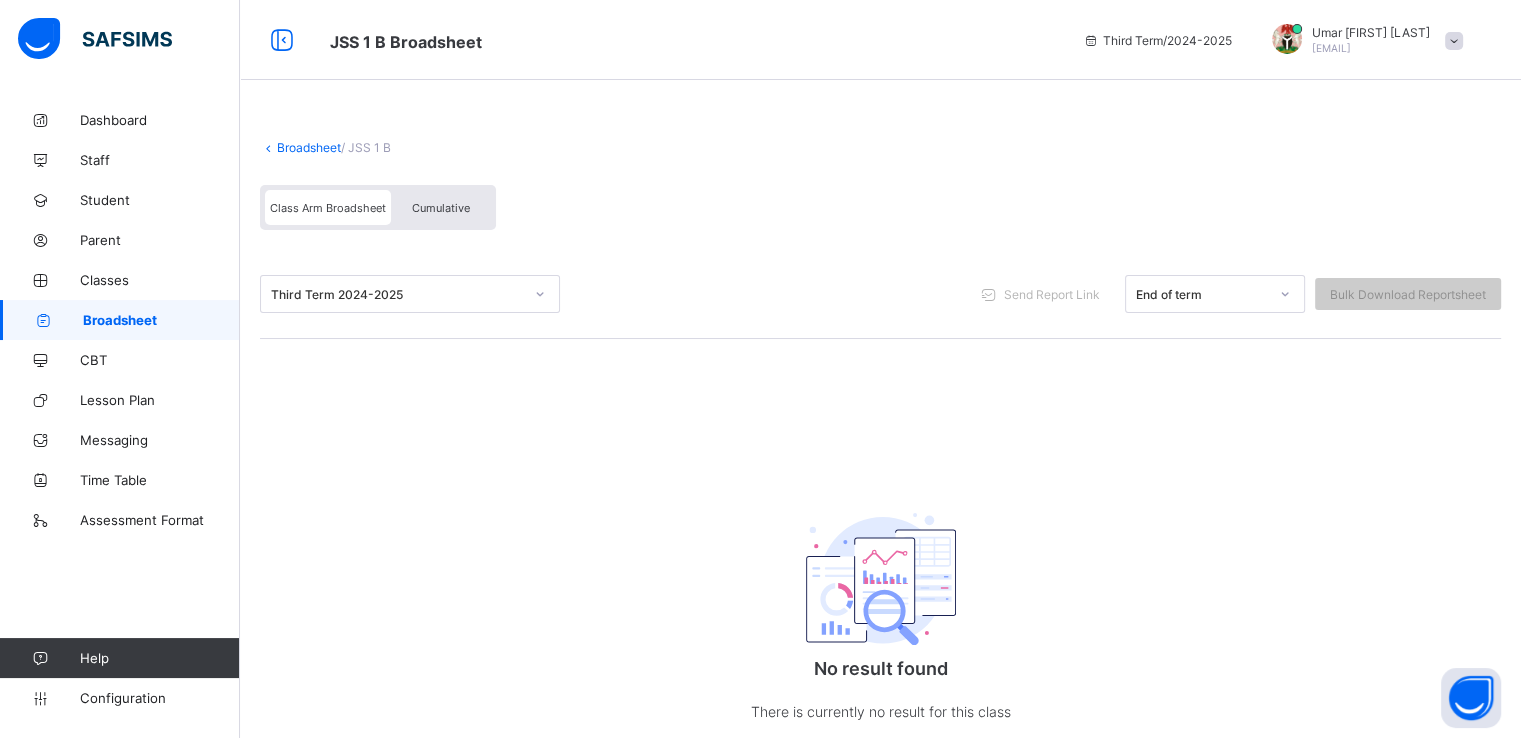 click on "Broadsheet" at bounding box center [309, 147] 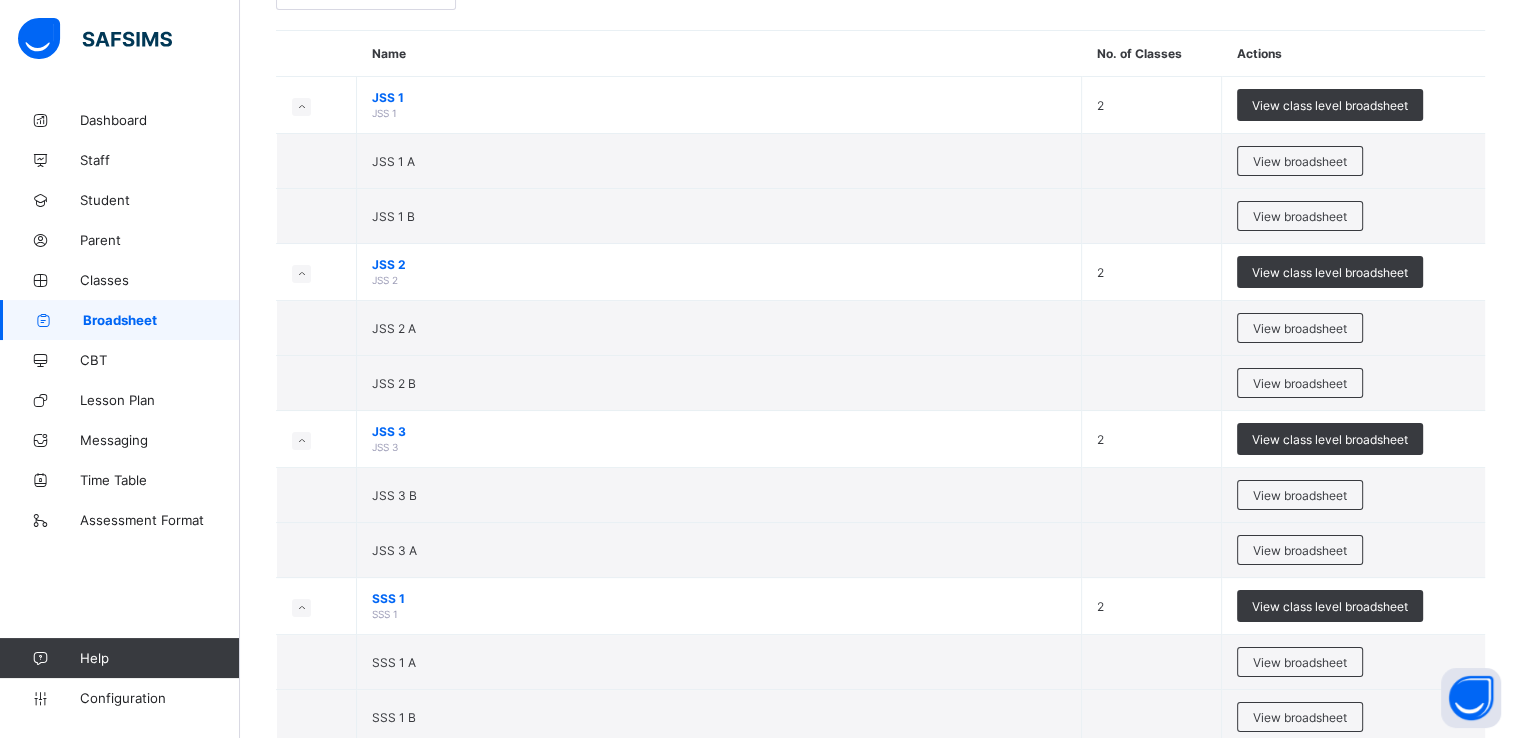 scroll, scrollTop: 160, scrollLeft: 0, axis: vertical 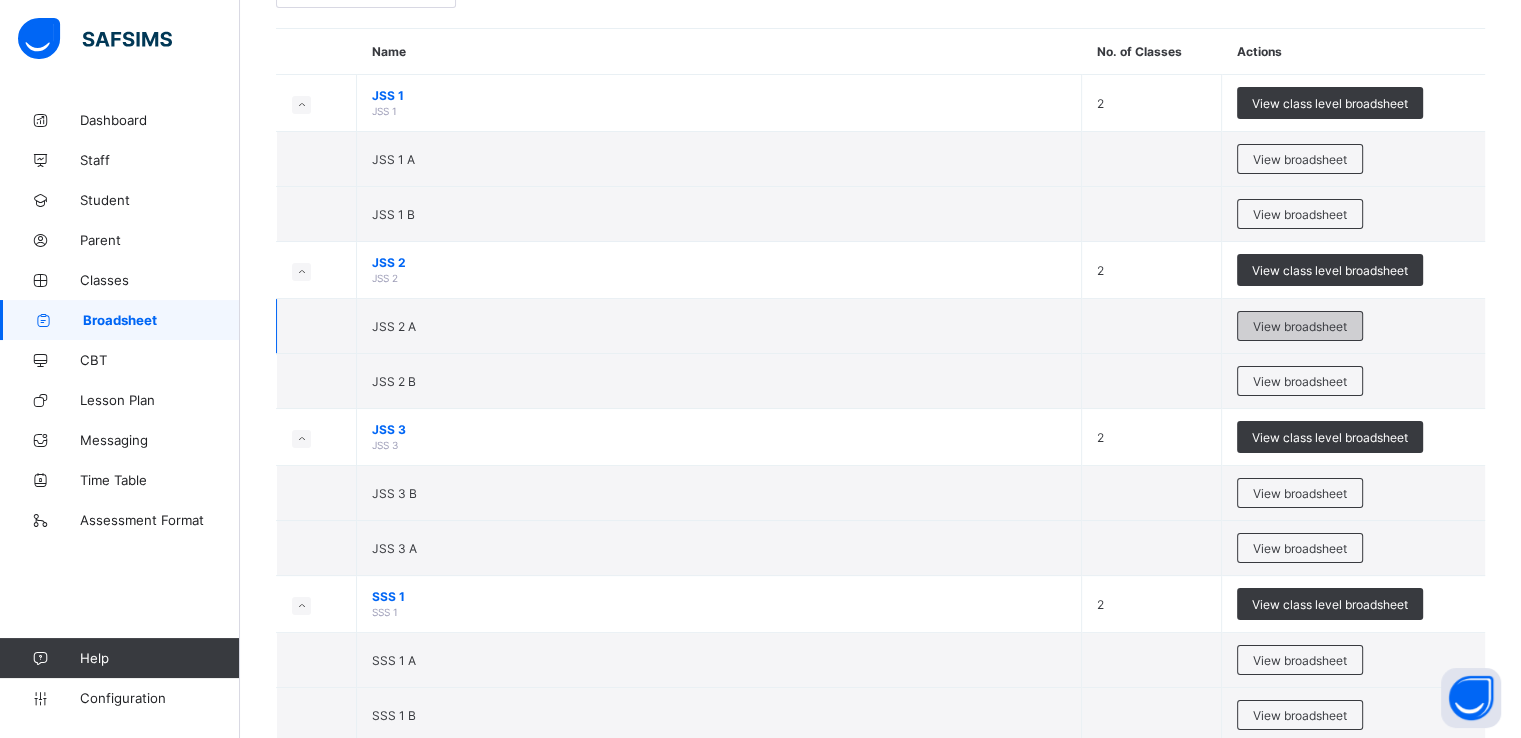 click on "View broadsheet" at bounding box center (1300, 326) 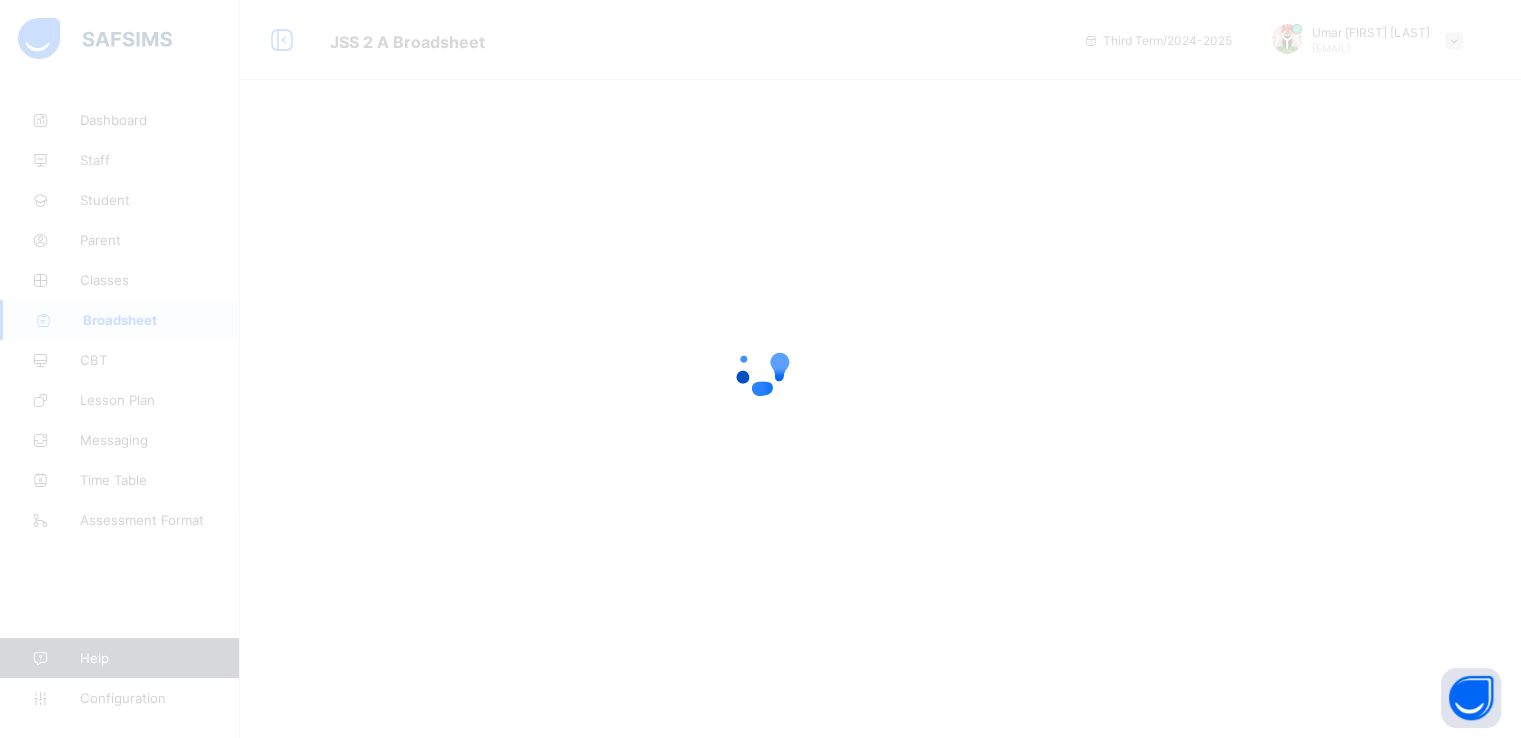 scroll, scrollTop: 0, scrollLeft: 0, axis: both 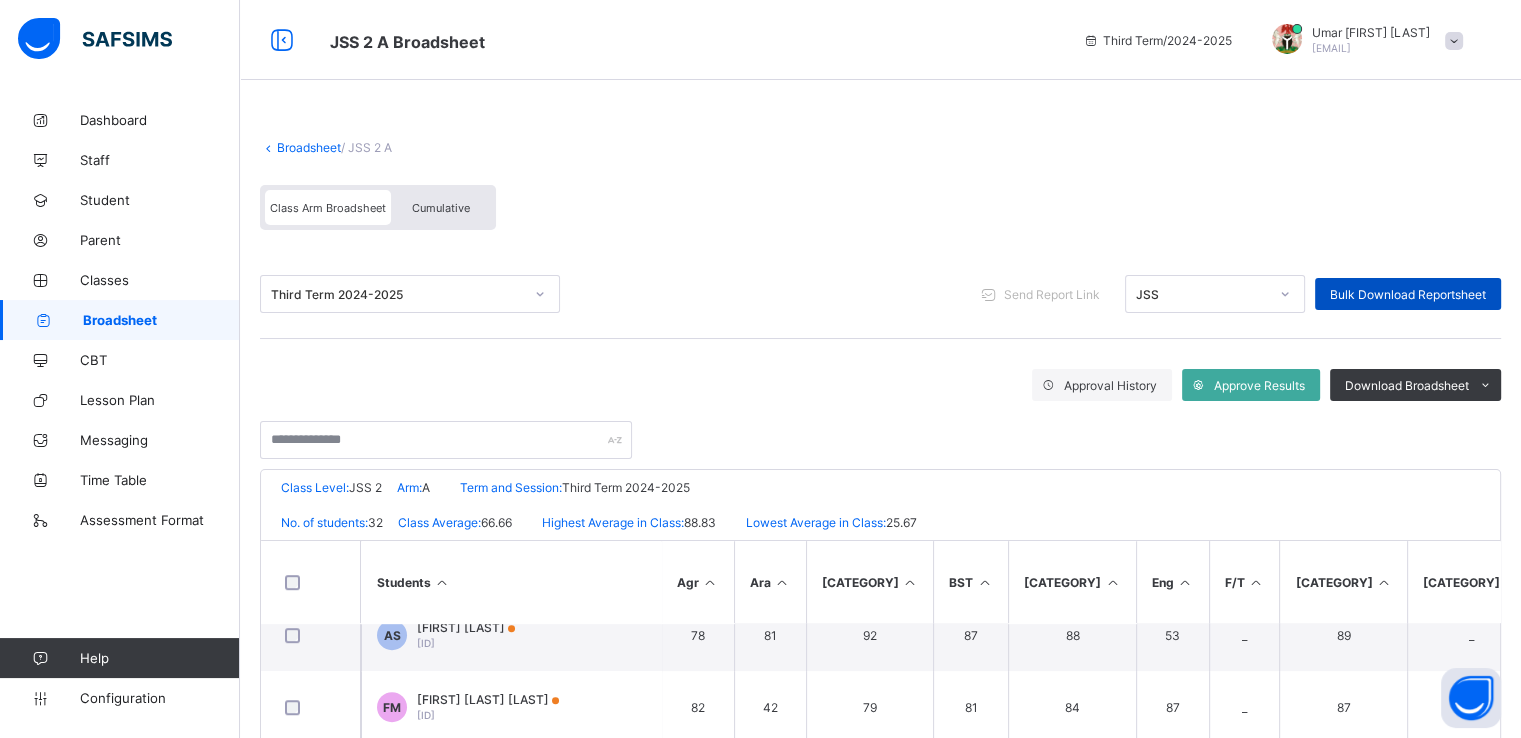 click on "Bulk Download Reportsheet" at bounding box center [1408, 294] 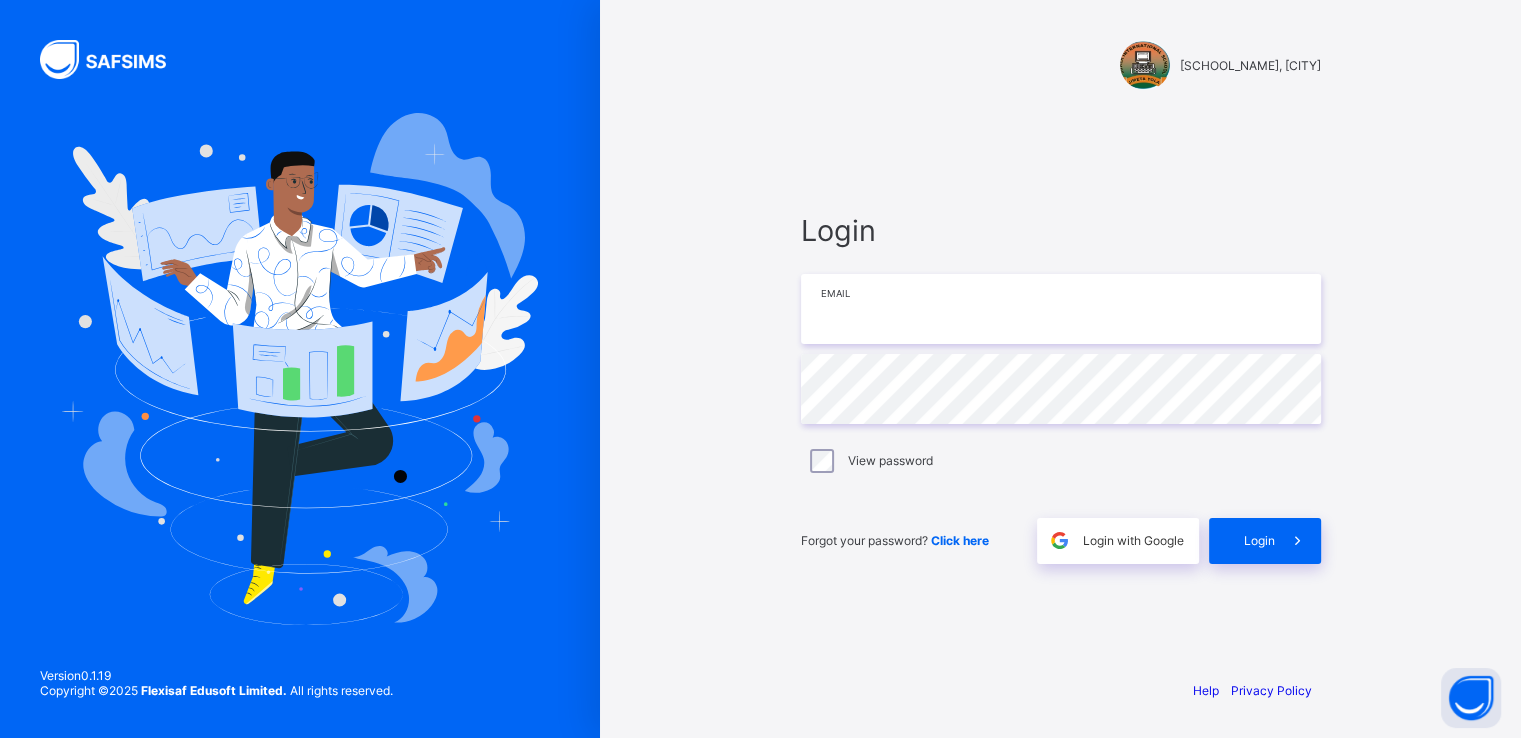 type on "**********" 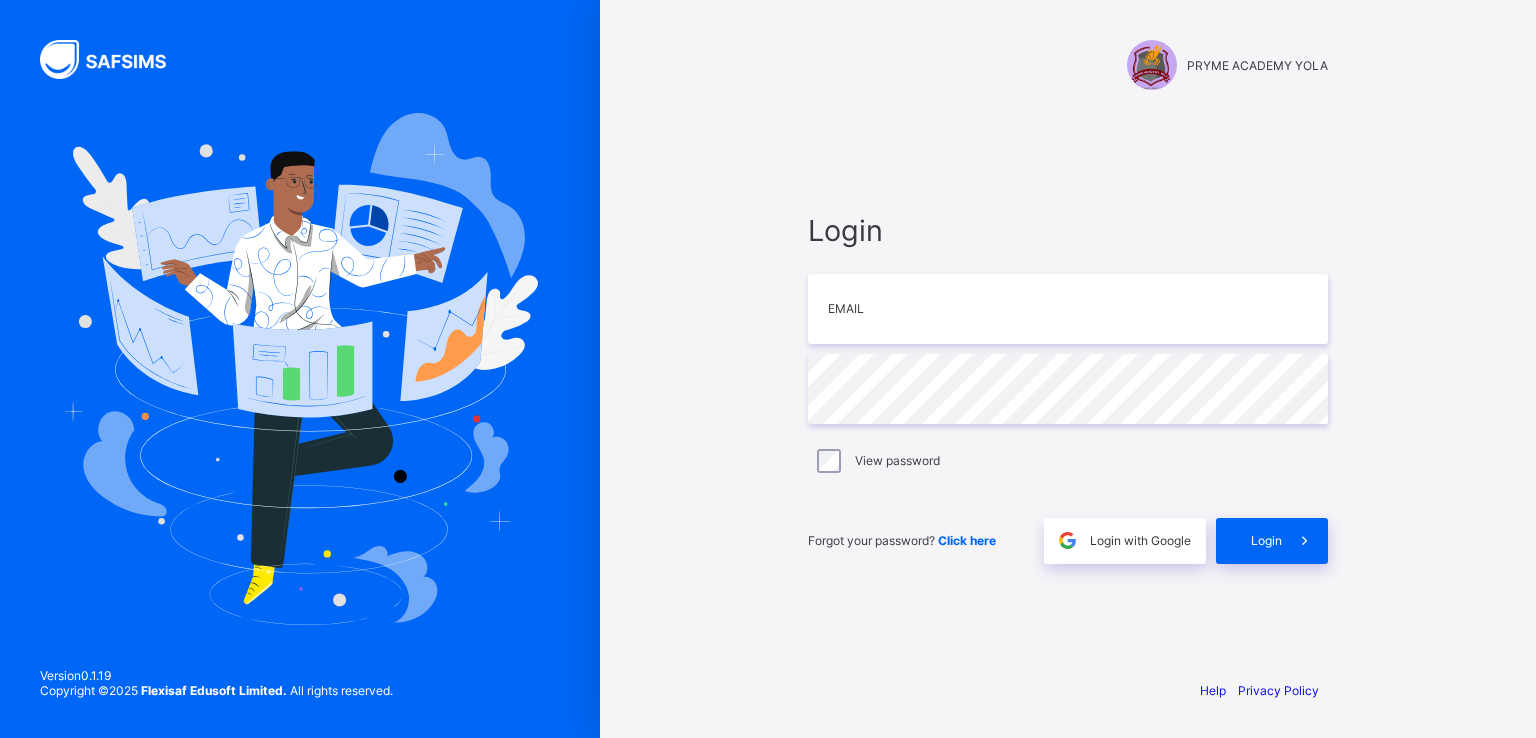 scroll, scrollTop: 0, scrollLeft: 0, axis: both 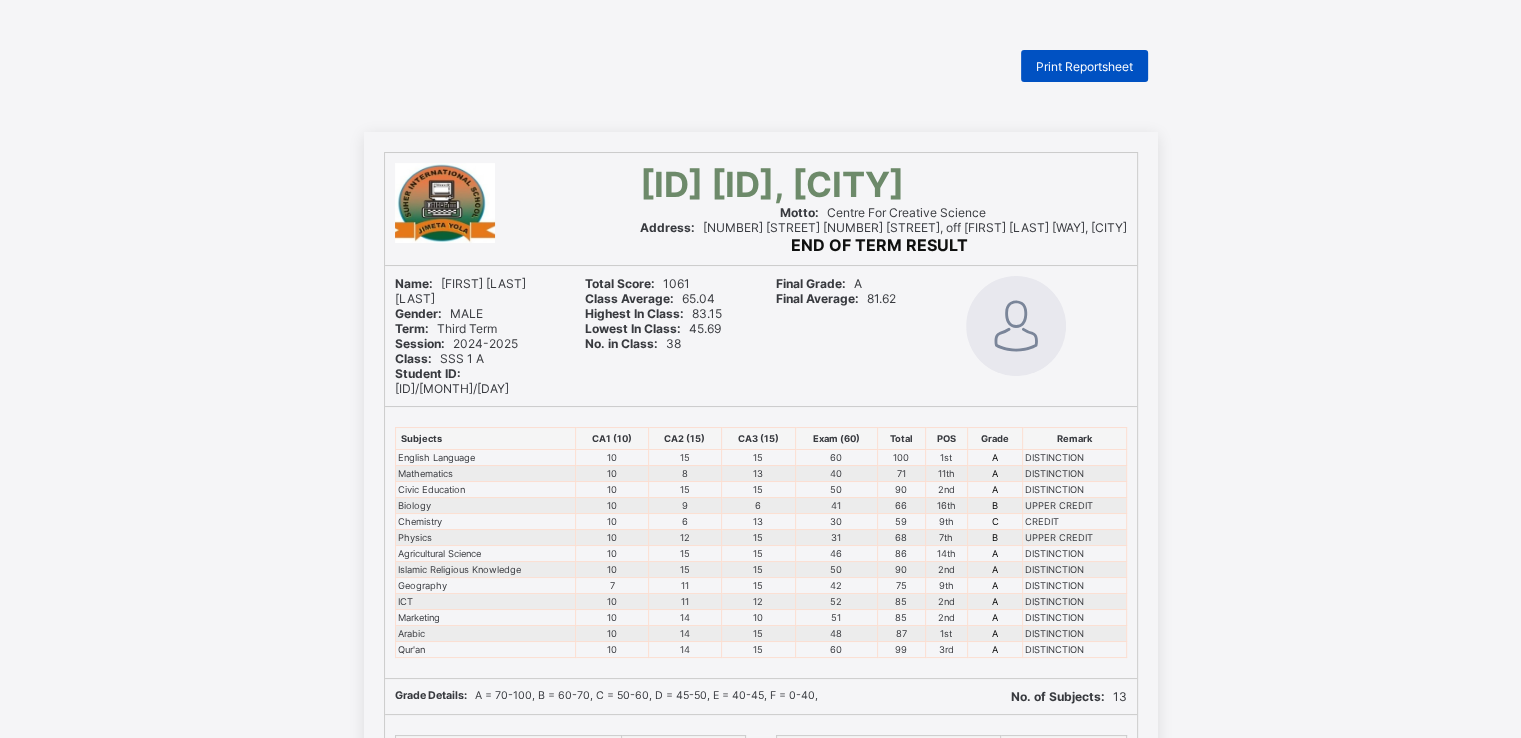 click on "Print Reportsheet" at bounding box center [1084, 66] 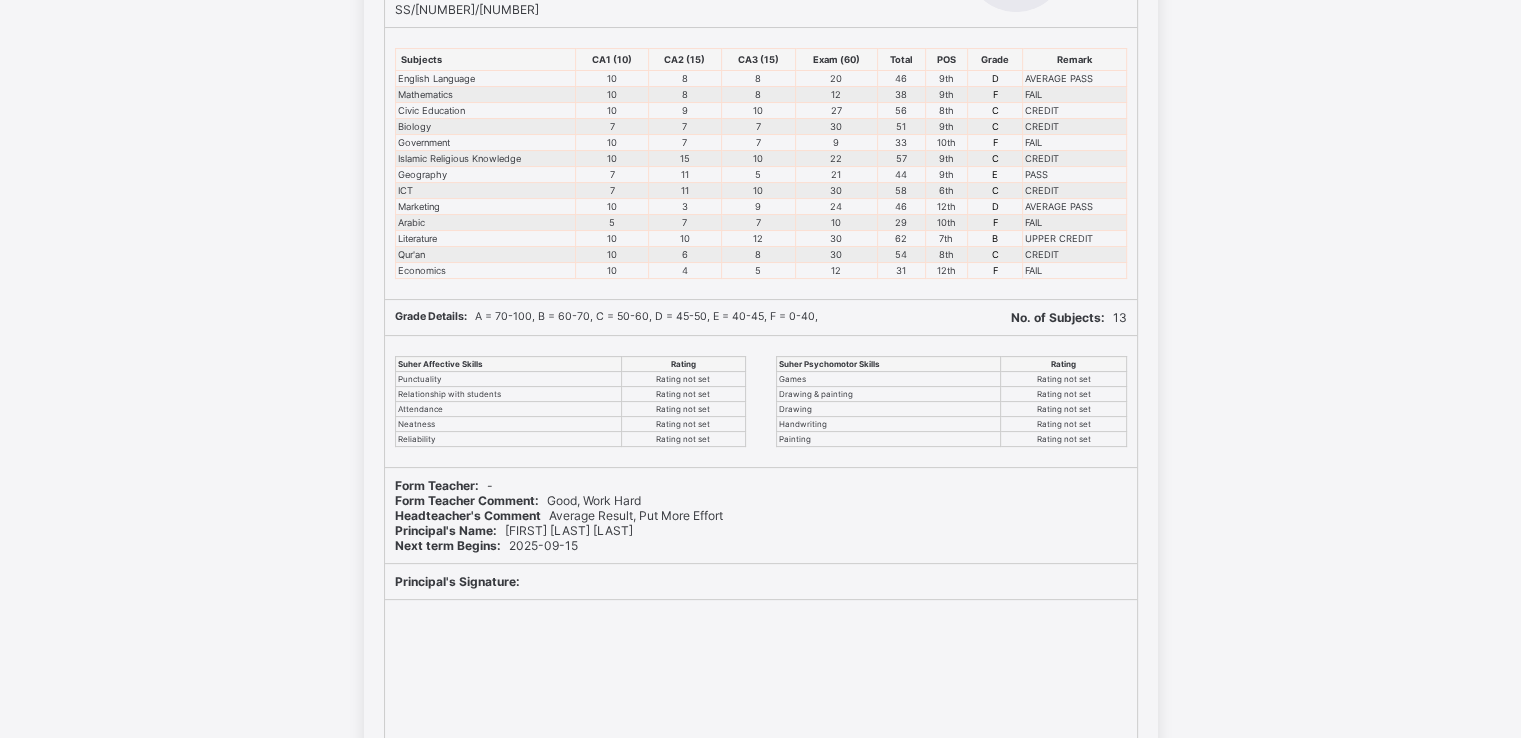 scroll, scrollTop: 0, scrollLeft: 0, axis: both 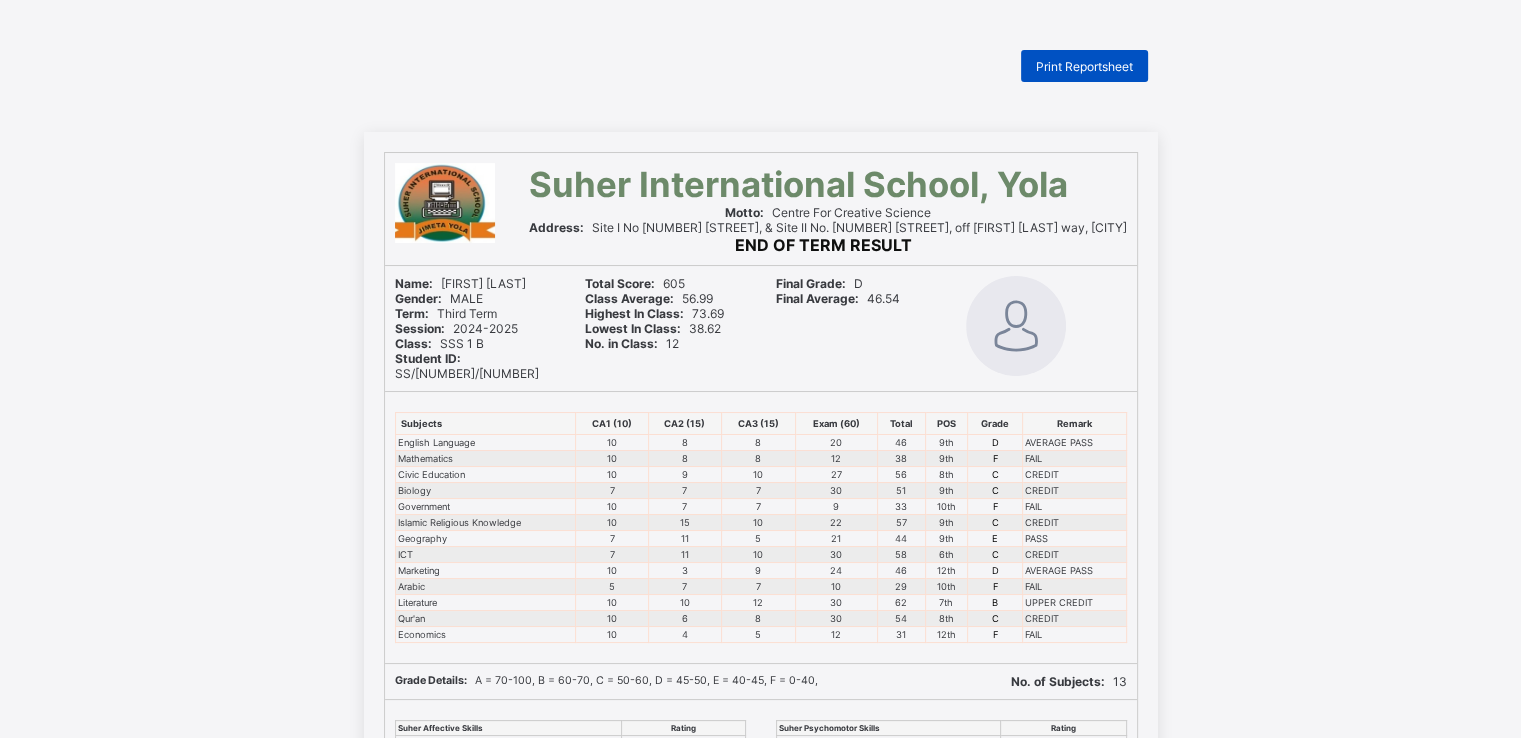 click on "Print Reportsheet" at bounding box center (1084, 66) 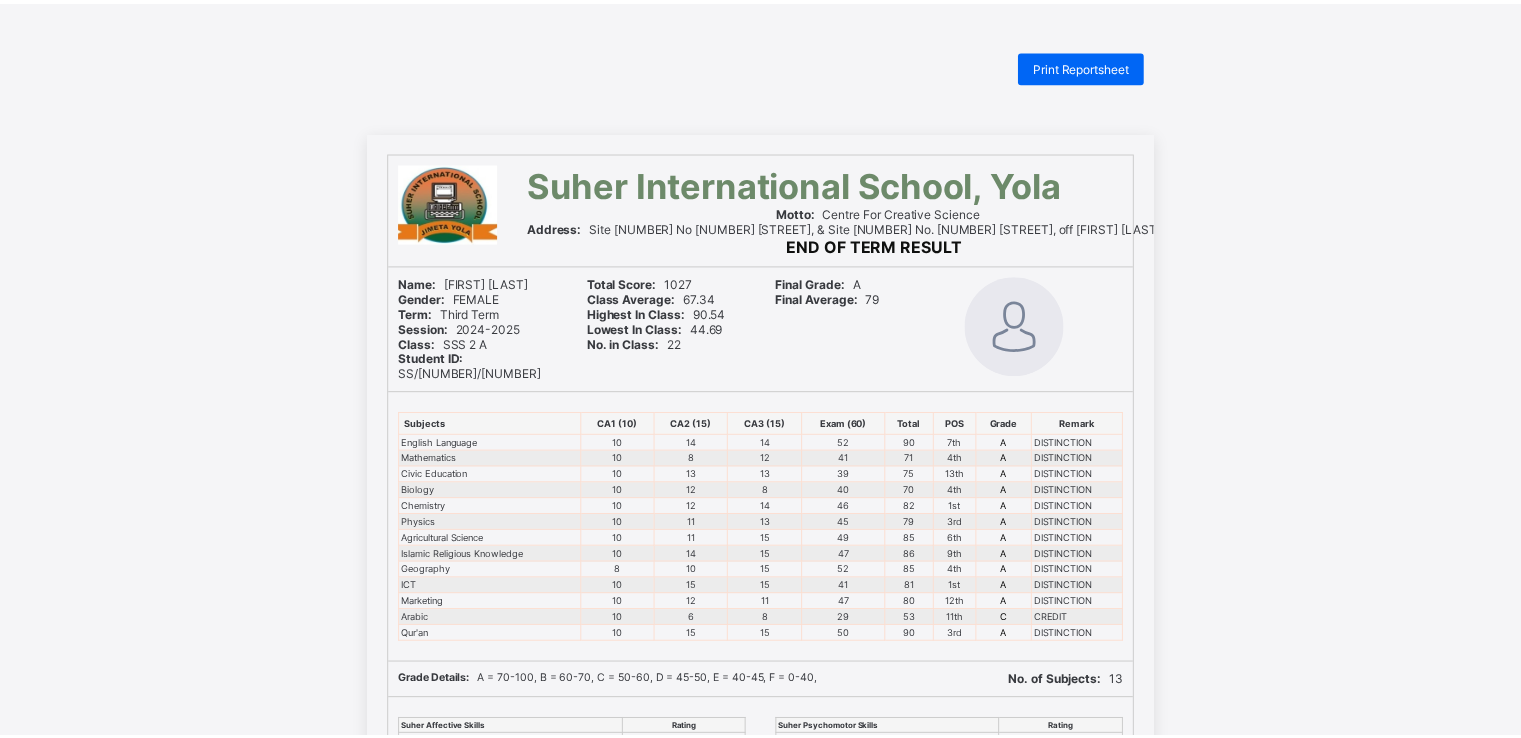 scroll, scrollTop: 0, scrollLeft: 0, axis: both 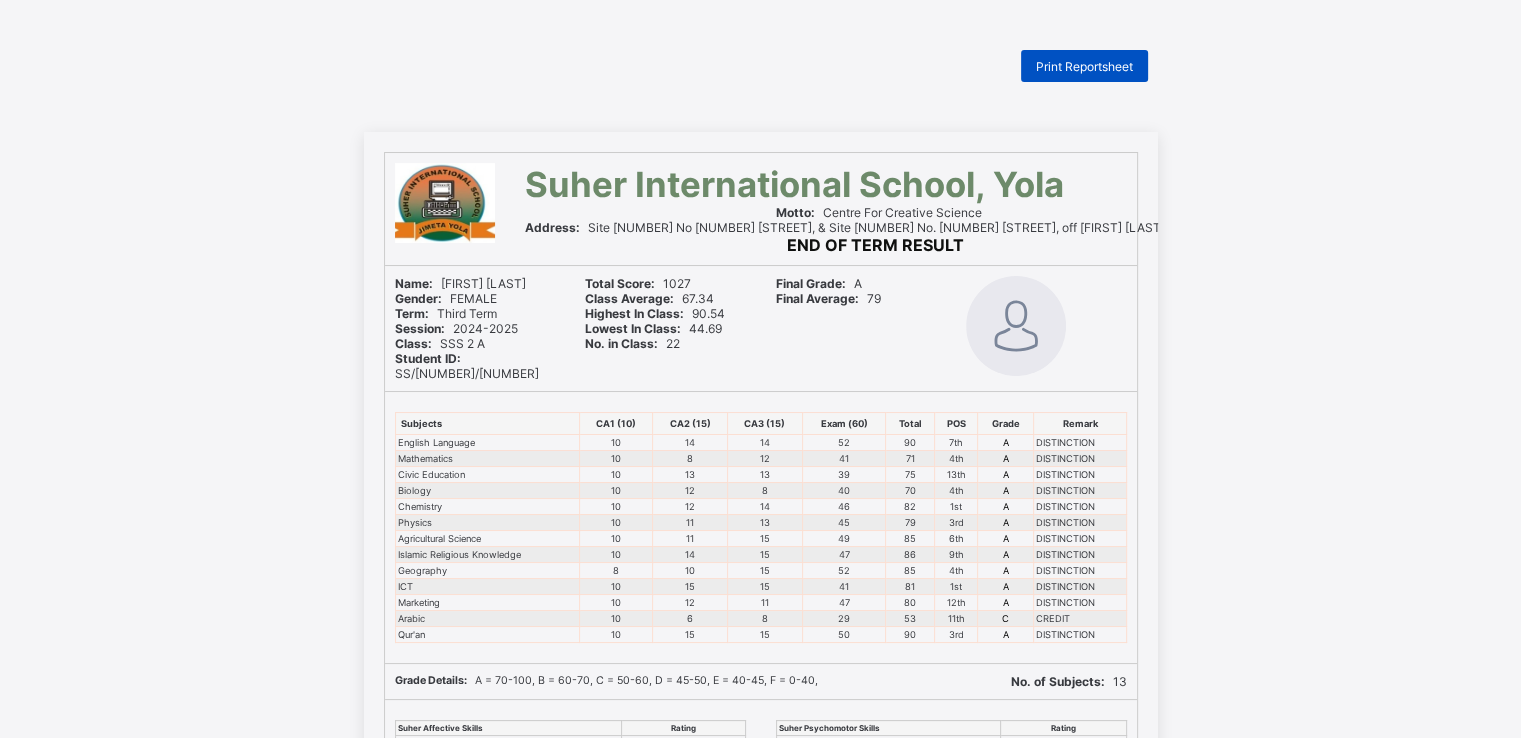 click on "Print Reportsheet" at bounding box center (1084, 66) 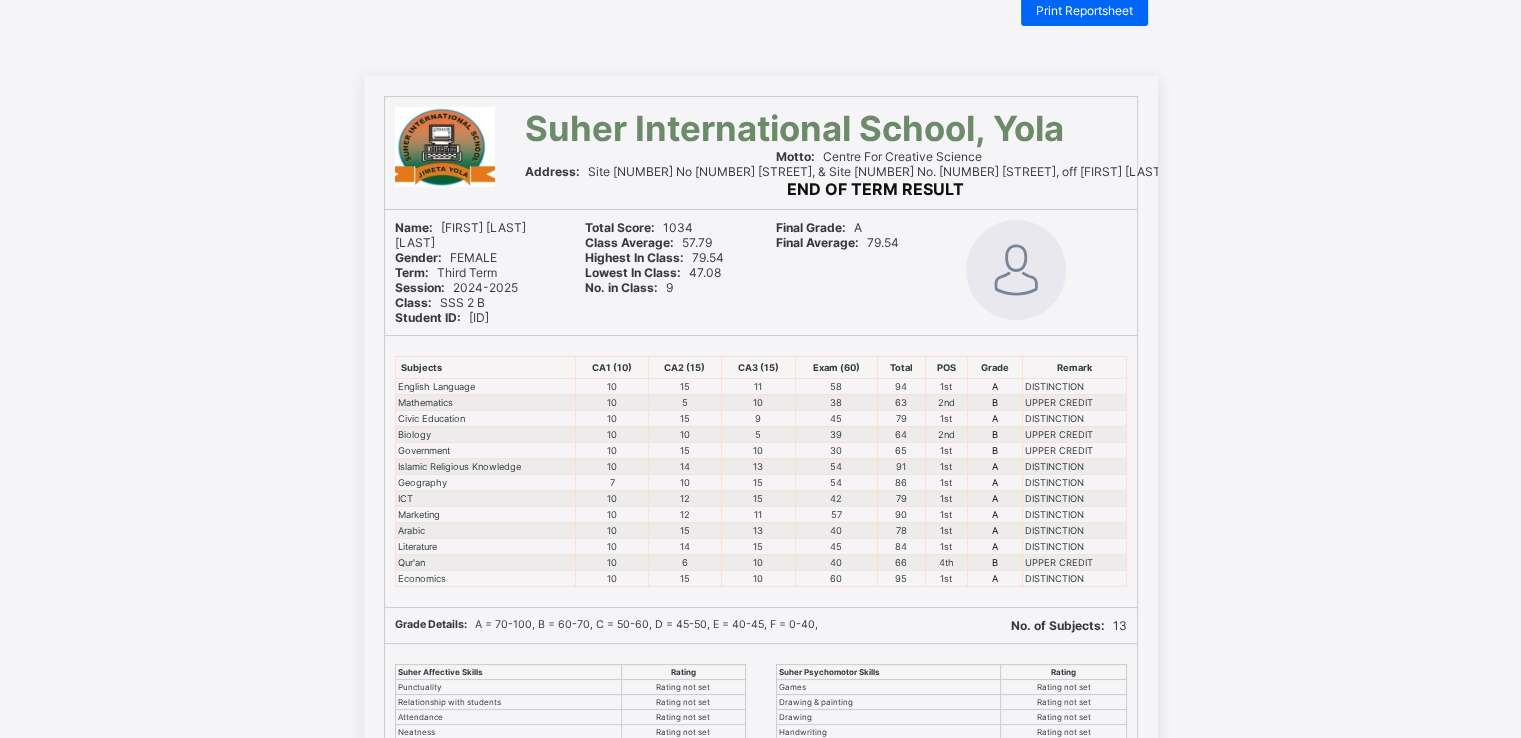 scroll, scrollTop: 0, scrollLeft: 0, axis: both 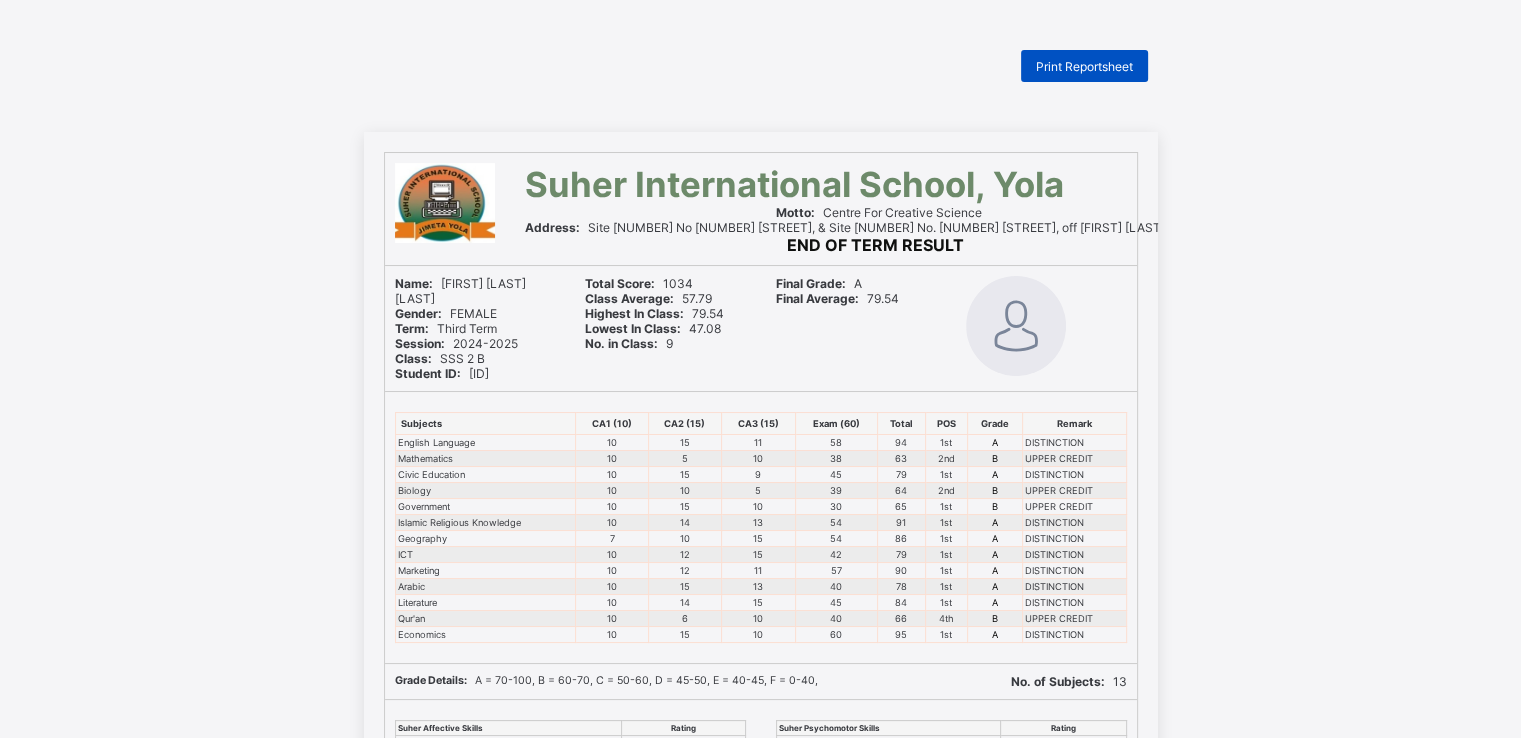 click on "Print Reportsheet" at bounding box center (1084, 66) 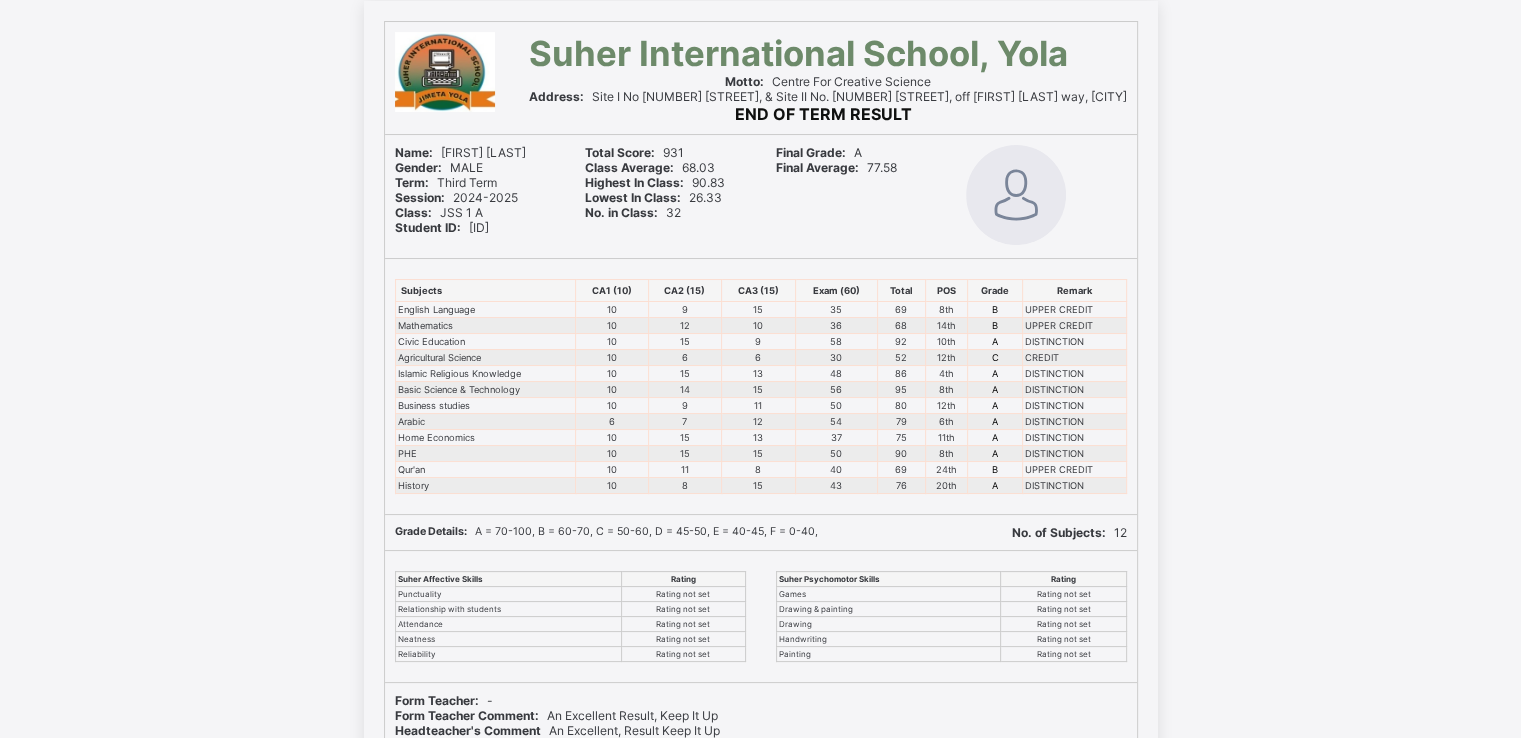scroll, scrollTop: 0, scrollLeft: 0, axis: both 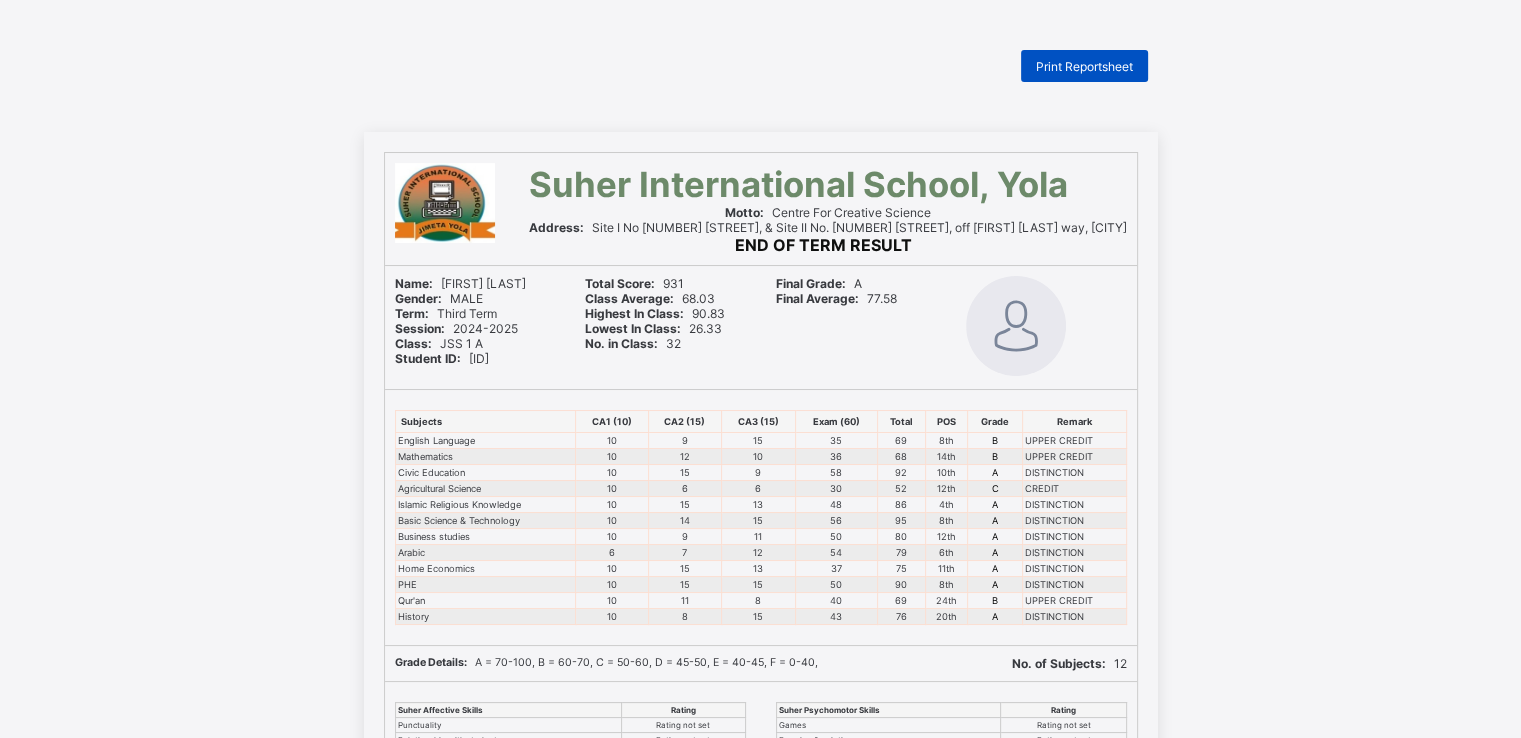 click on "Print Reportsheet" at bounding box center (1084, 66) 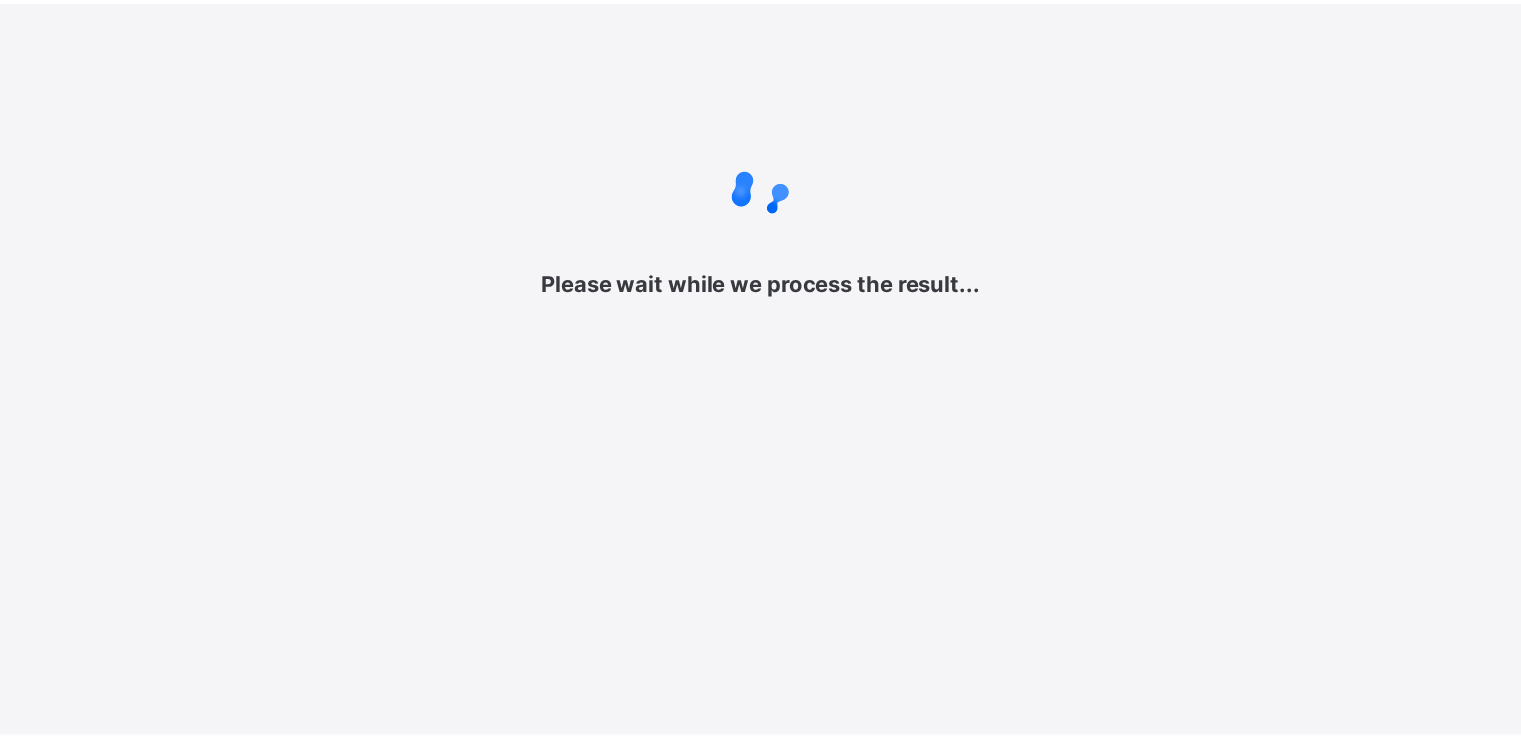 scroll, scrollTop: 0, scrollLeft: 0, axis: both 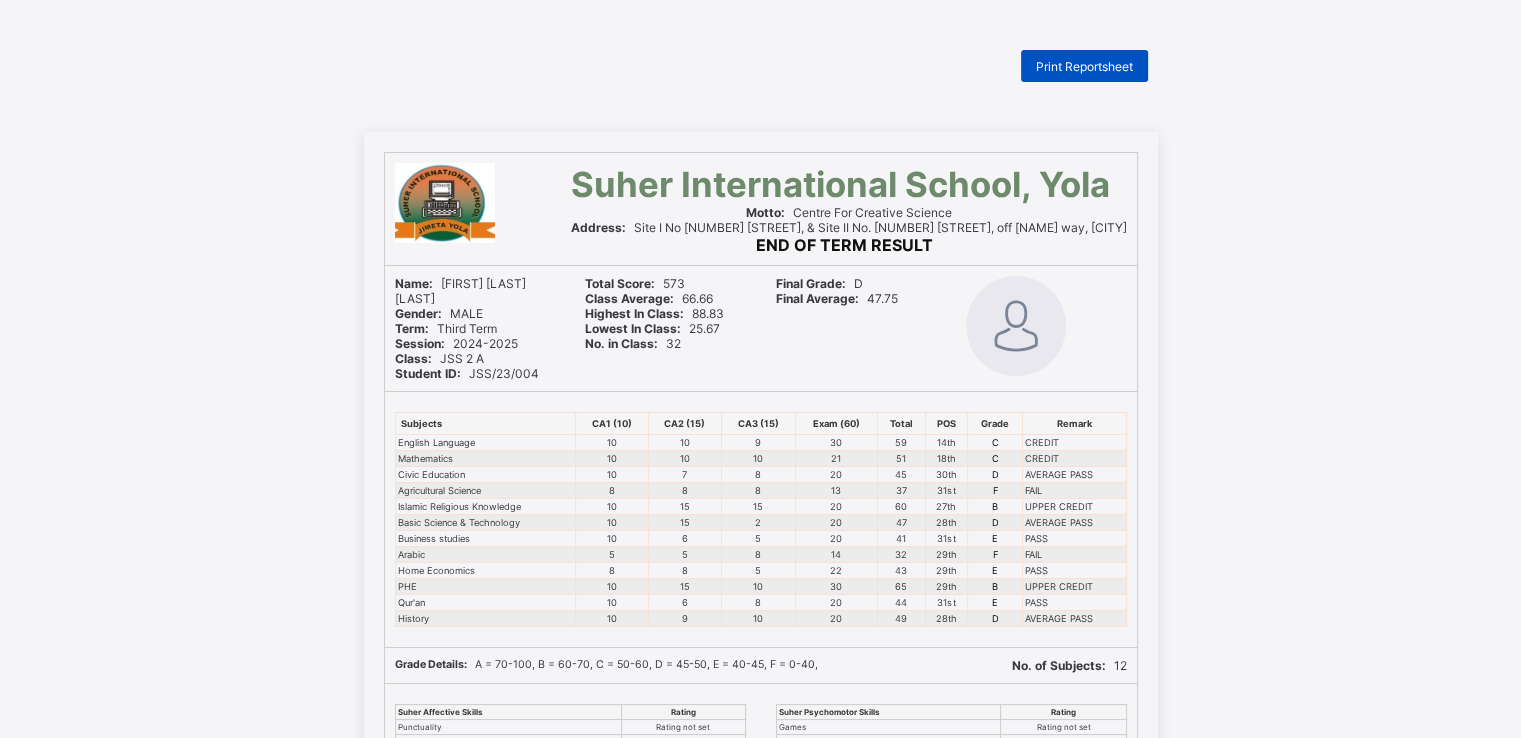 click on "Print Reportsheet" at bounding box center (1084, 66) 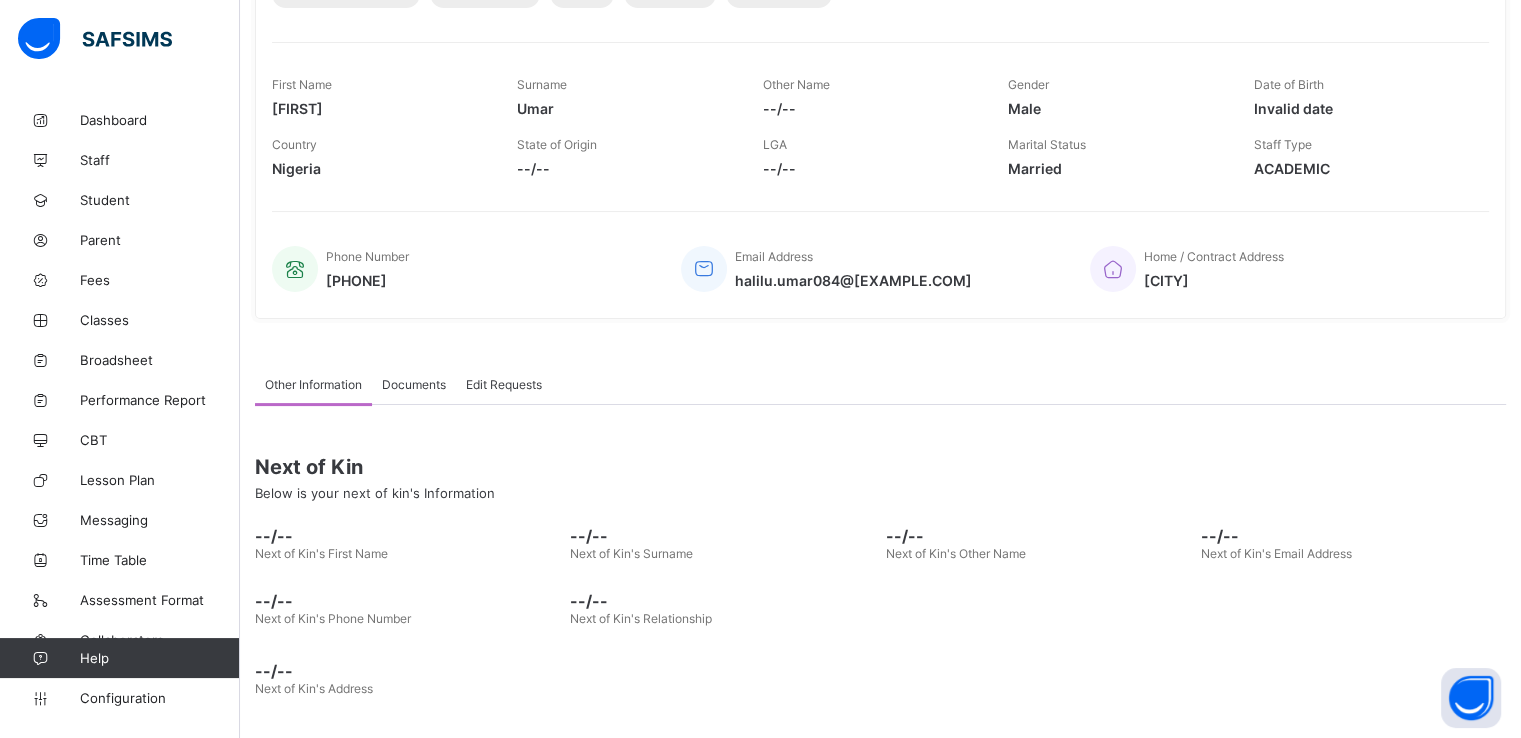 scroll, scrollTop: 0, scrollLeft: 0, axis: both 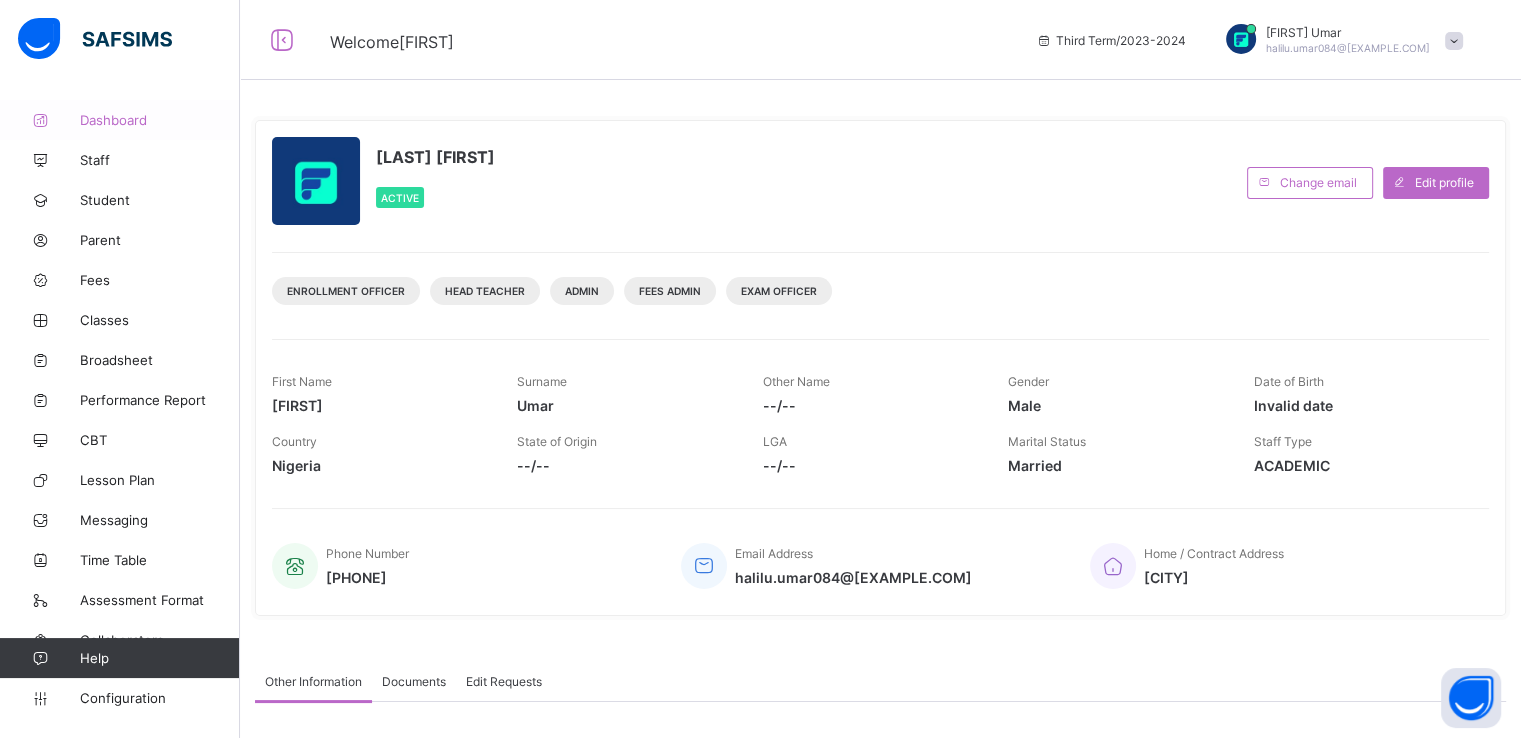 click on "Dashboard" at bounding box center (160, 120) 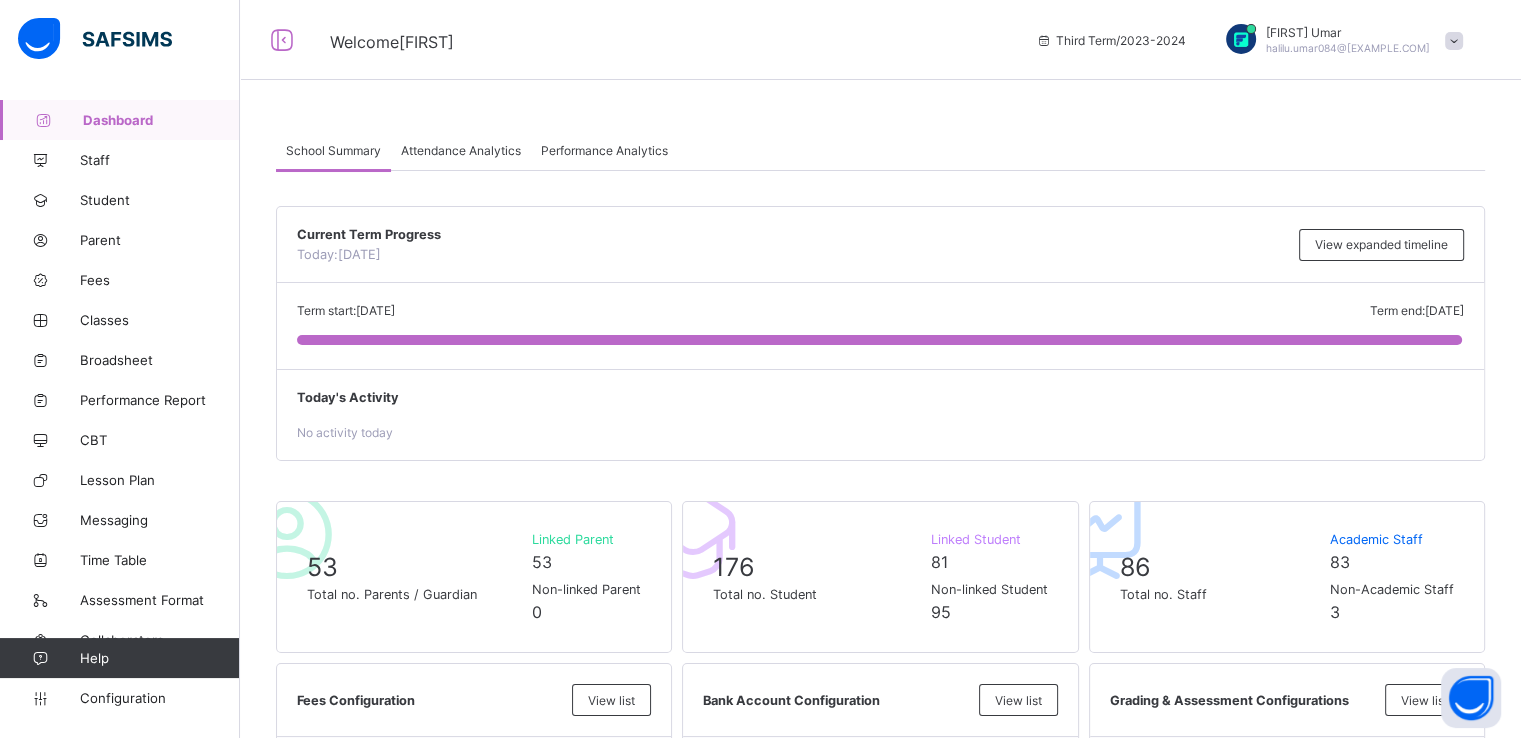 scroll, scrollTop: 164, scrollLeft: 0, axis: vertical 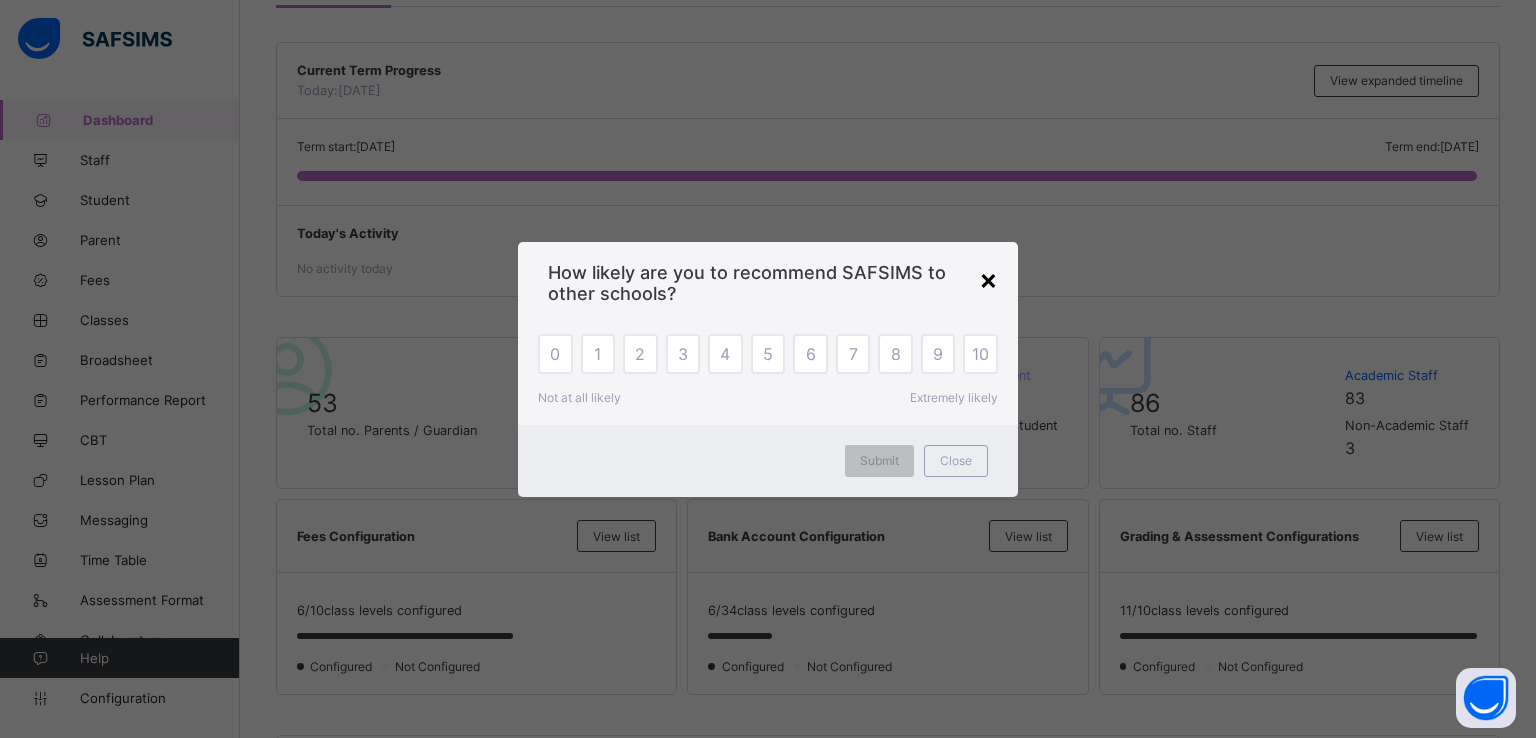 click on "×" at bounding box center [988, 279] 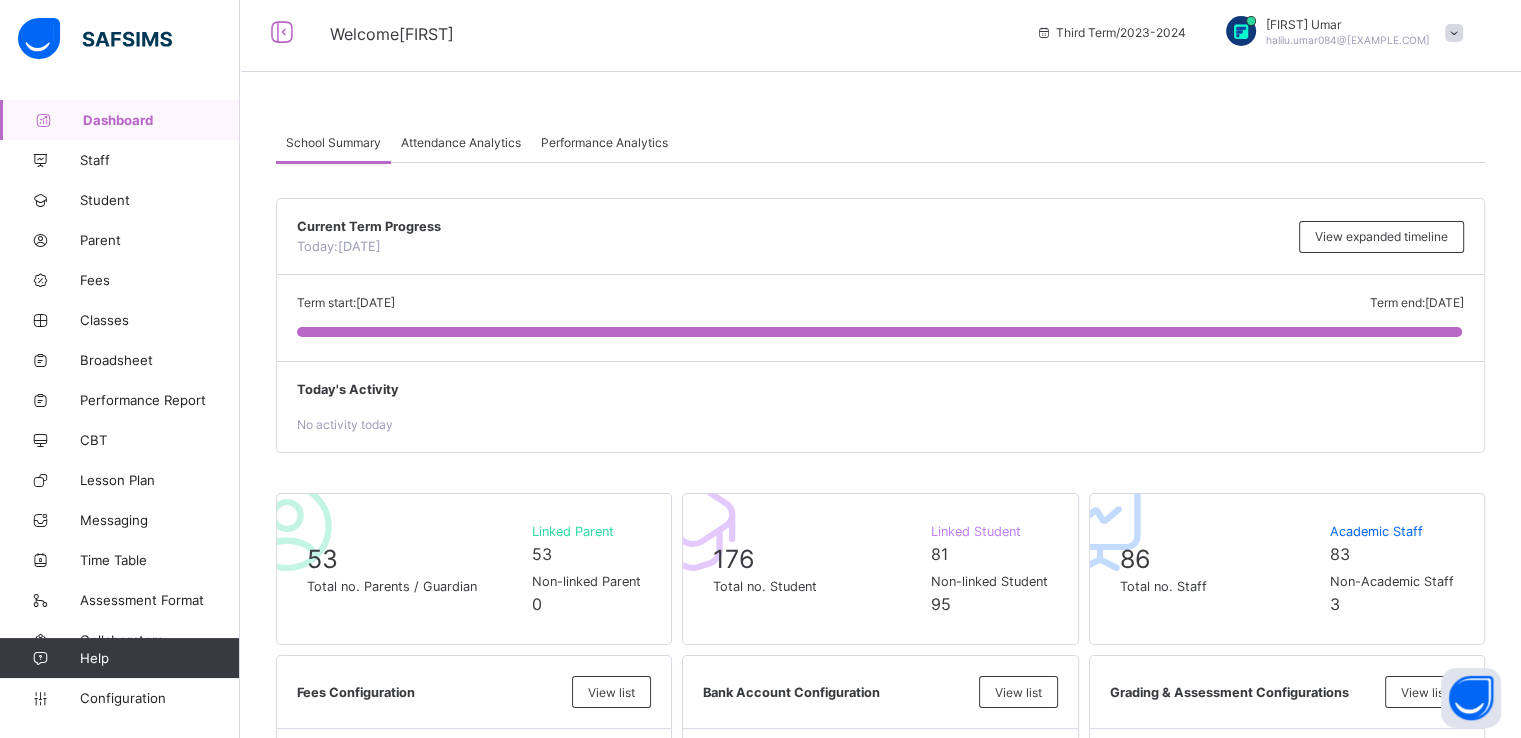 scroll, scrollTop: 7, scrollLeft: 0, axis: vertical 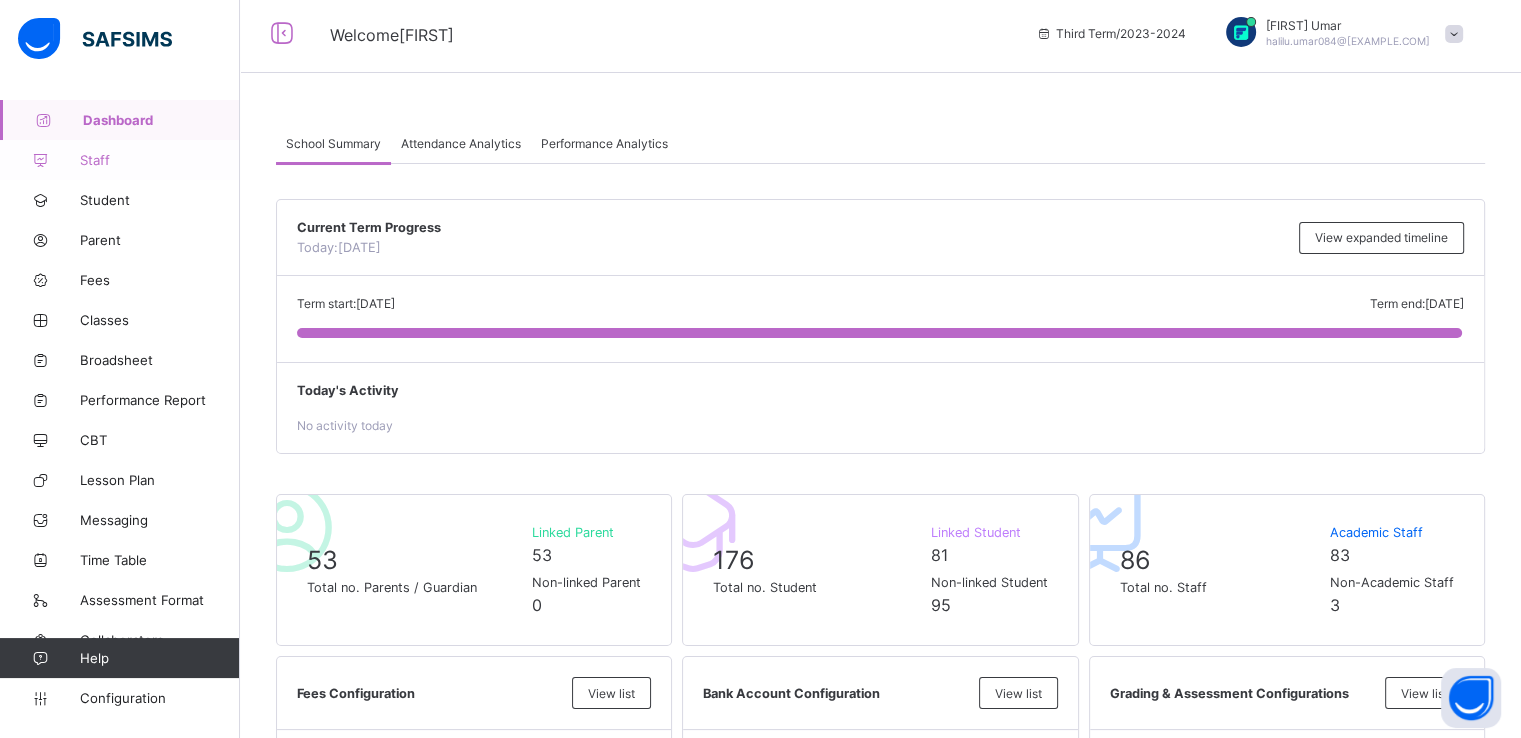 click on "Staff" at bounding box center (120, 160) 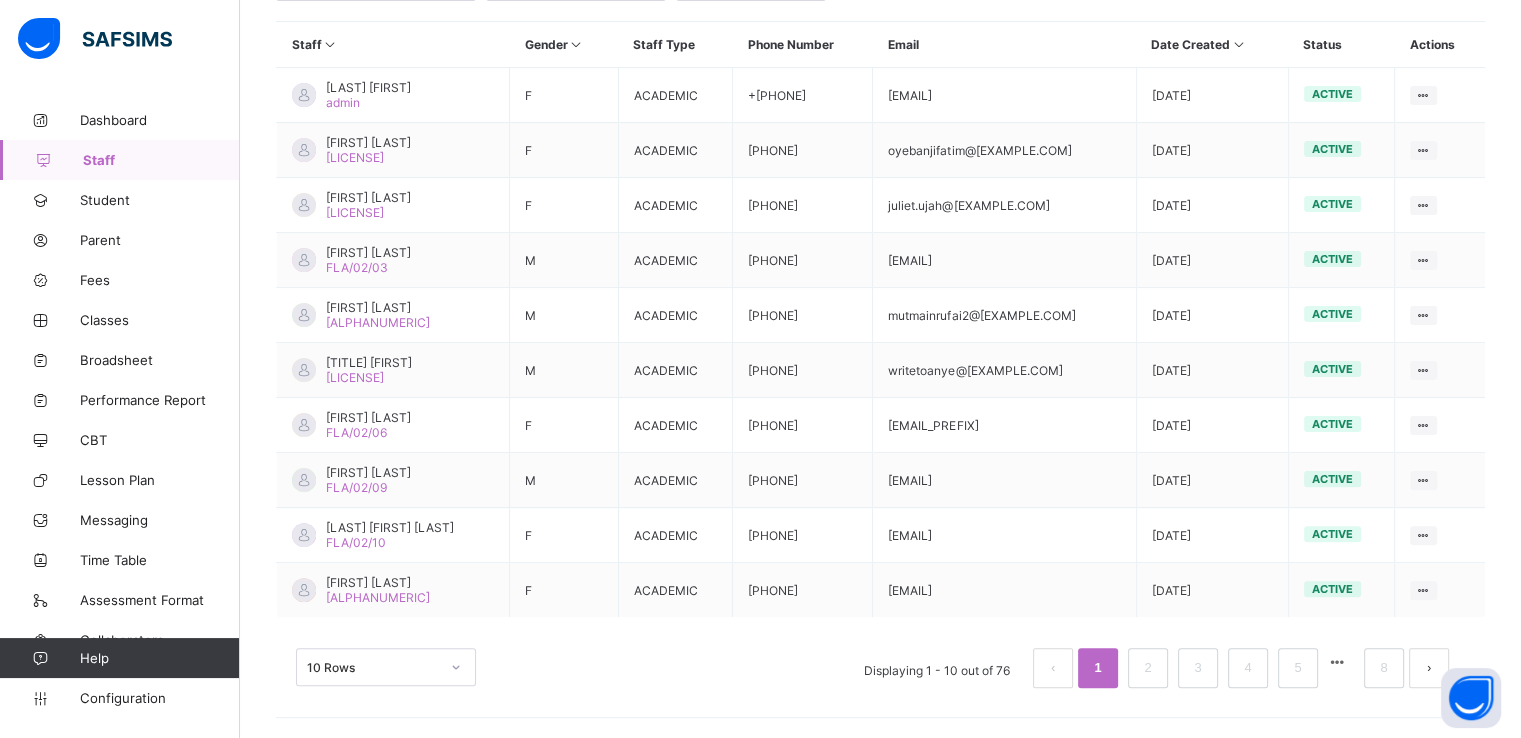 scroll, scrollTop: 0, scrollLeft: 0, axis: both 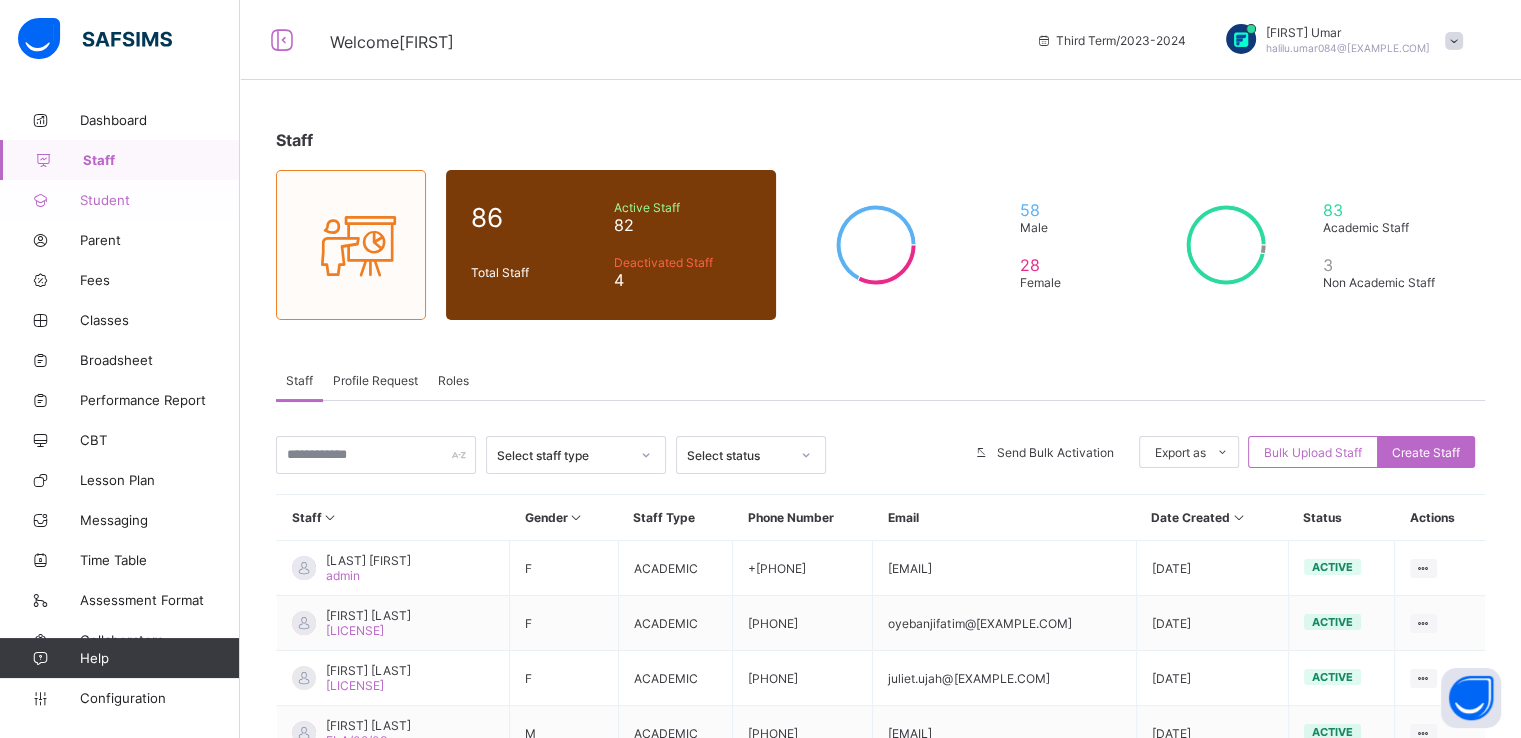 click on "Student" at bounding box center (160, 200) 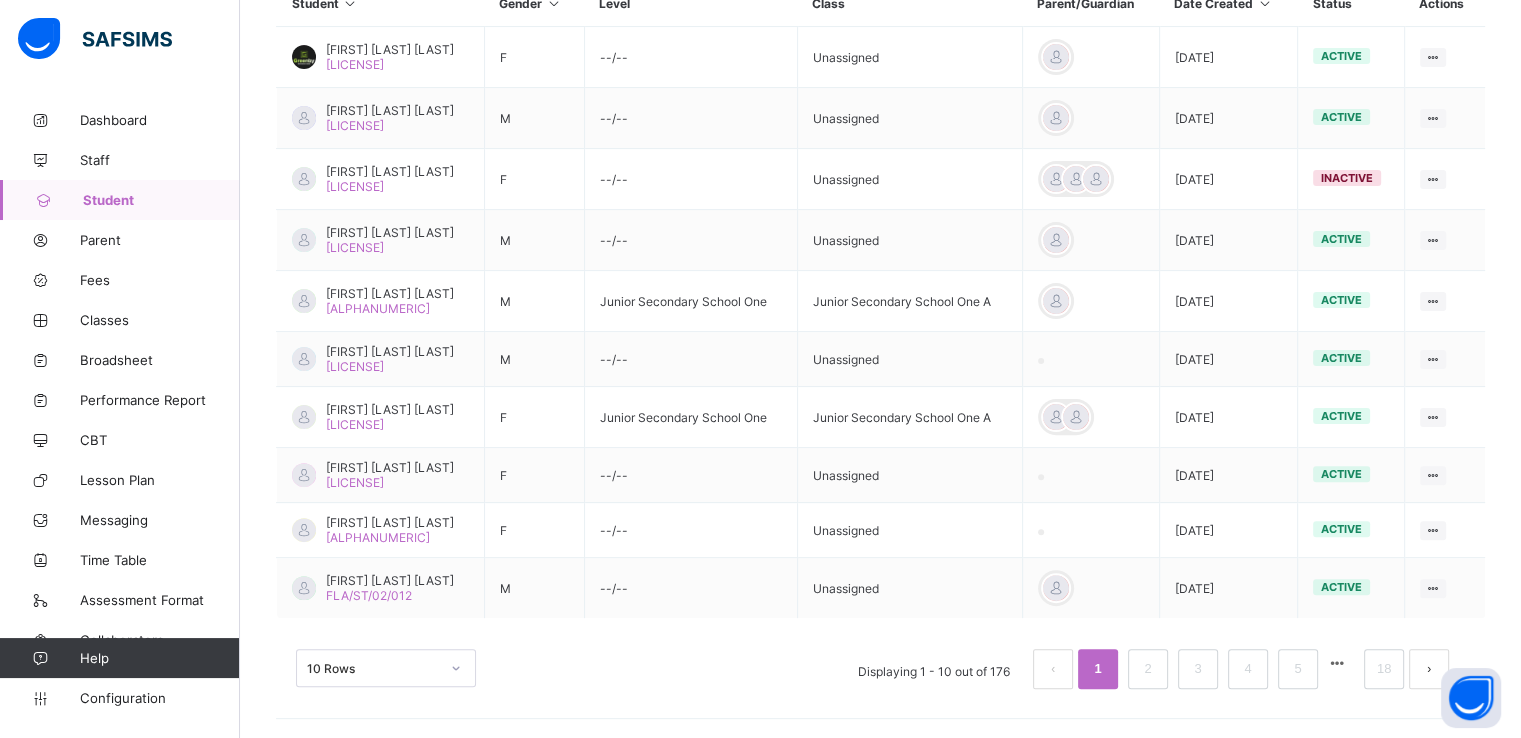 scroll, scrollTop: 0, scrollLeft: 0, axis: both 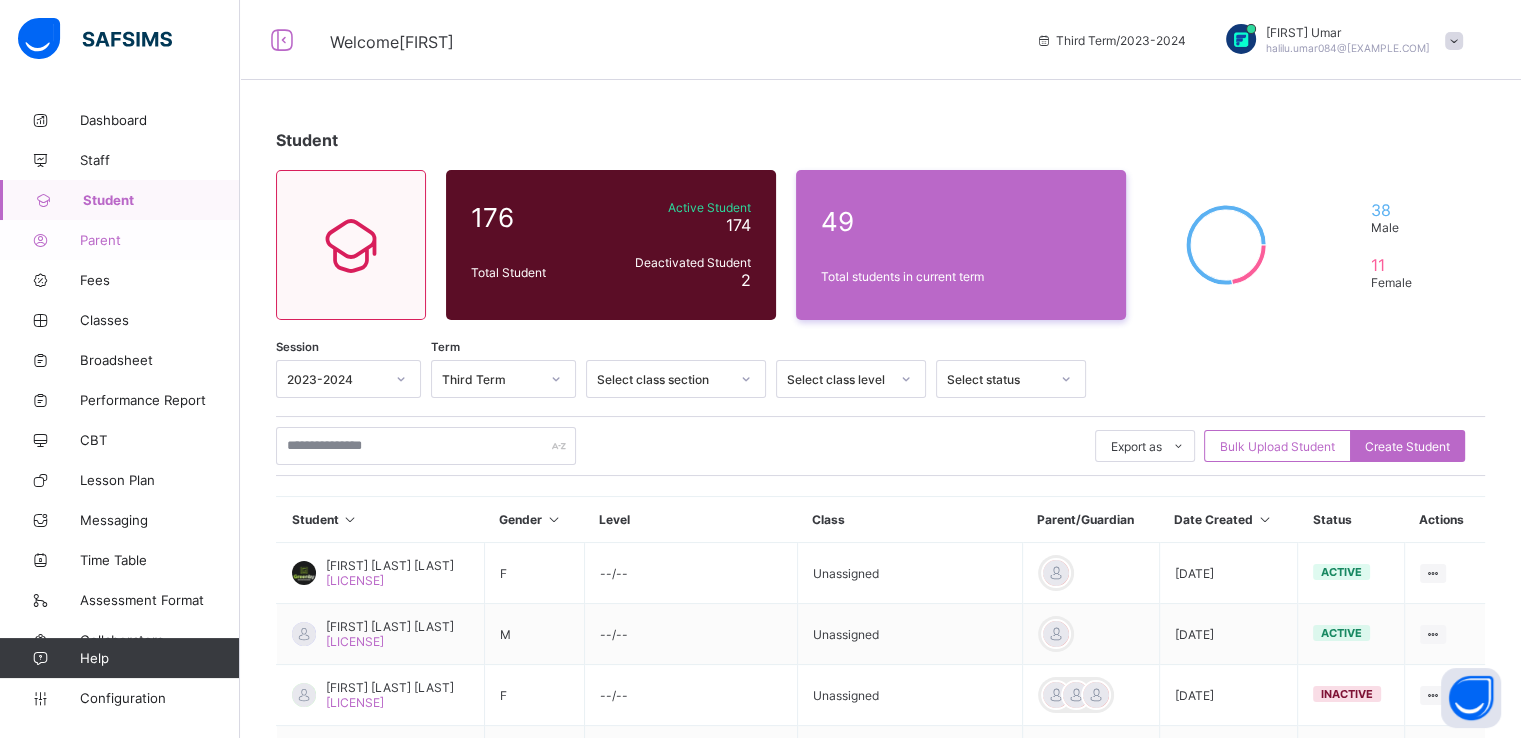 click on "Parent" at bounding box center (160, 240) 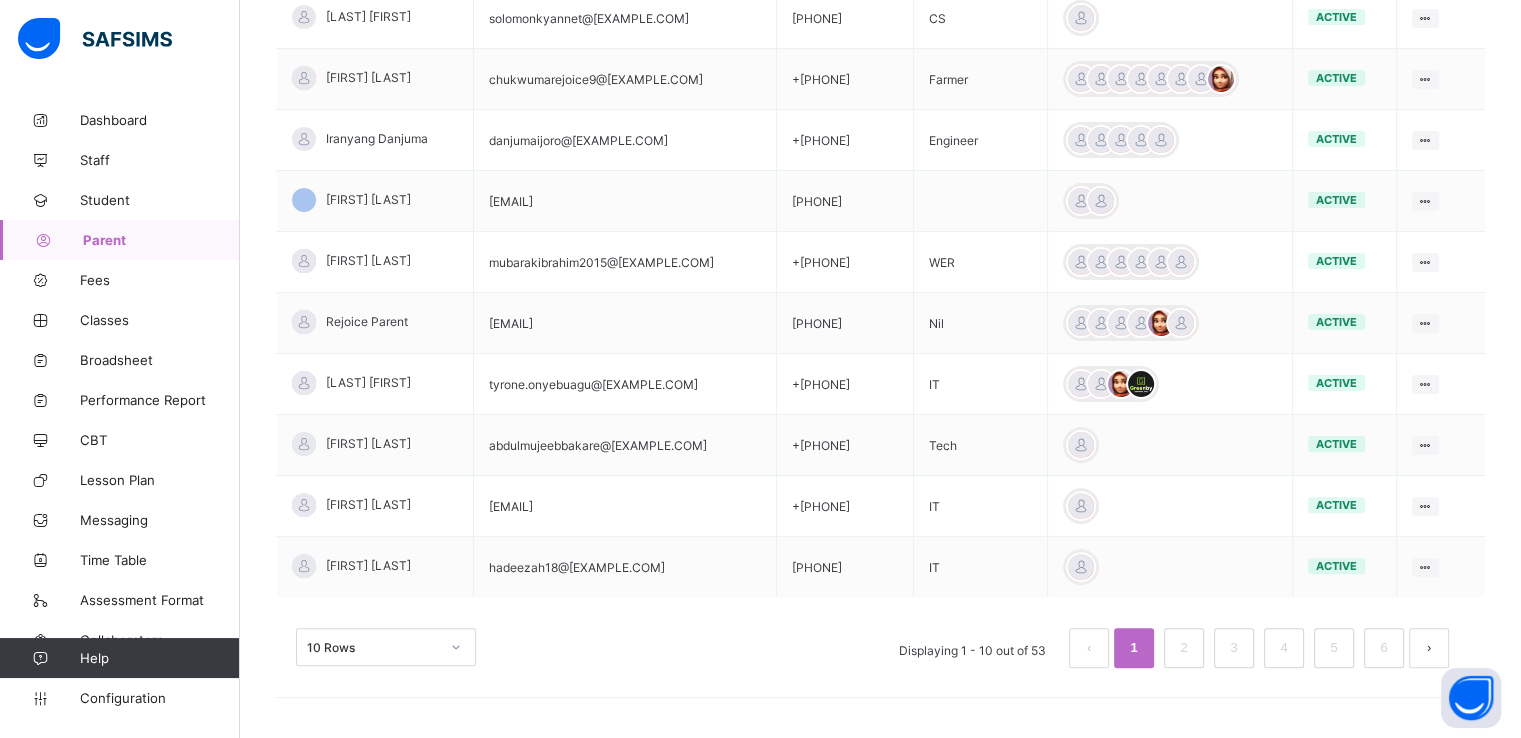 scroll, scrollTop: 0, scrollLeft: 0, axis: both 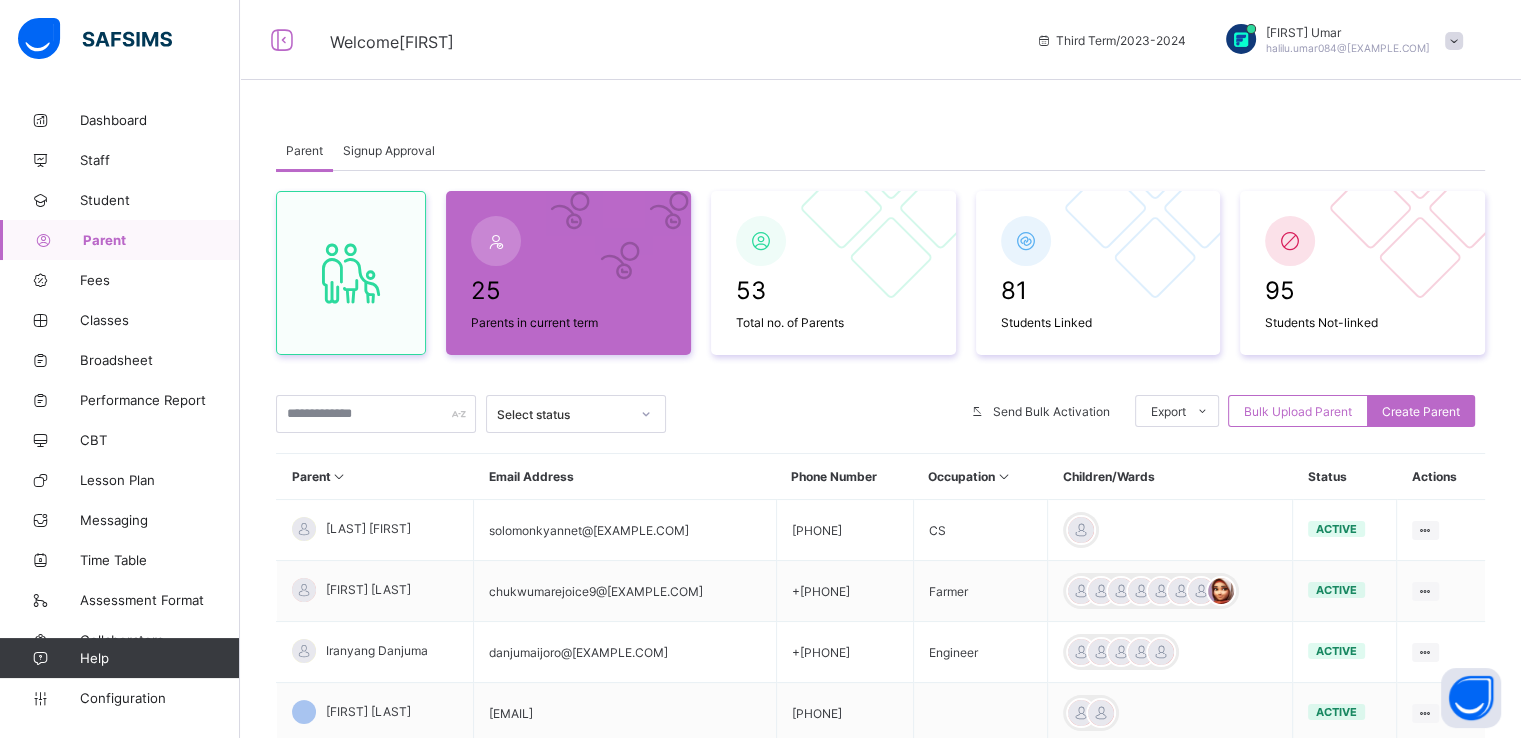 click on "Signup Approval" at bounding box center [389, 150] 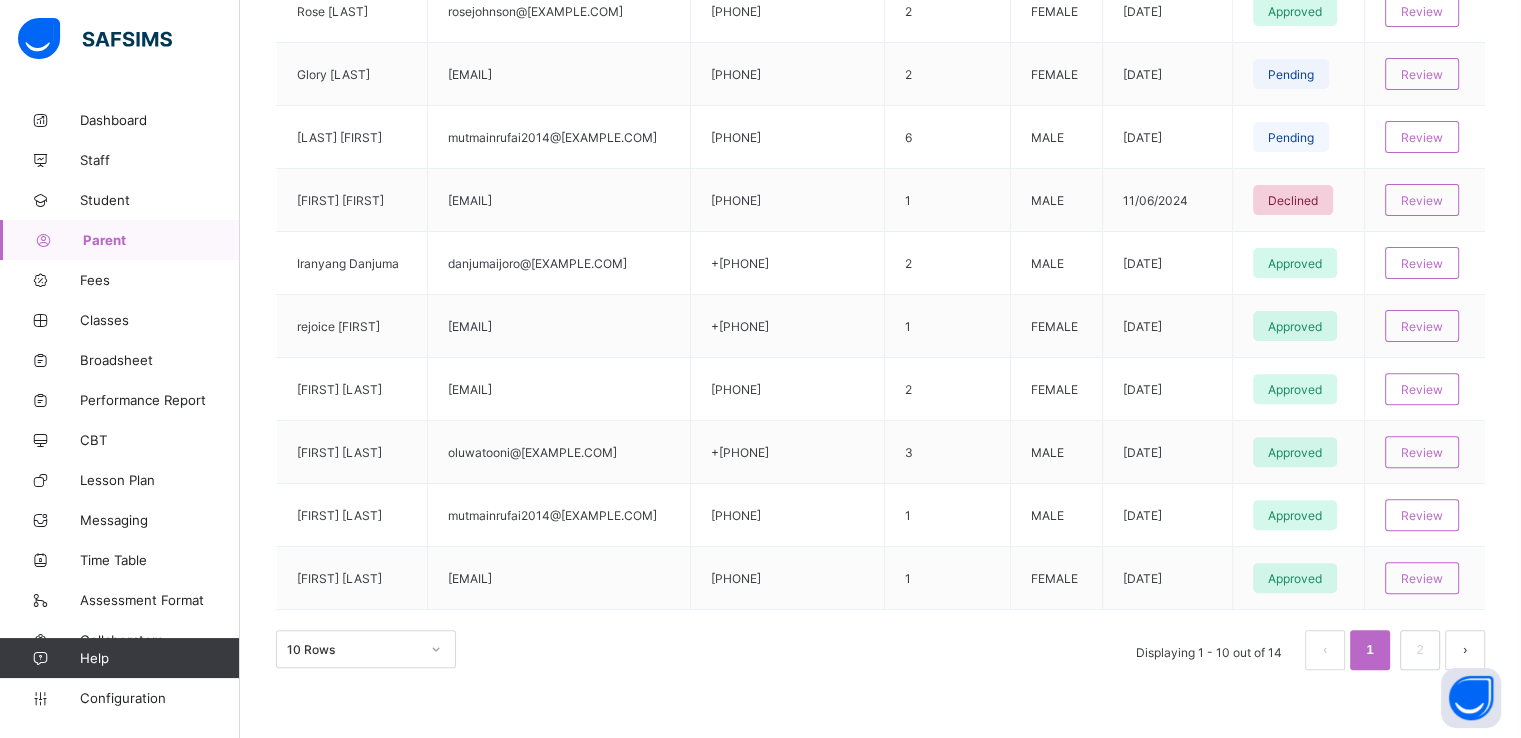 scroll, scrollTop: 0, scrollLeft: 0, axis: both 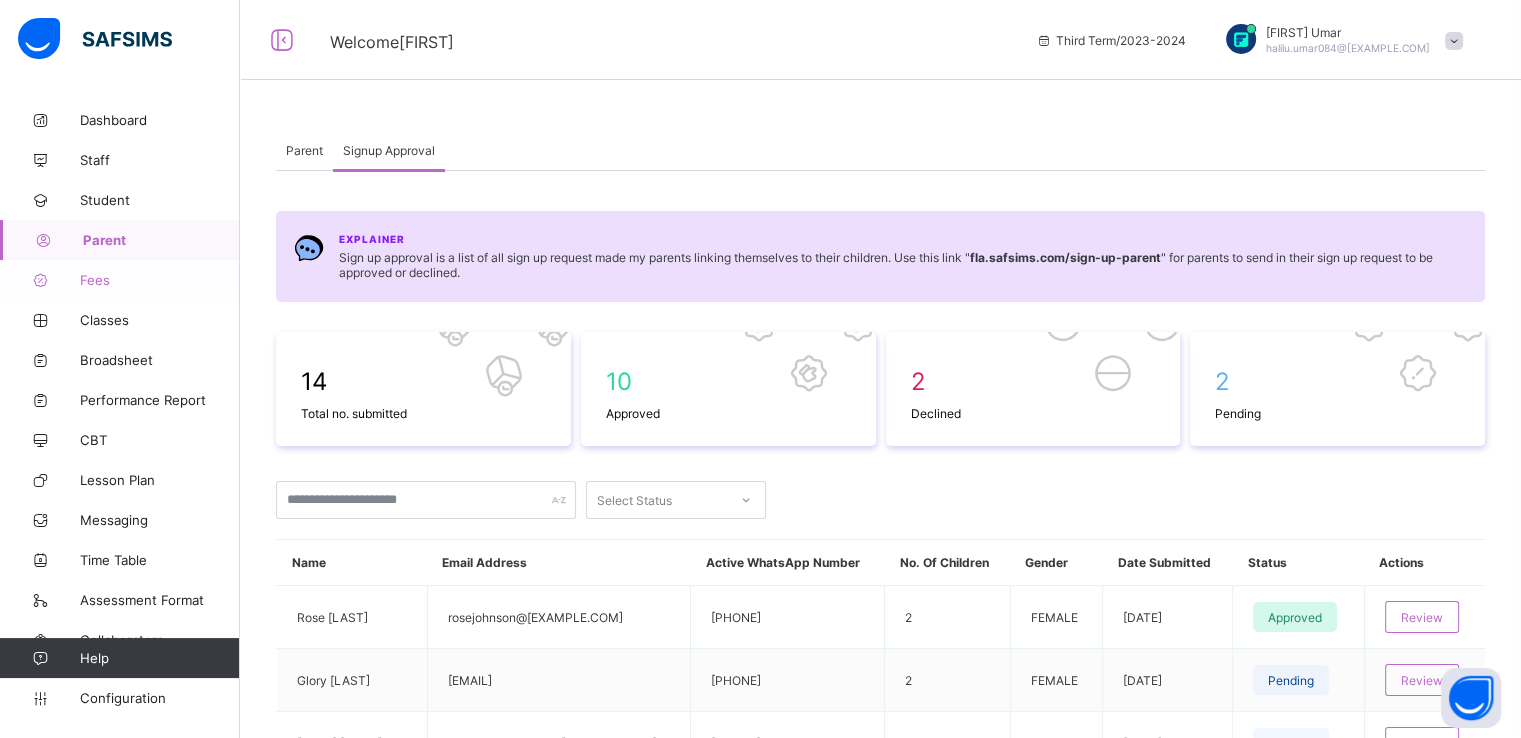 click on "Fees" at bounding box center (160, 280) 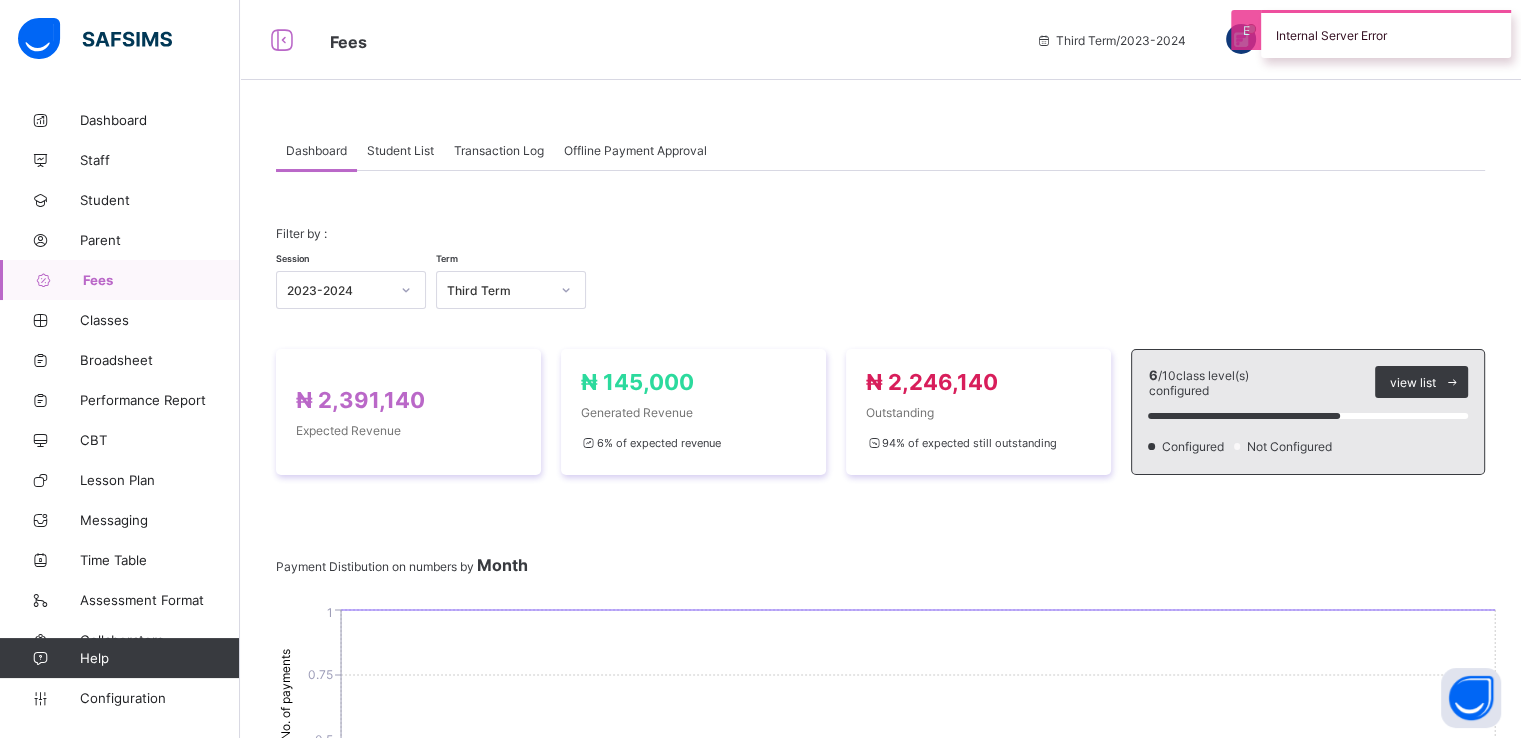 click on "Student List" at bounding box center [400, 150] 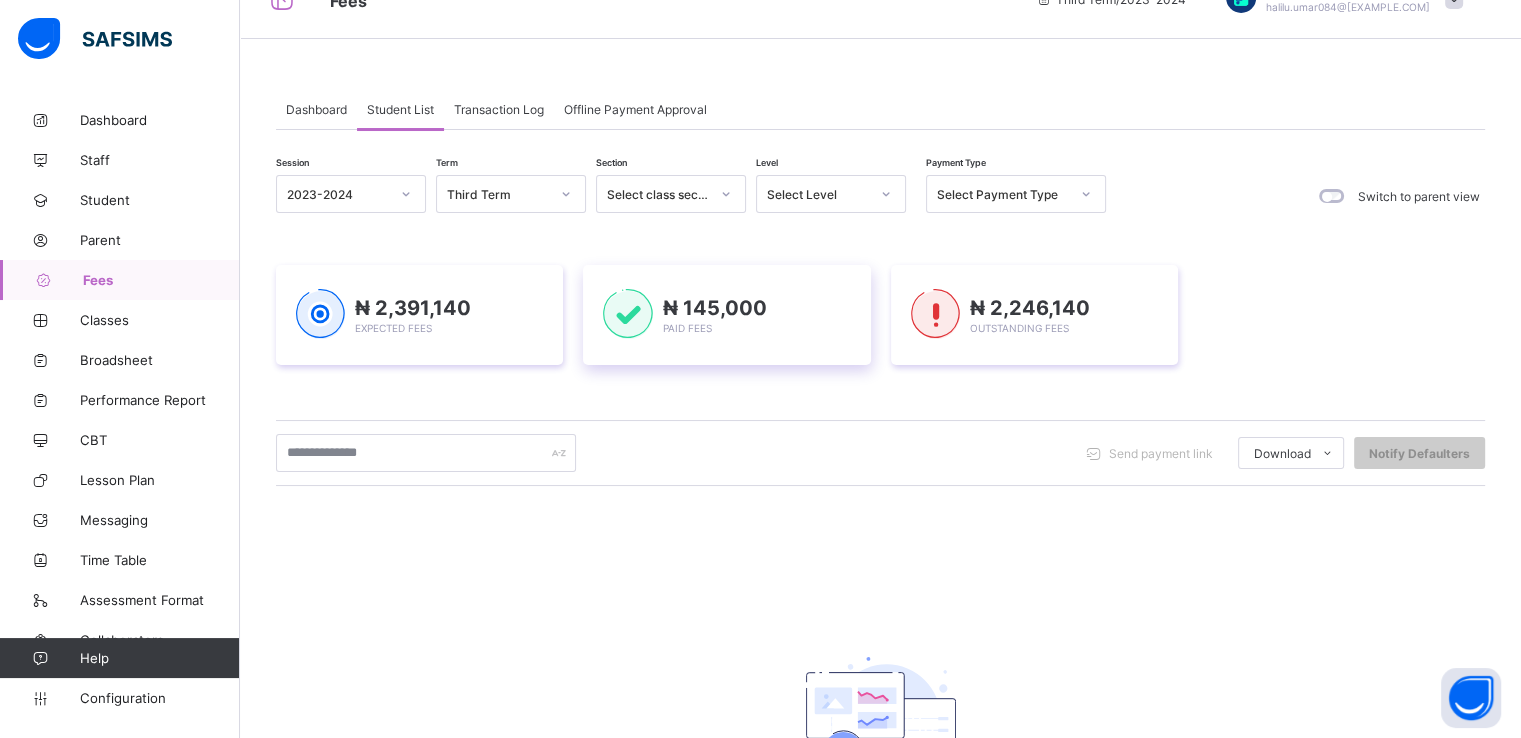 scroll, scrollTop: 37, scrollLeft: 0, axis: vertical 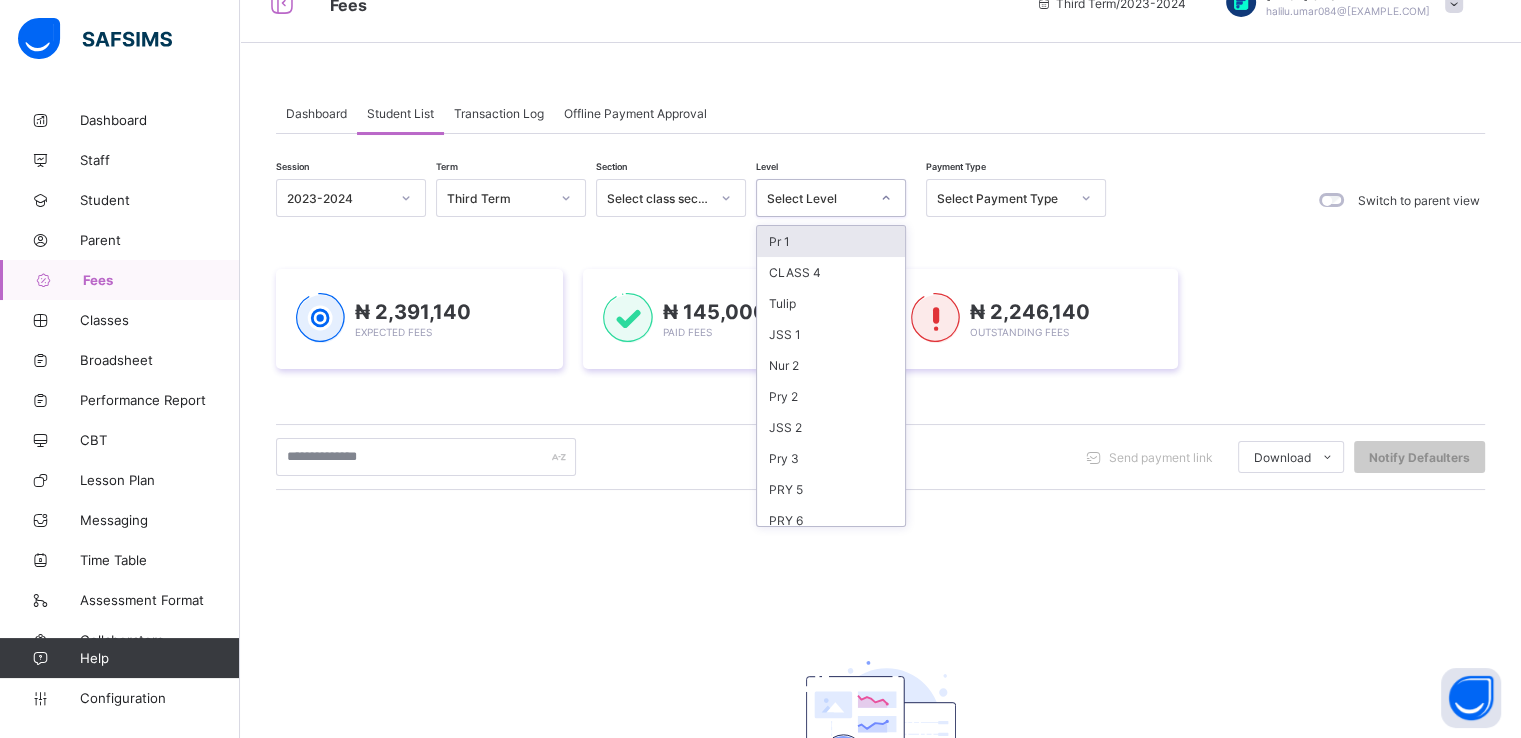 click on "Select Level" at bounding box center (818, 198) 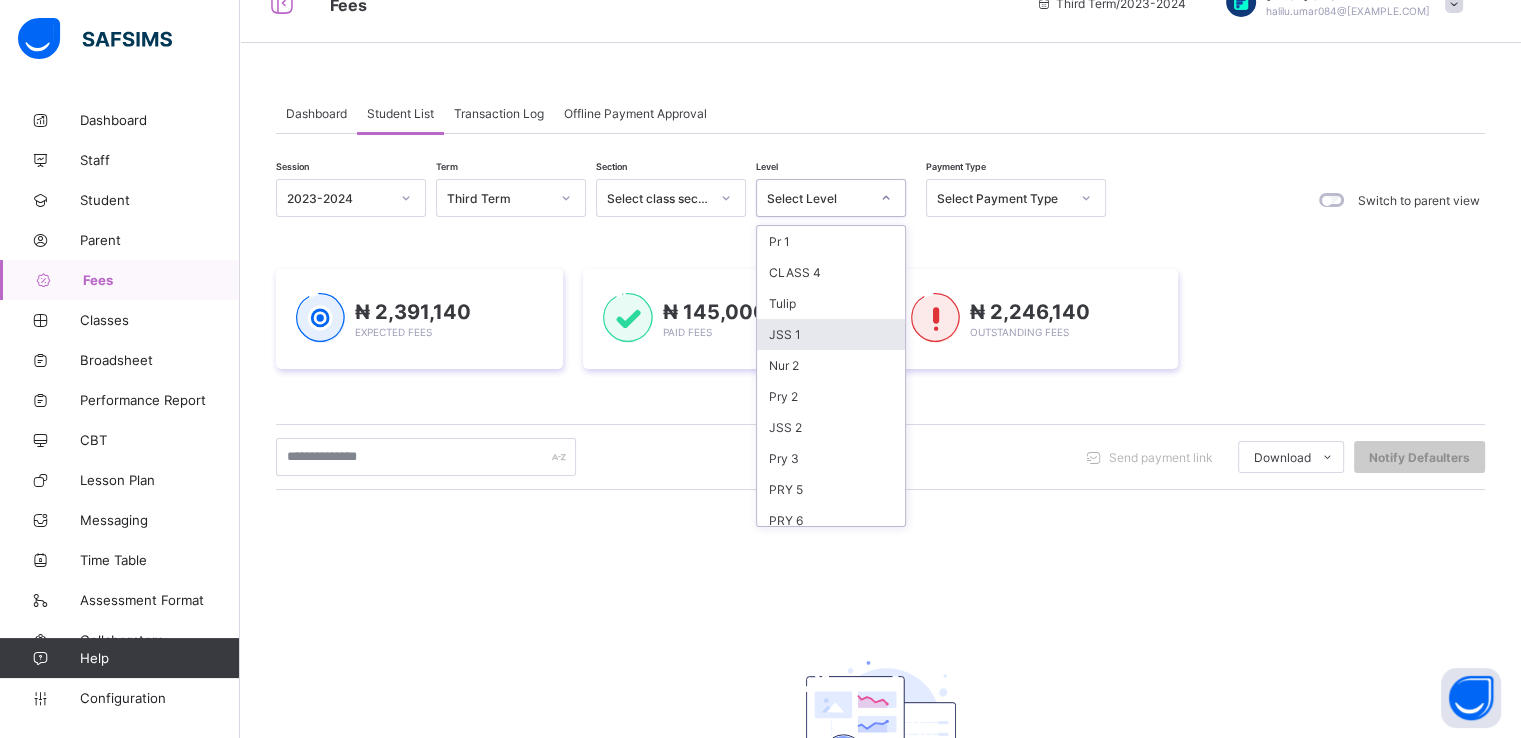 click on "JSS 1" at bounding box center [831, 334] 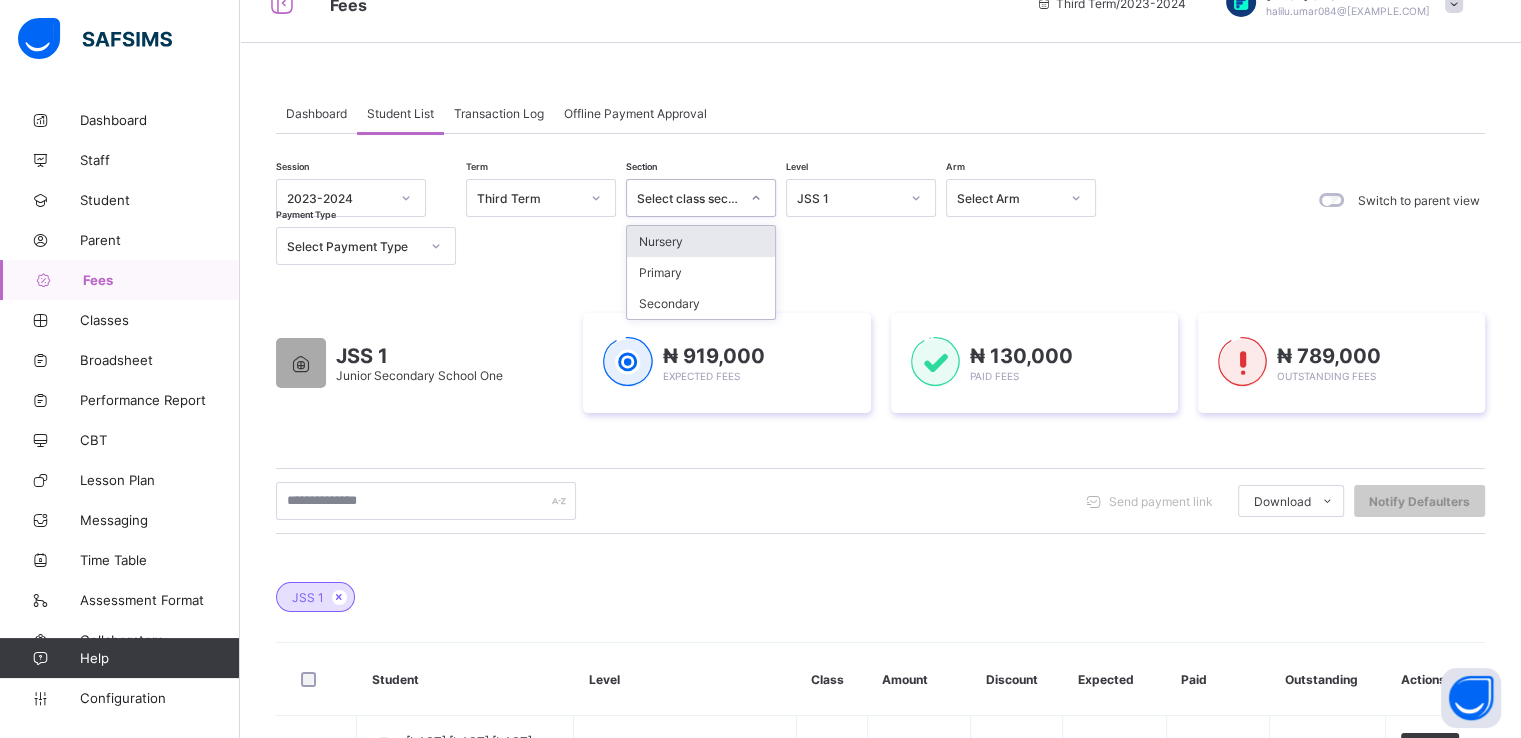 click at bounding box center (756, 198) 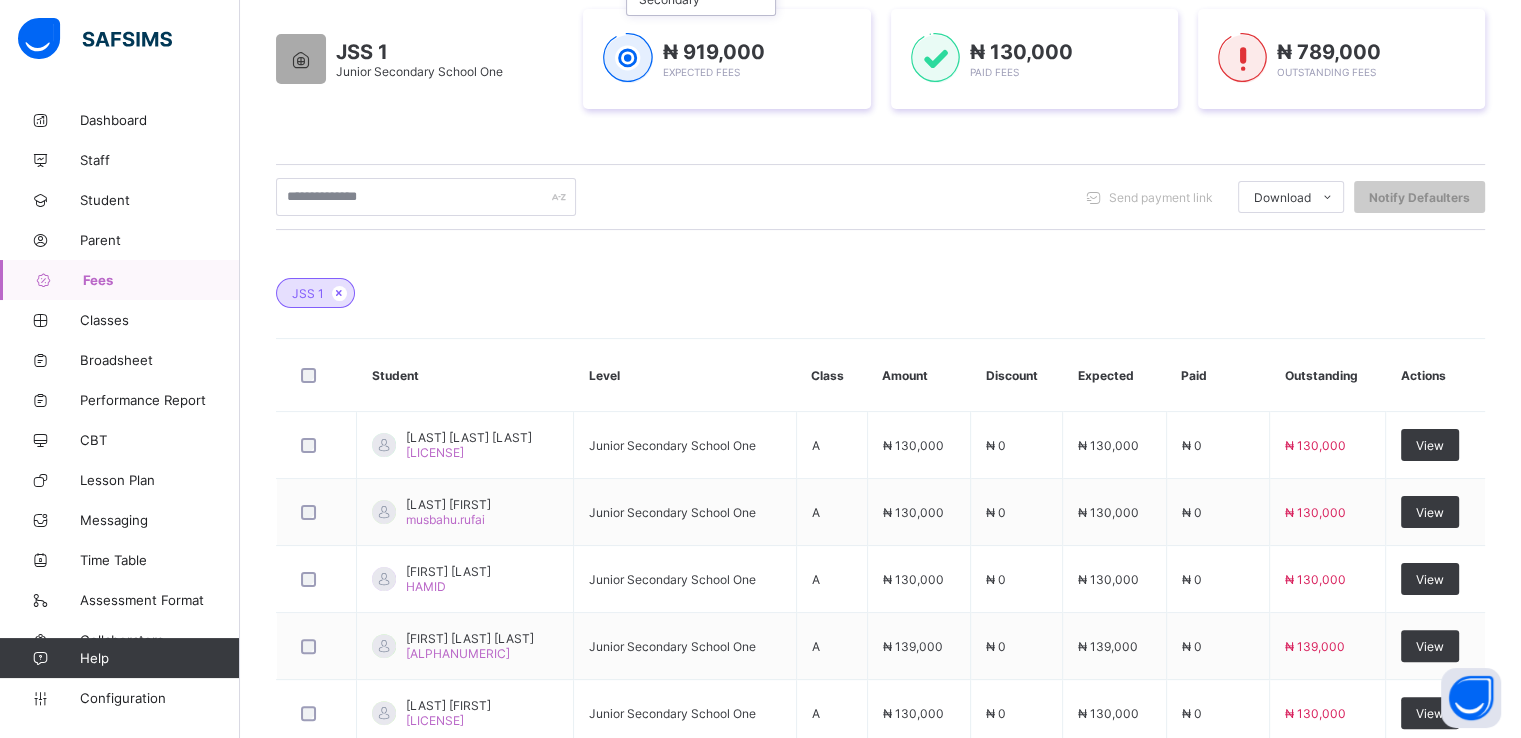 scroll, scrollTop: 347, scrollLeft: 0, axis: vertical 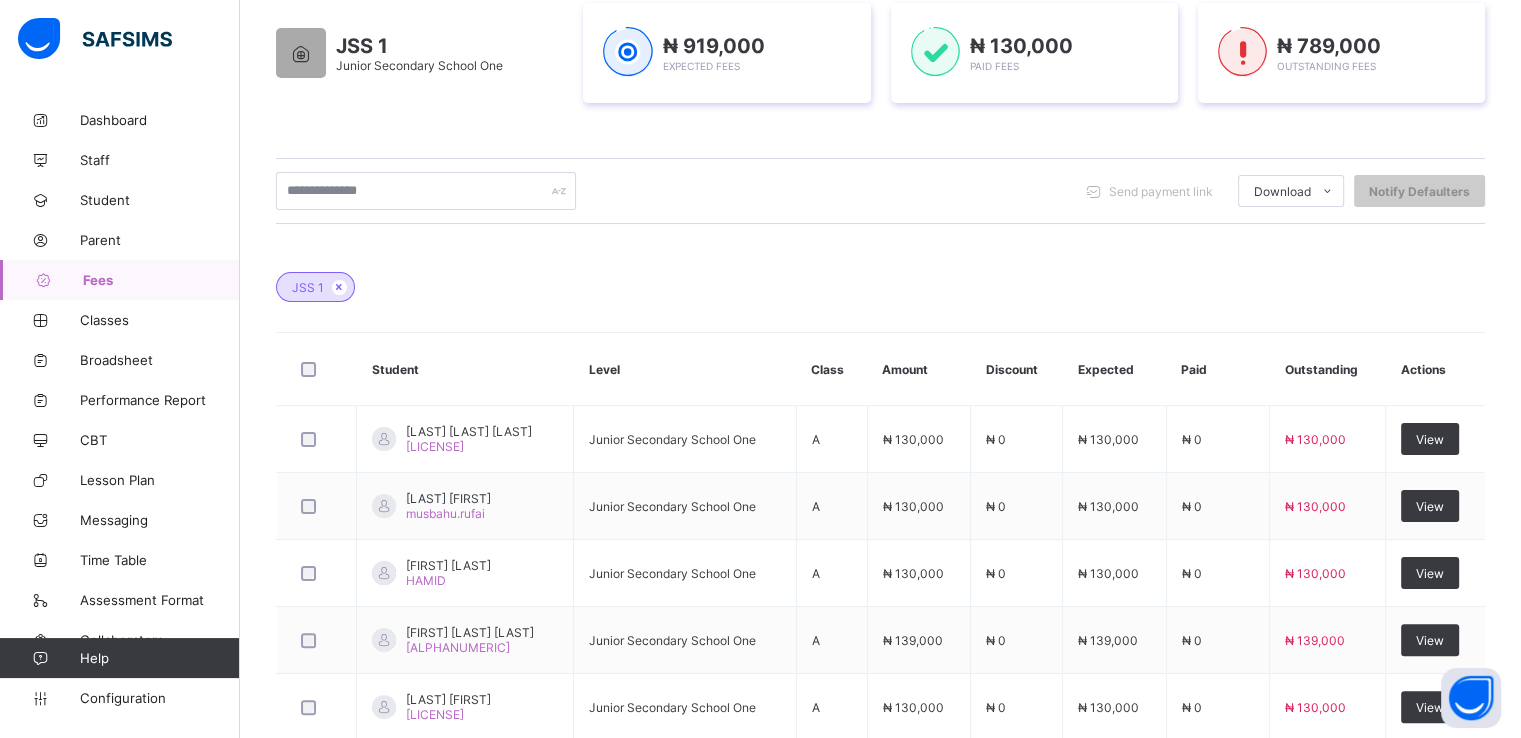 click on "Send payment link Download  Students Payment Students Payment Status Student Items Report Student Discount Report   Notify Defaulters" at bounding box center (880, 191) 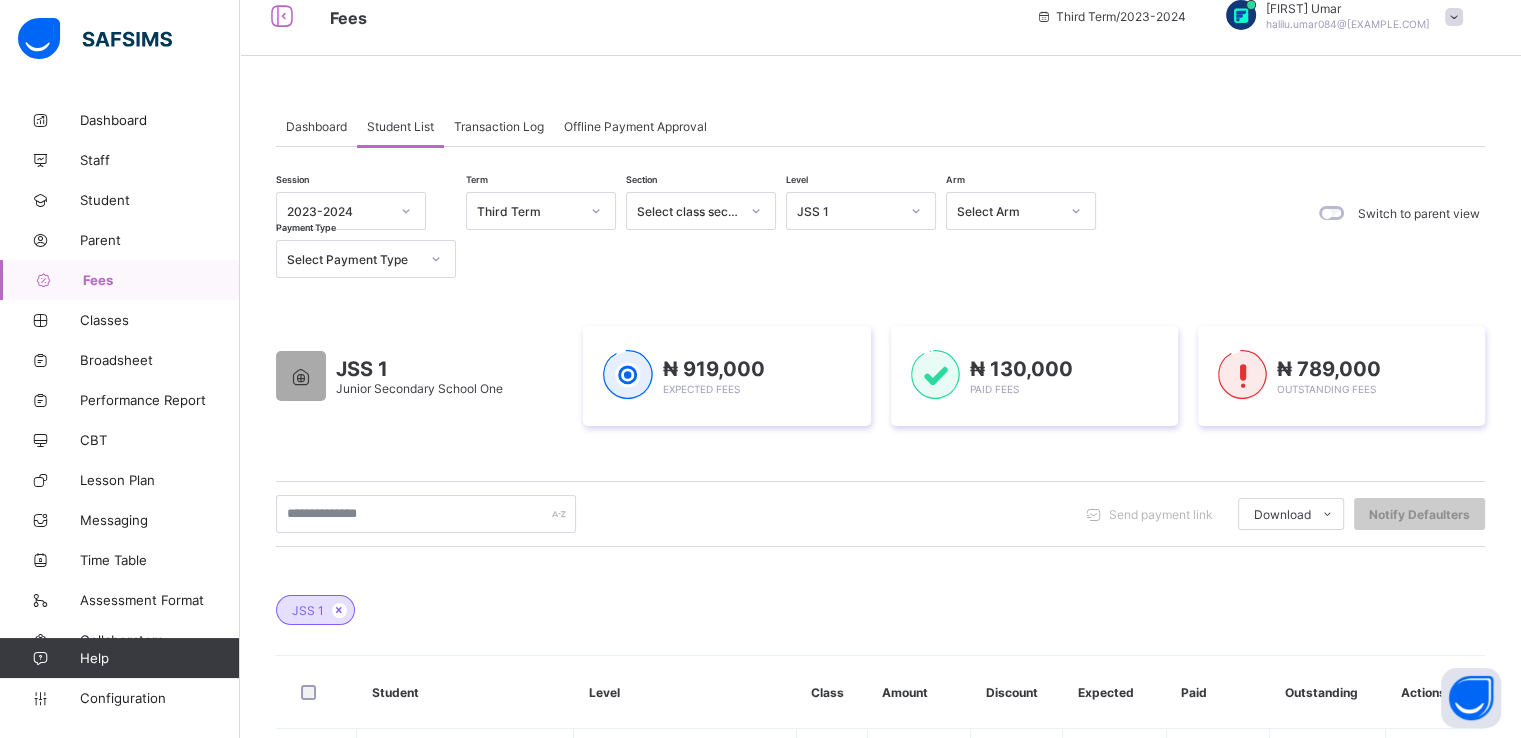 scroll, scrollTop: 23, scrollLeft: 0, axis: vertical 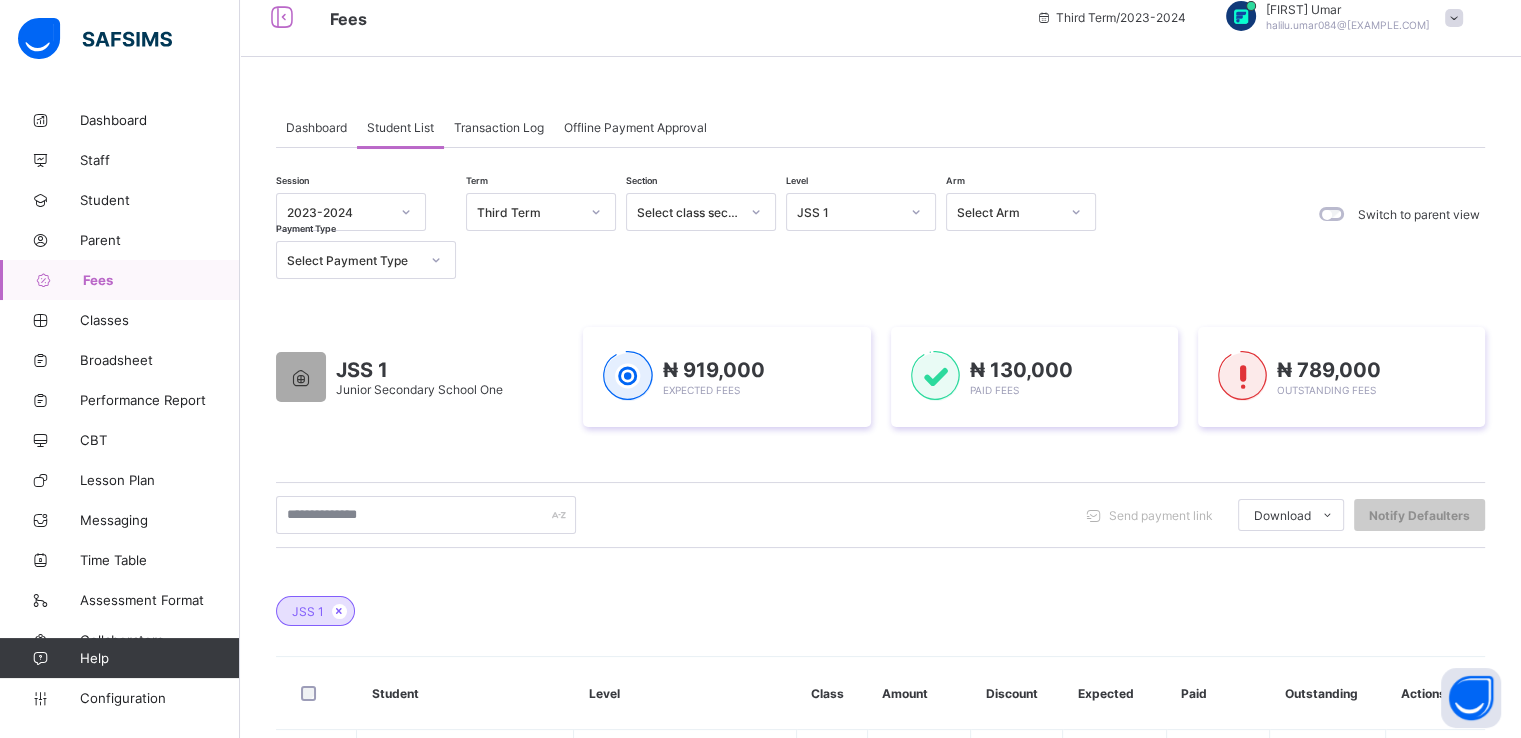 click on "Transaction Log" at bounding box center (499, 127) 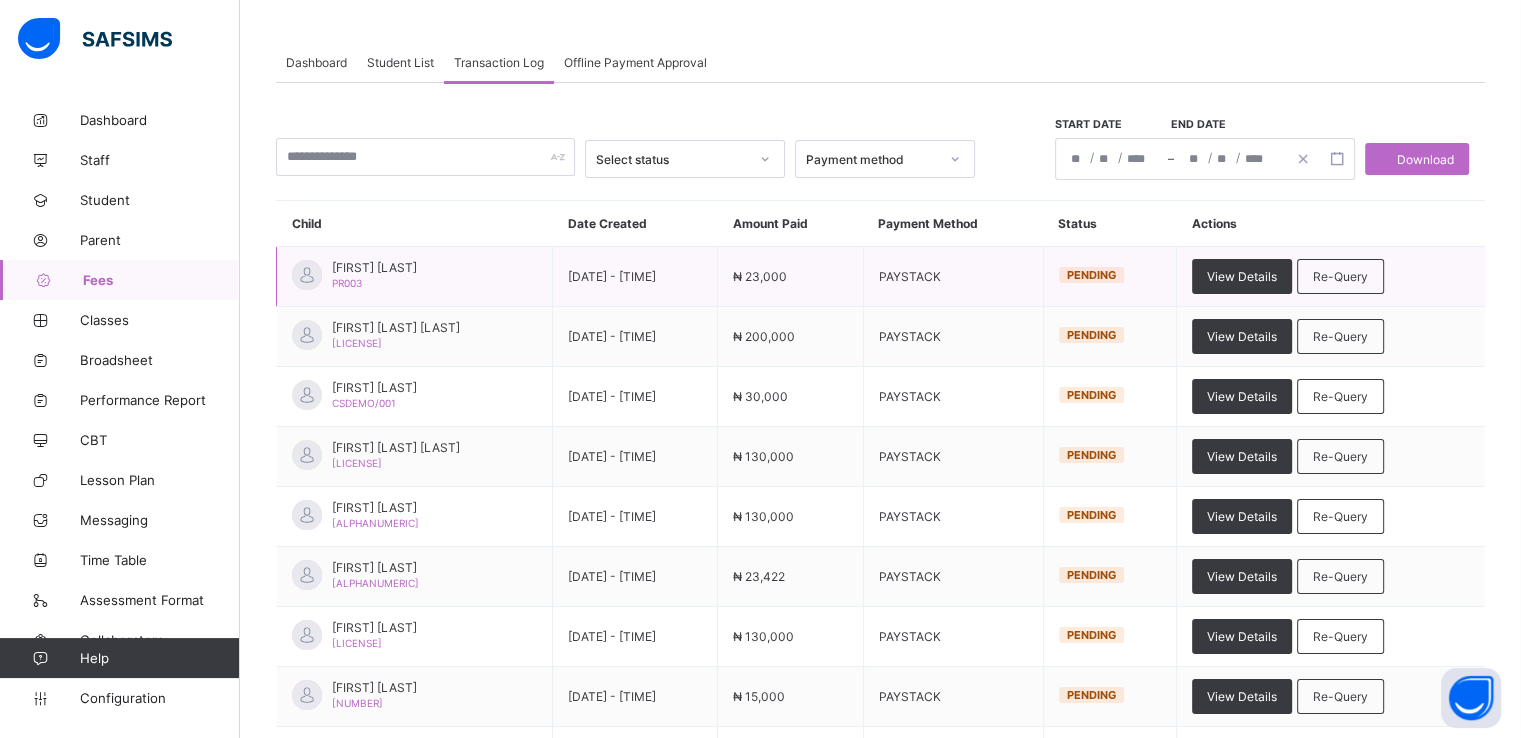 scroll, scrollTop: 0, scrollLeft: 0, axis: both 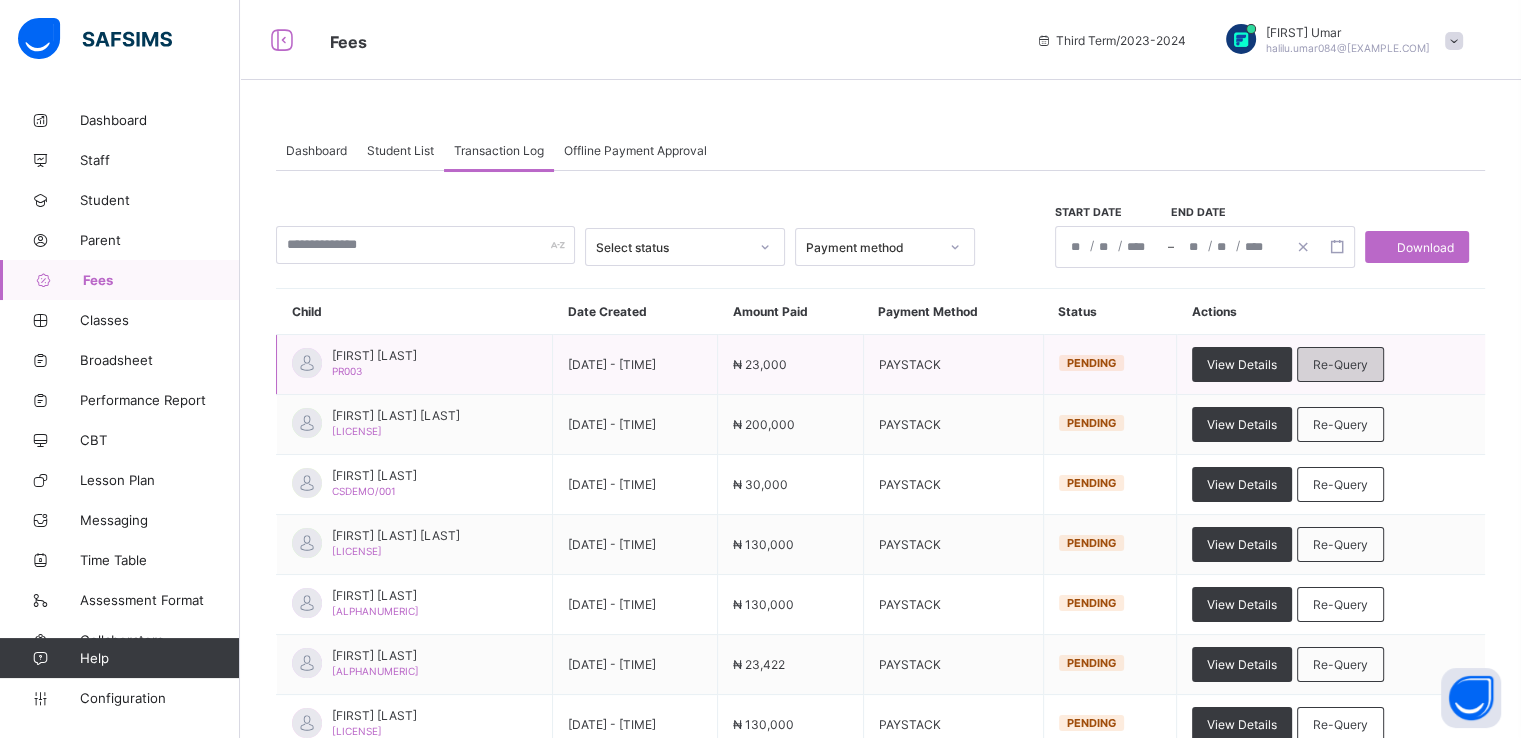 click on "Re-Query" at bounding box center (1340, 364) 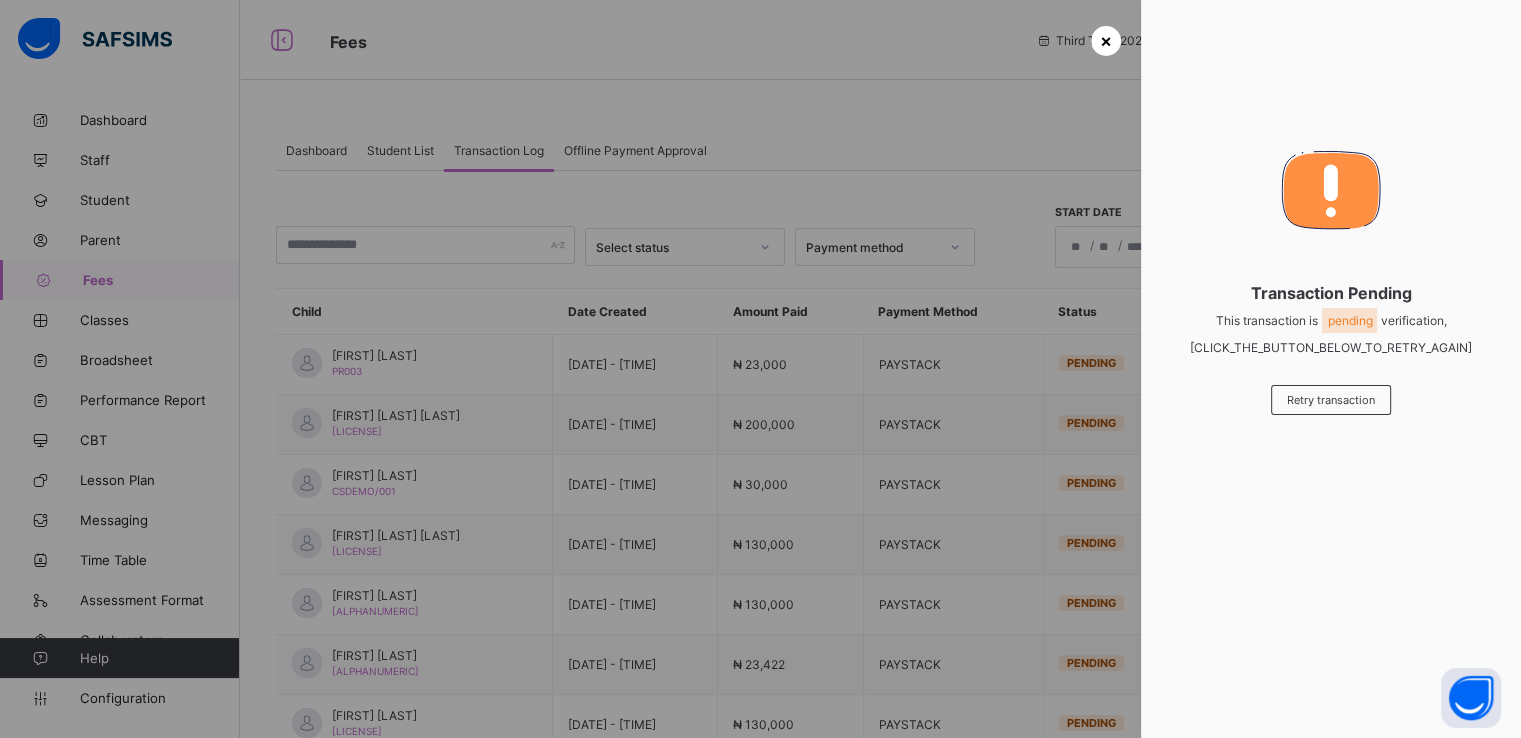 click on "×" at bounding box center [1106, 40] 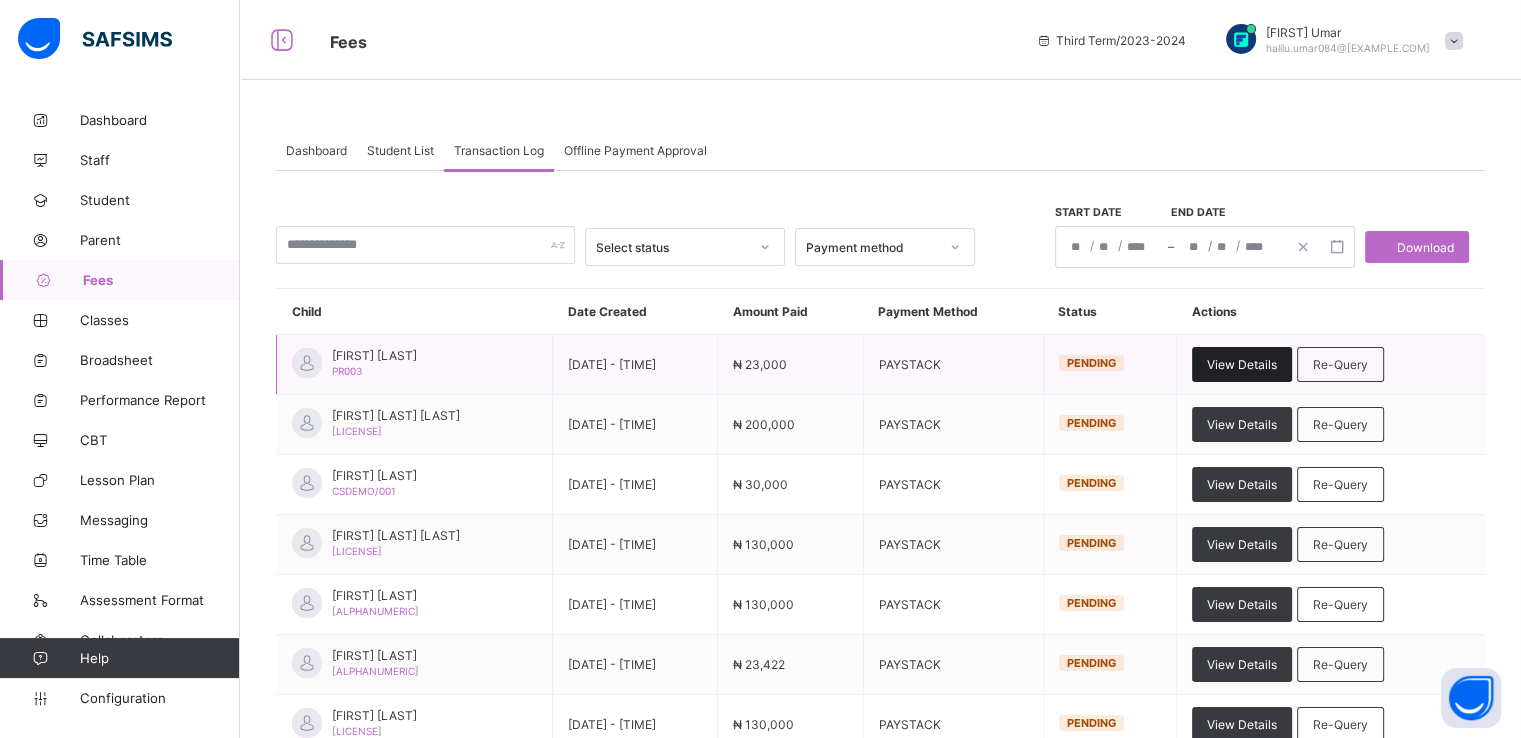 click on "View Details" at bounding box center (1242, 364) 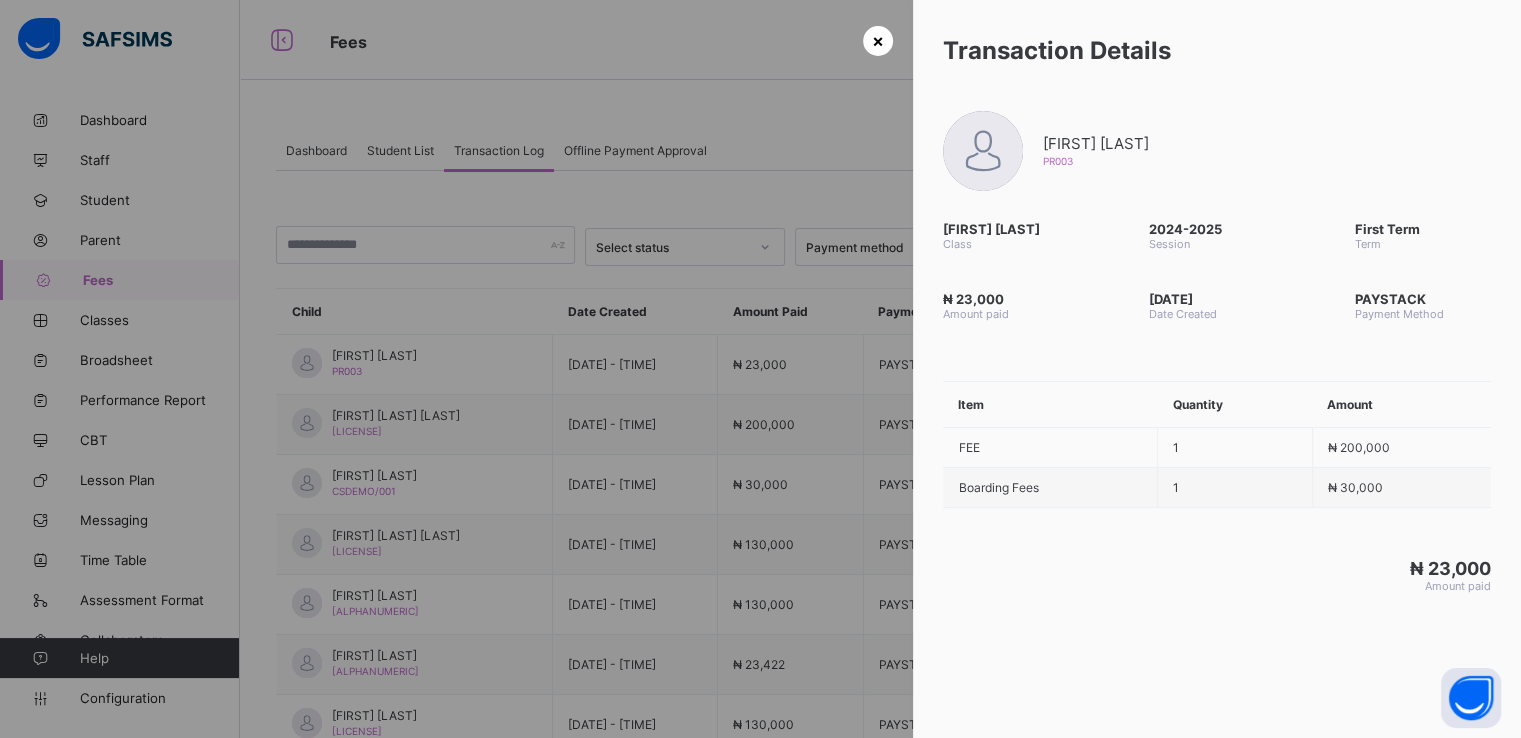 click on "×" at bounding box center (878, 40) 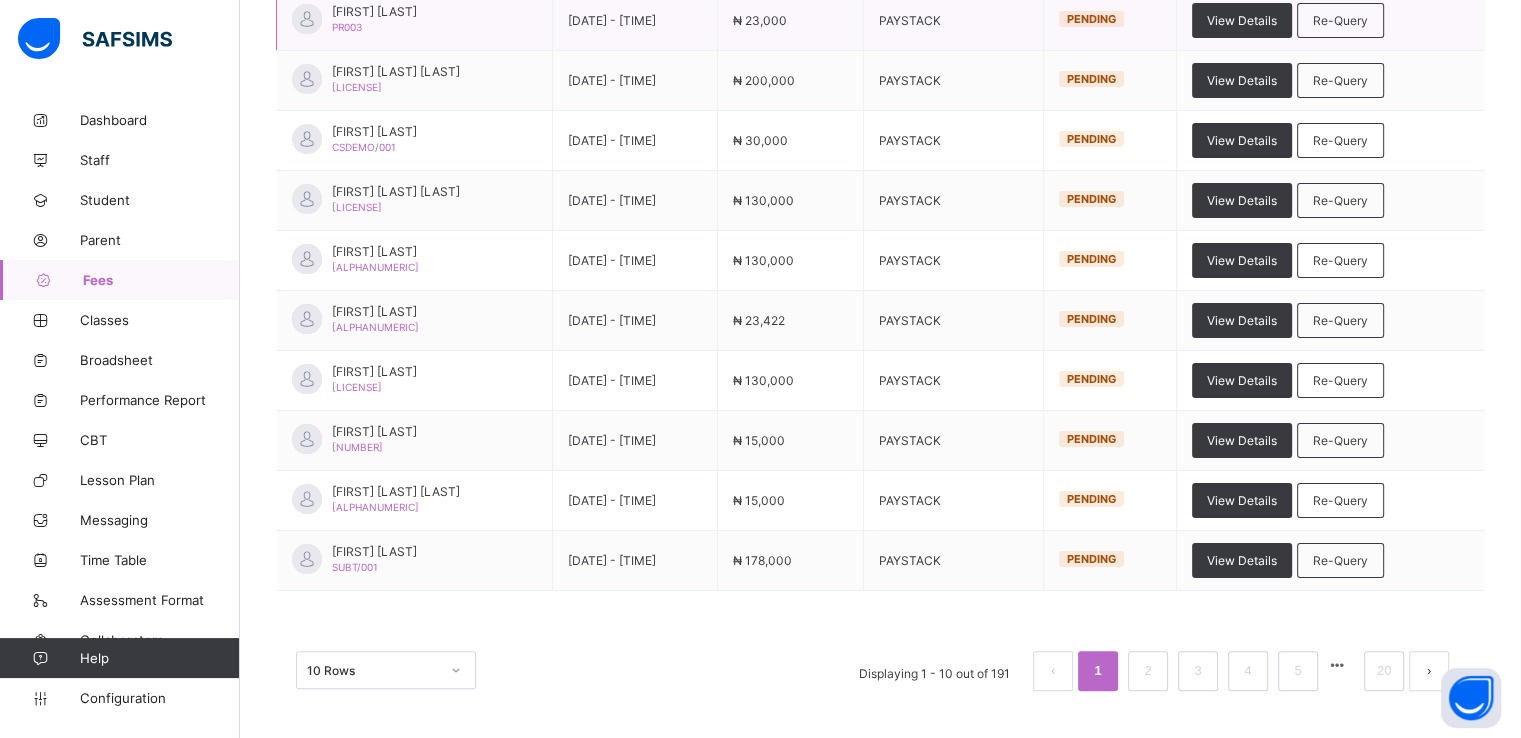 scroll, scrollTop: 0, scrollLeft: 0, axis: both 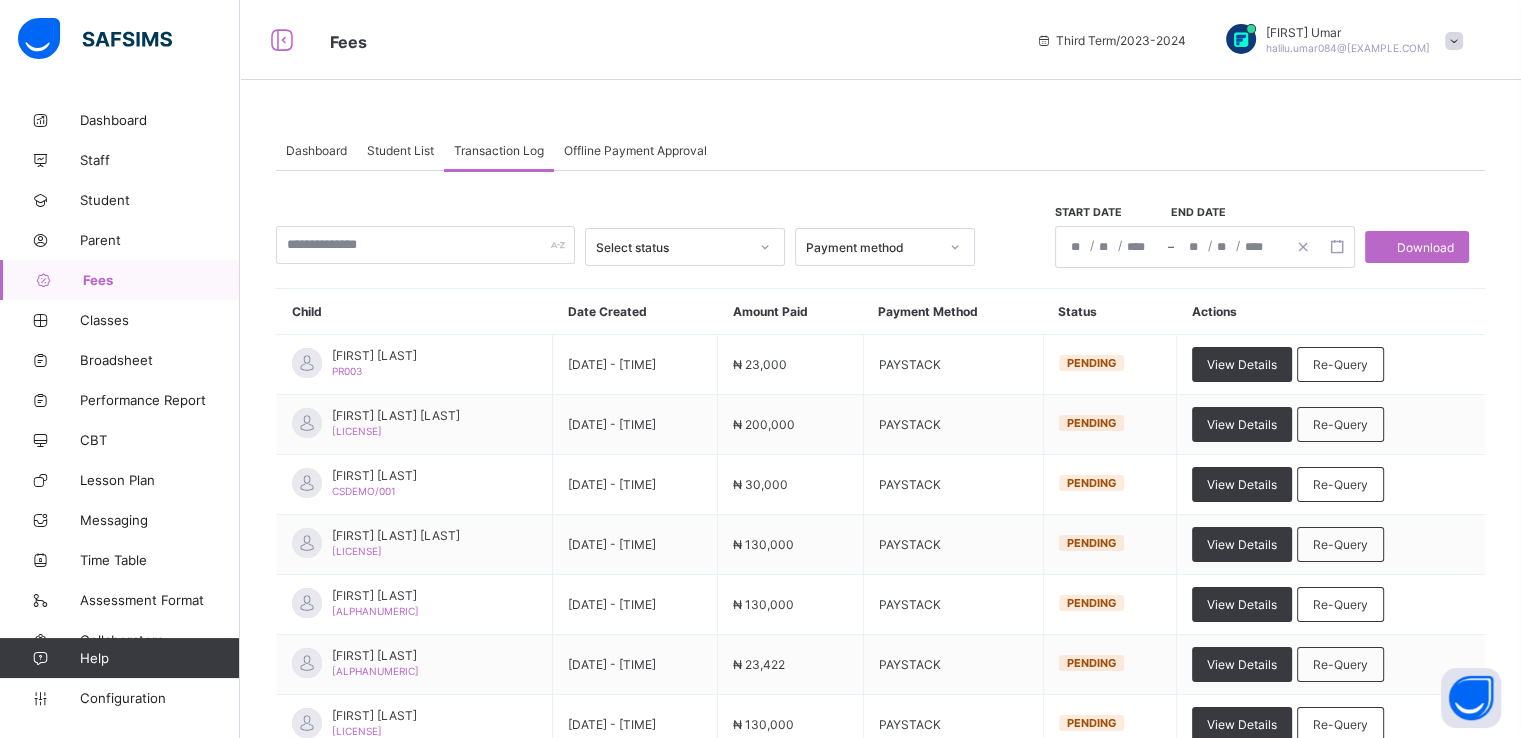 click on "Offline Payment Approval" at bounding box center [635, 150] 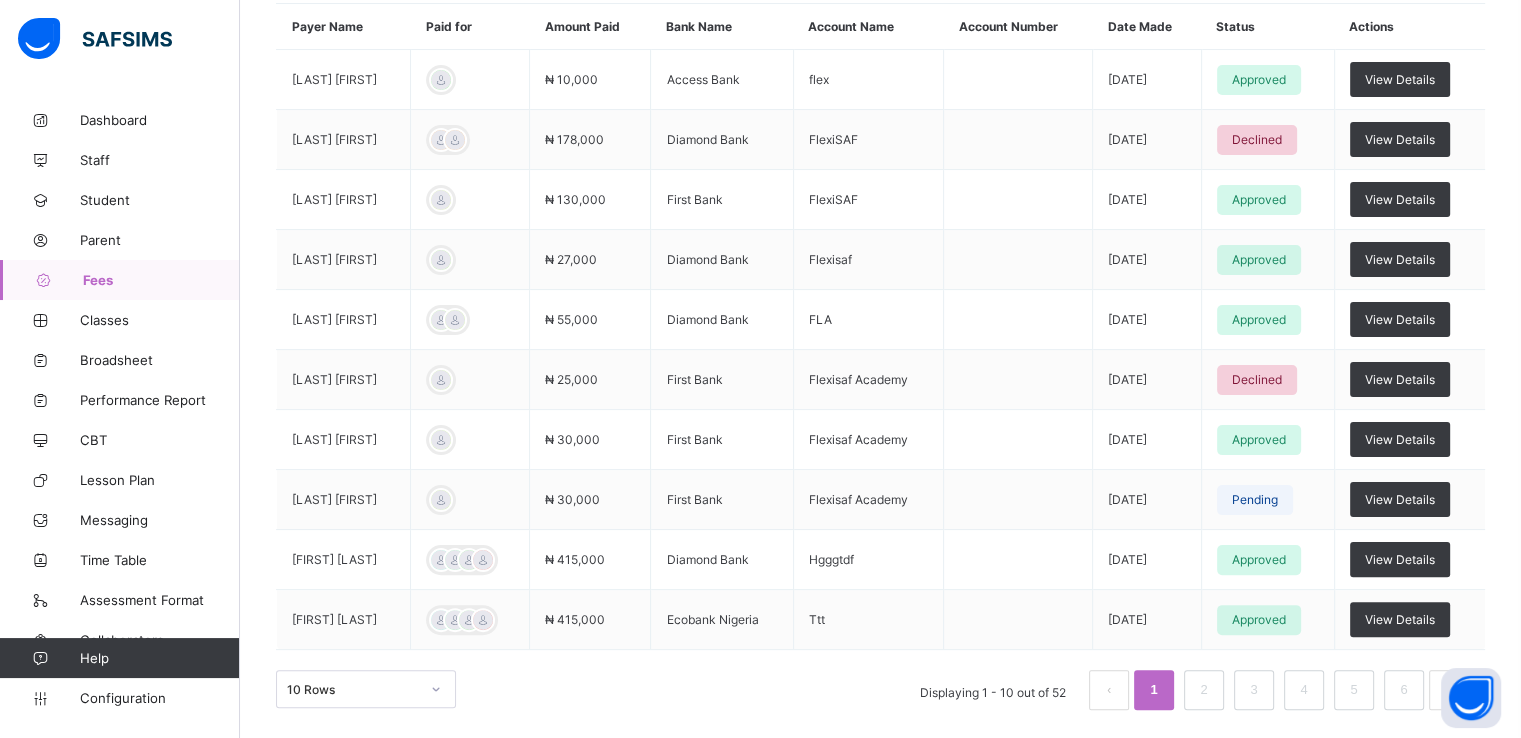scroll, scrollTop: 0, scrollLeft: 0, axis: both 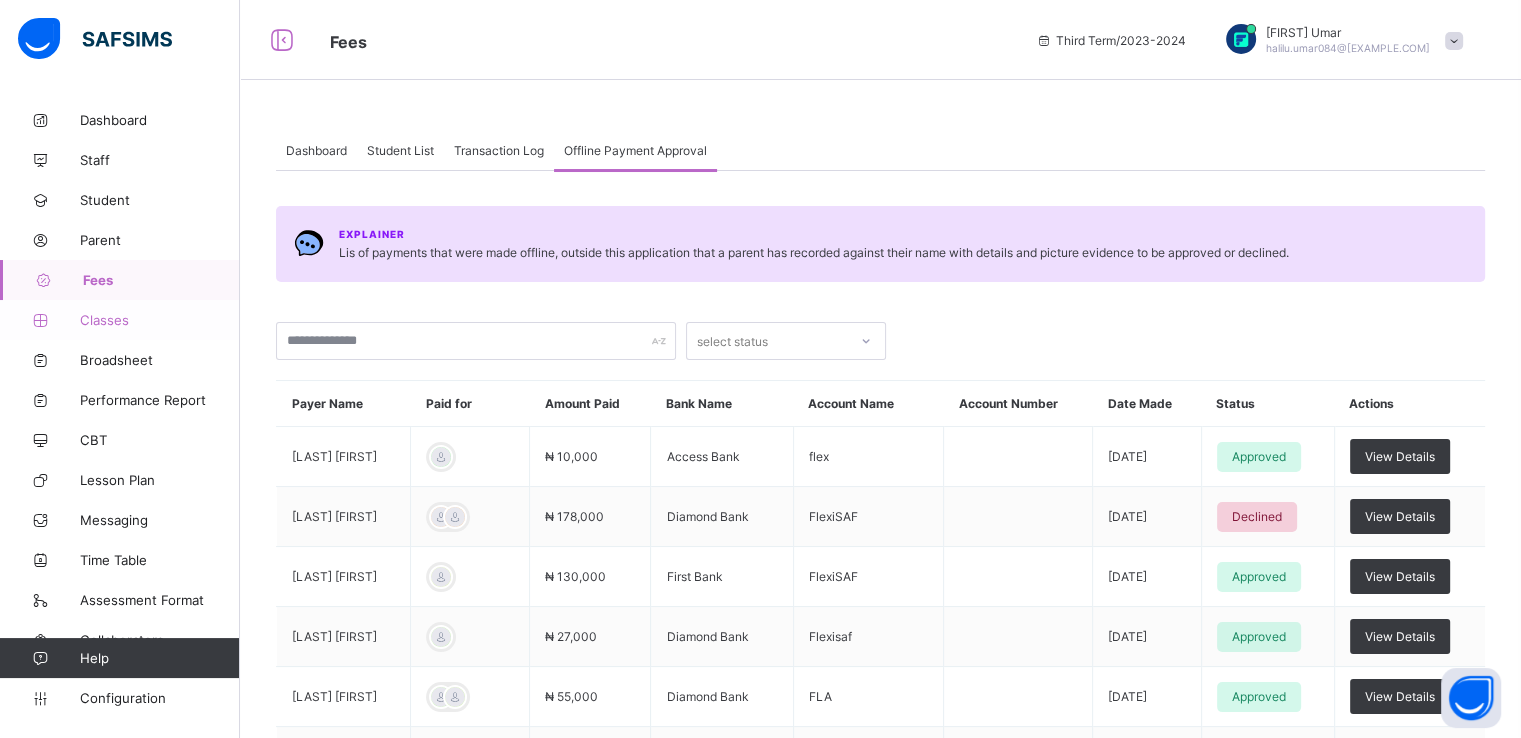 click at bounding box center (40, 320) 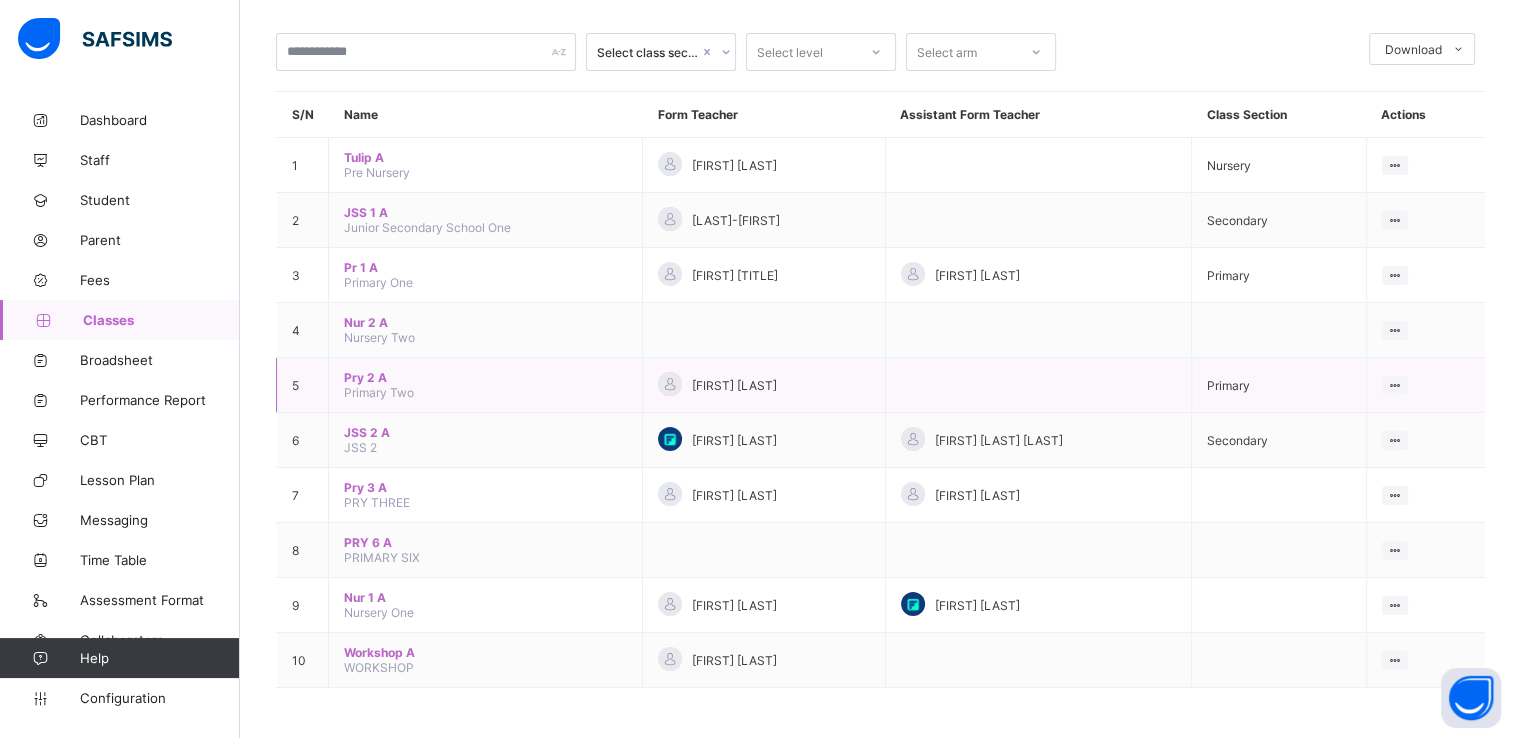 scroll, scrollTop: 0, scrollLeft: 0, axis: both 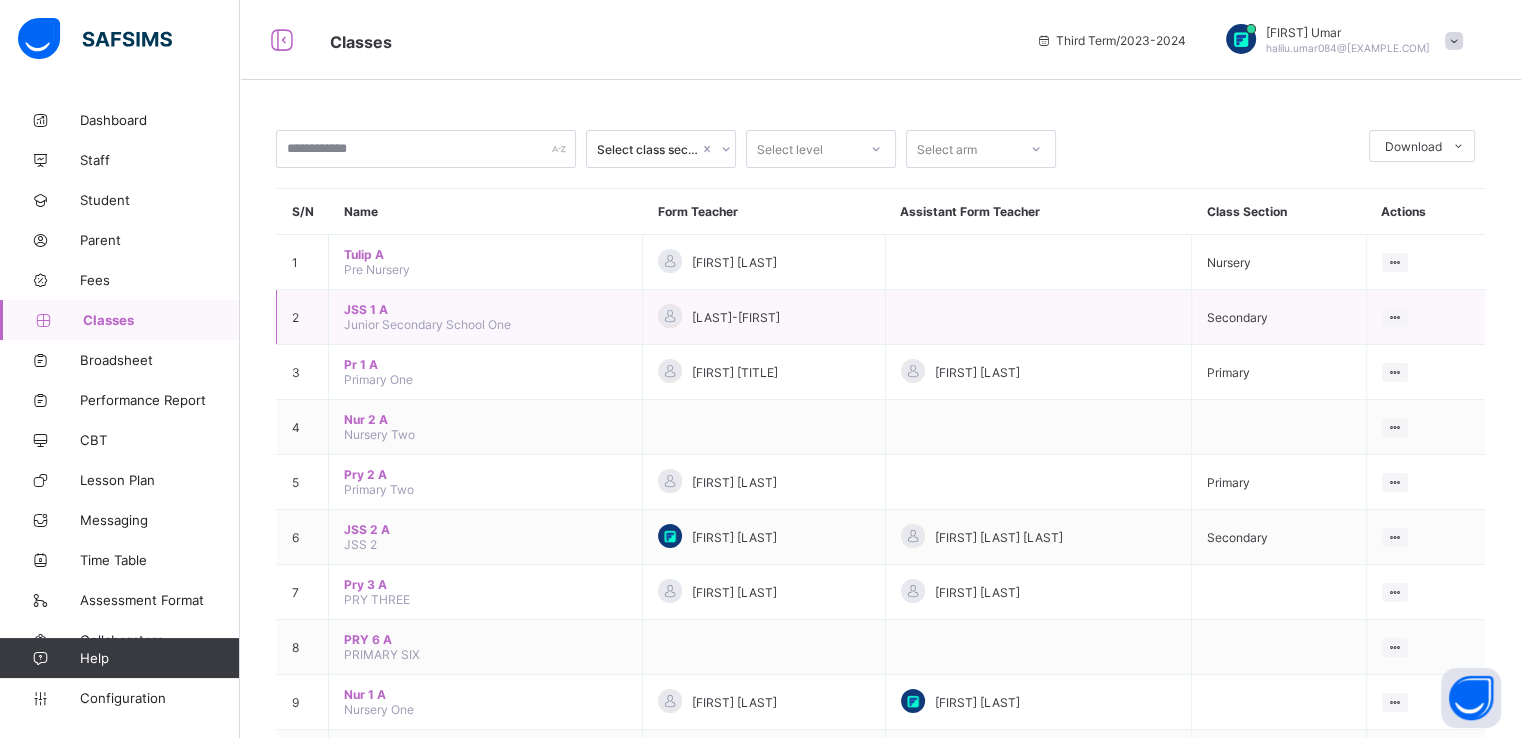 click on "JSS 1   A" at bounding box center [485, 309] 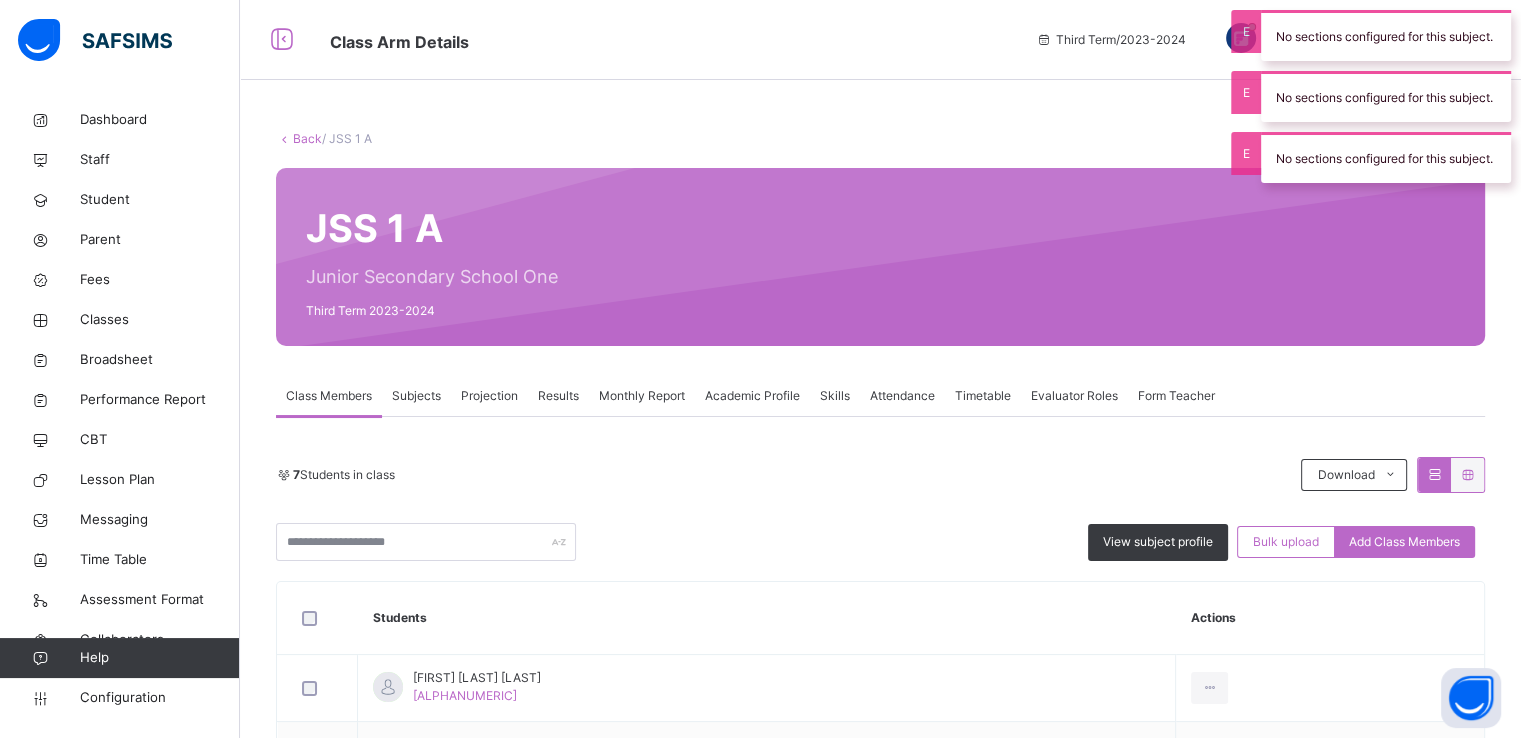 click on "Subjects" at bounding box center (416, 396) 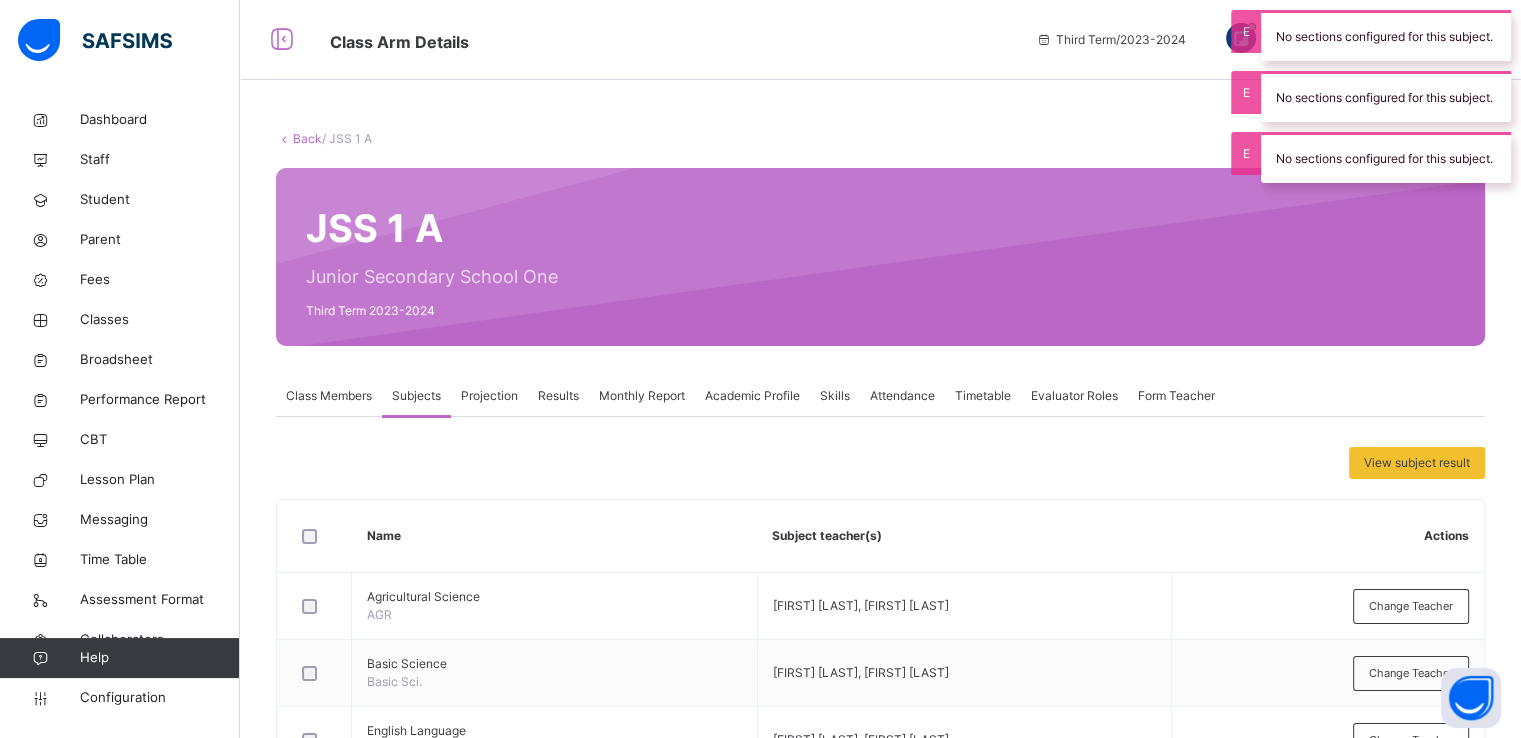 click on "Projection" at bounding box center [489, 396] 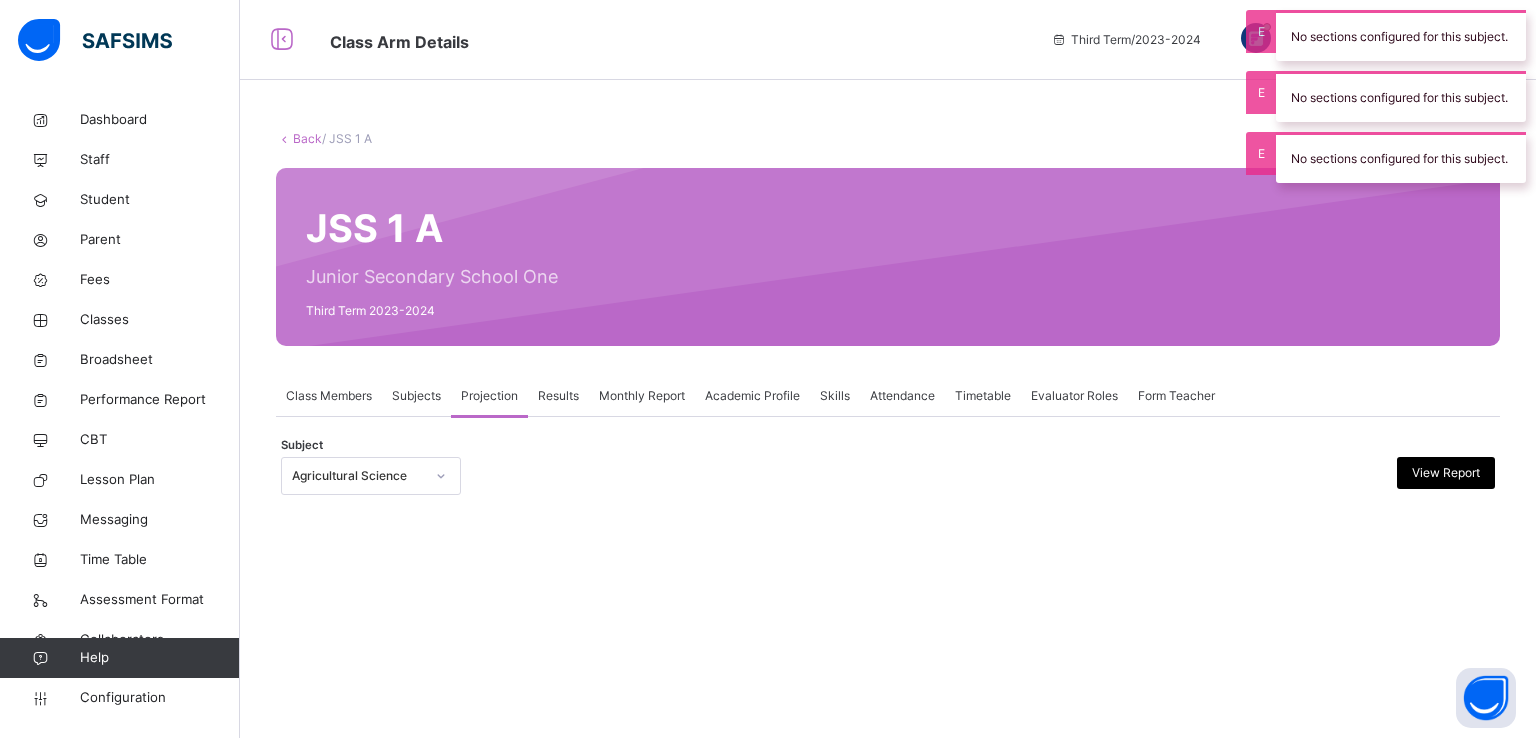 click on "Results" at bounding box center (558, 396) 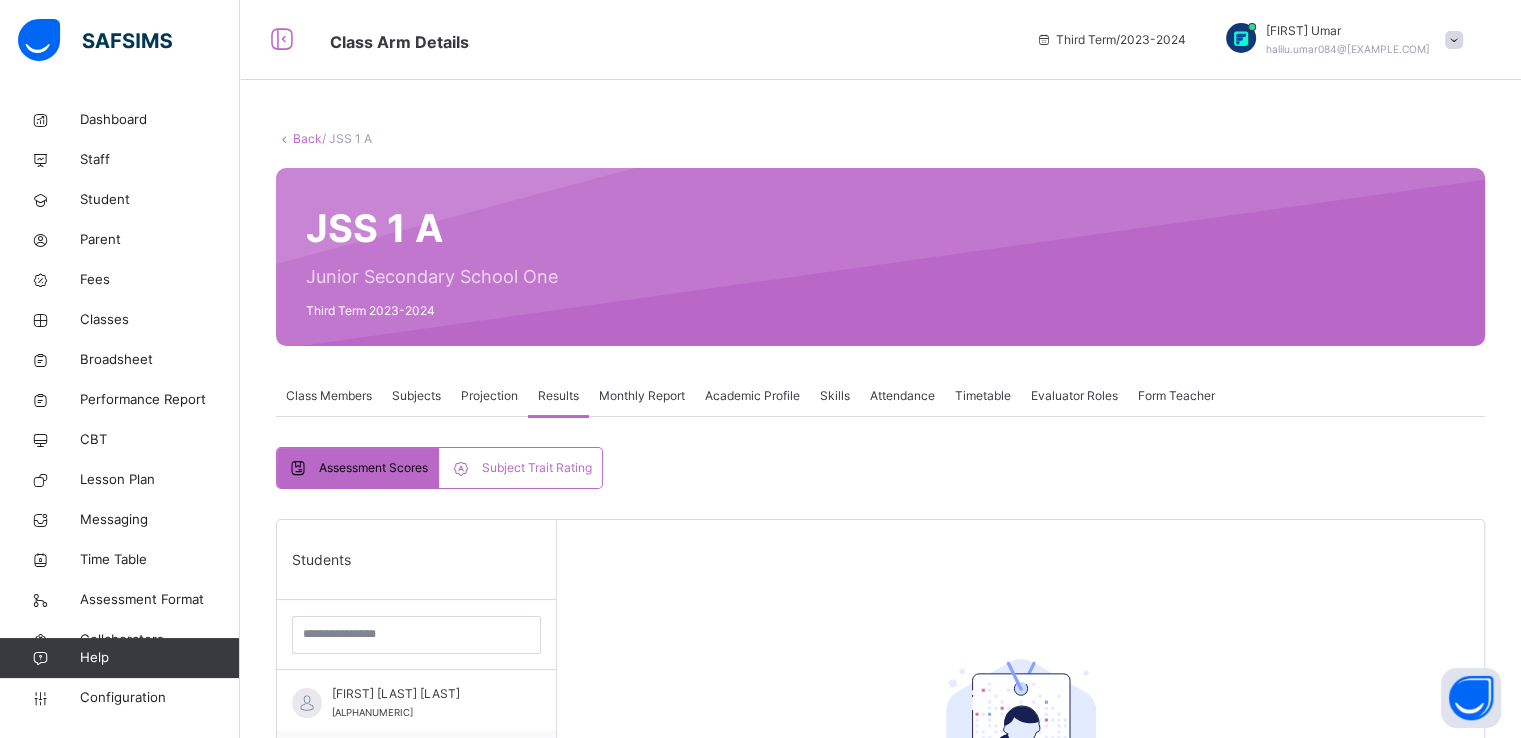 click on "Monthly Report" at bounding box center (642, 396) 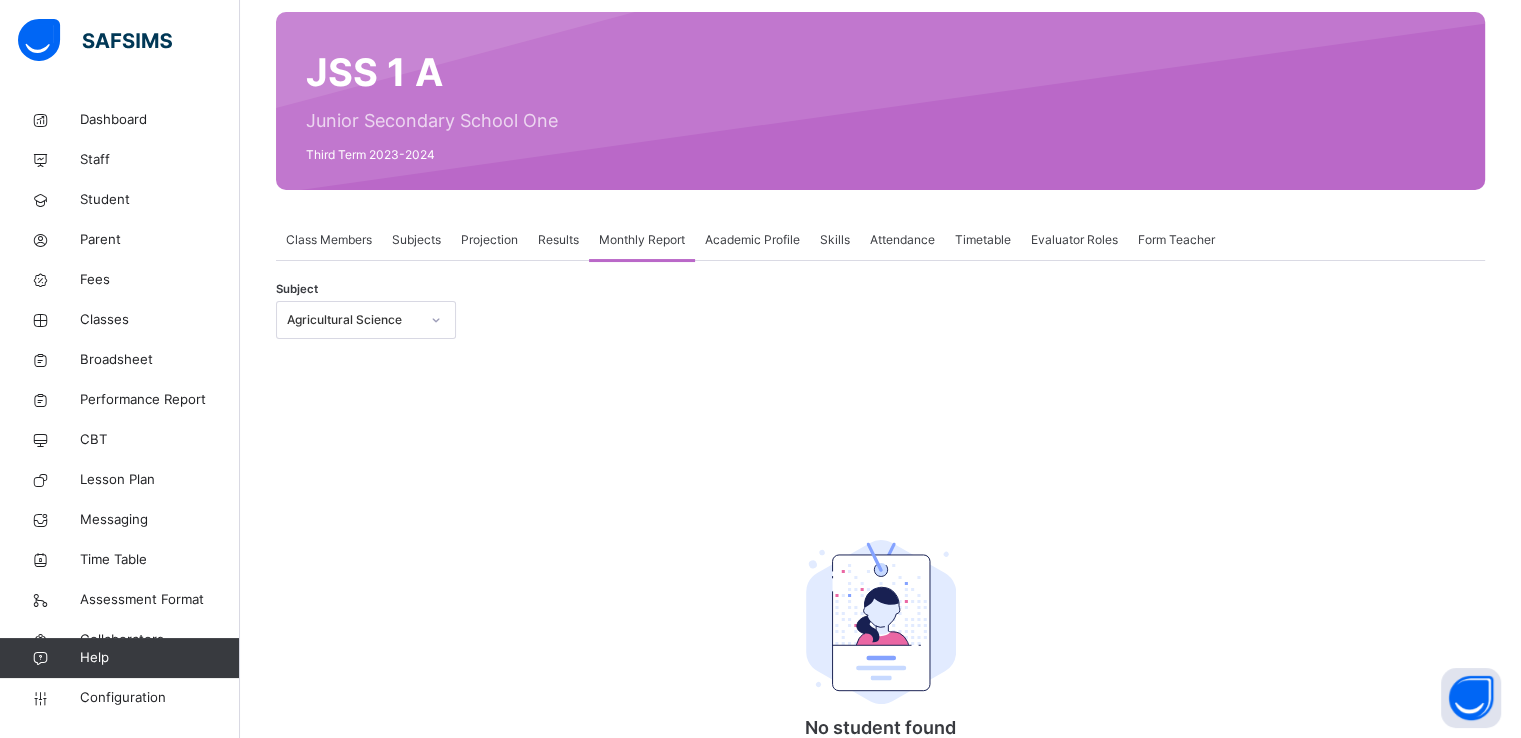 scroll, scrollTop: 166, scrollLeft: 0, axis: vertical 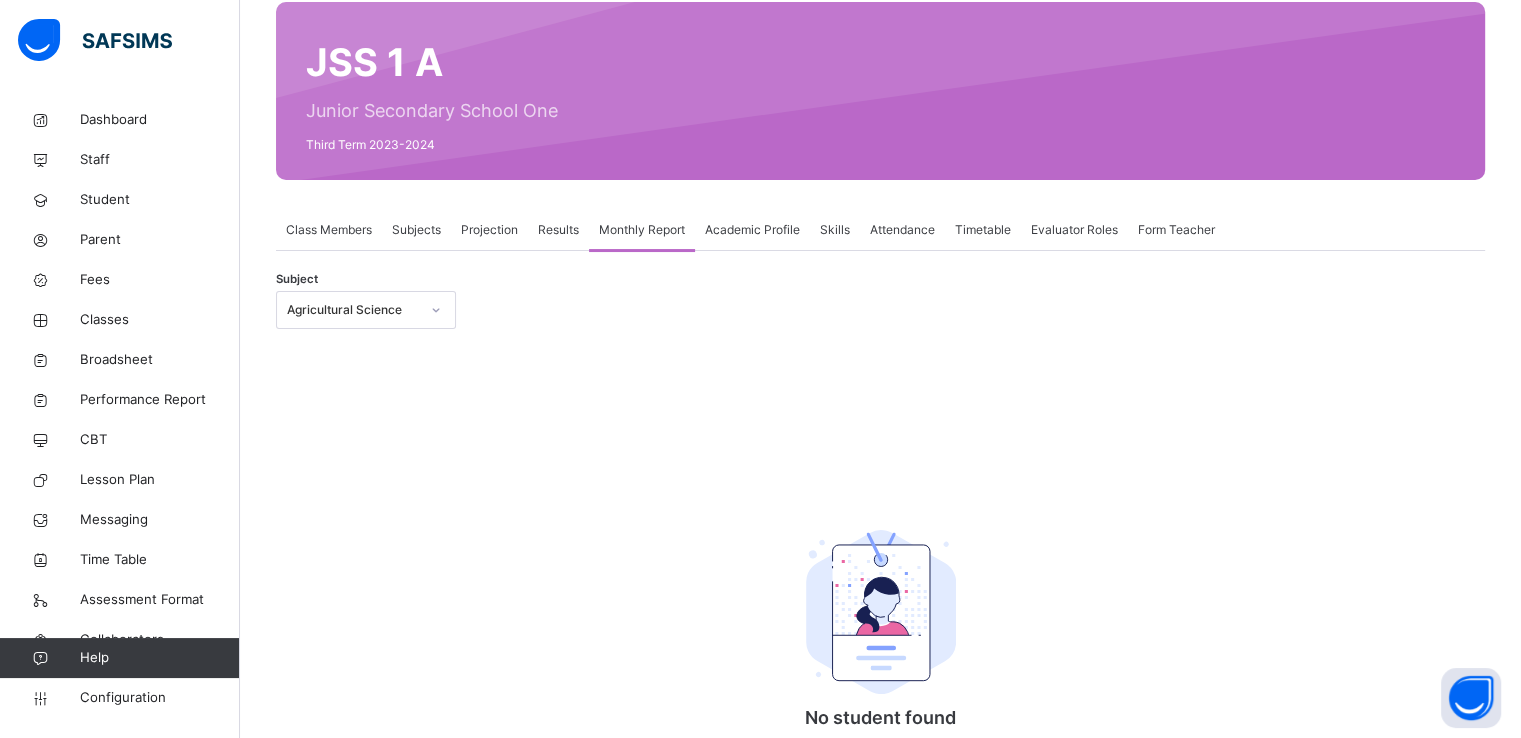 click on "Academic Profile" at bounding box center [752, 230] 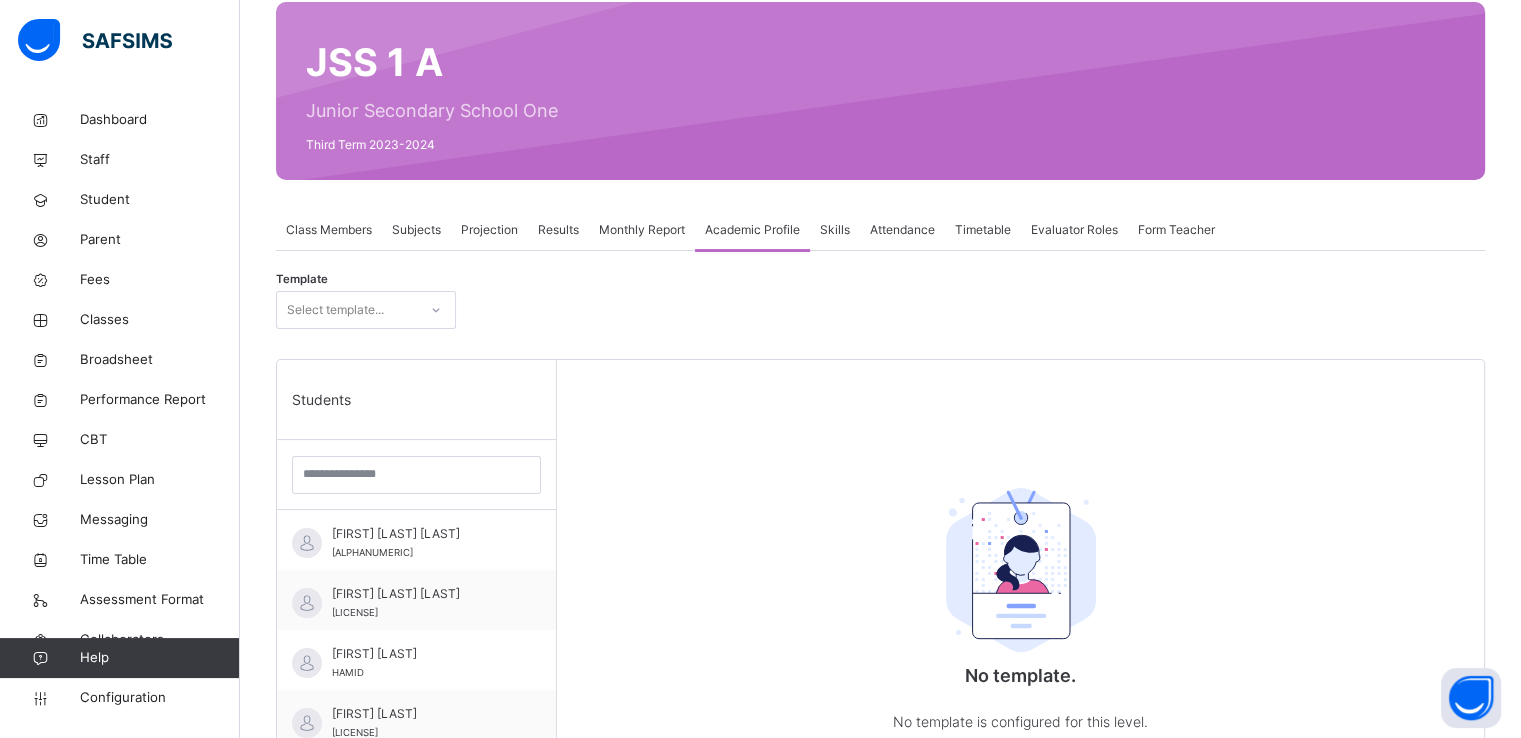 click on "Skills" at bounding box center [835, 230] 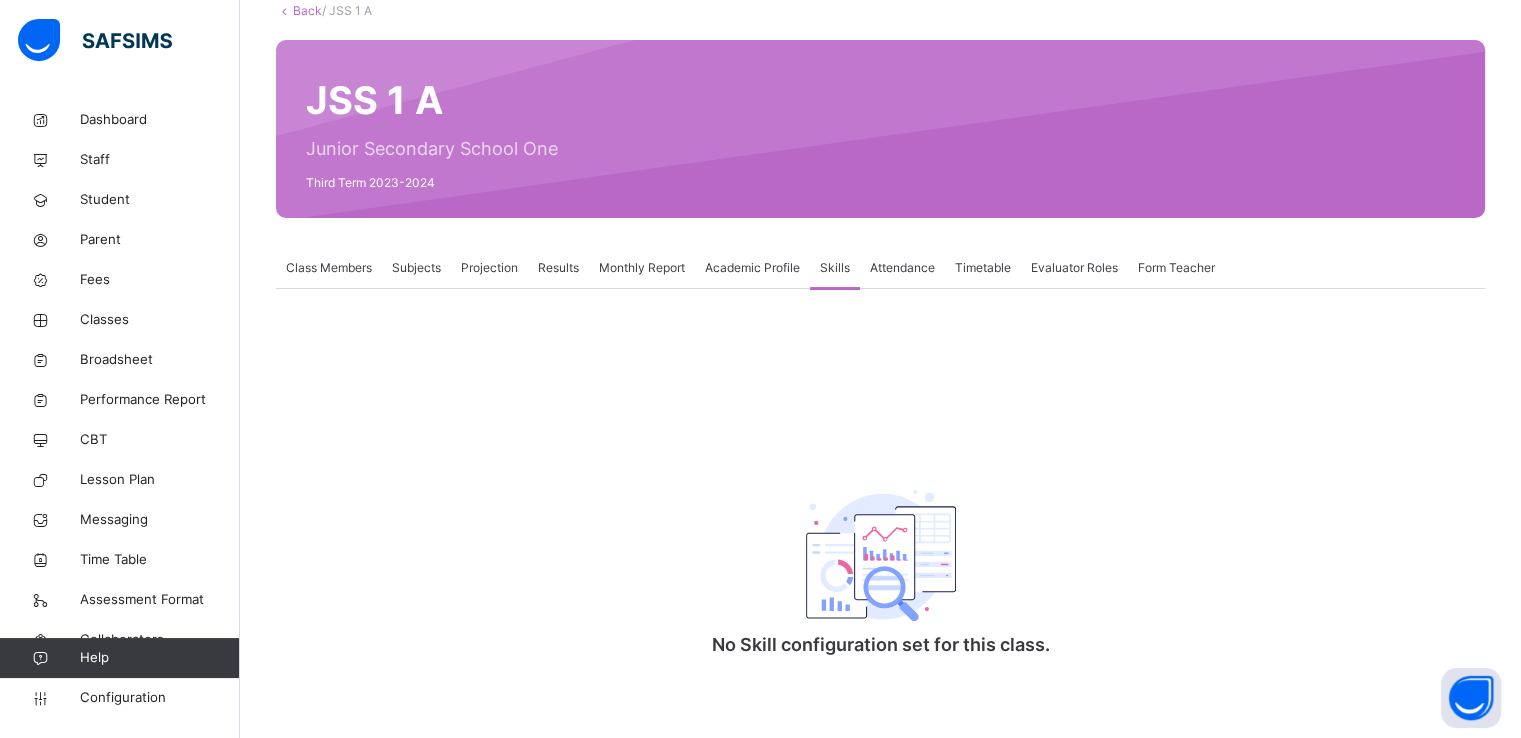 click on "Attendance" at bounding box center [902, 268] 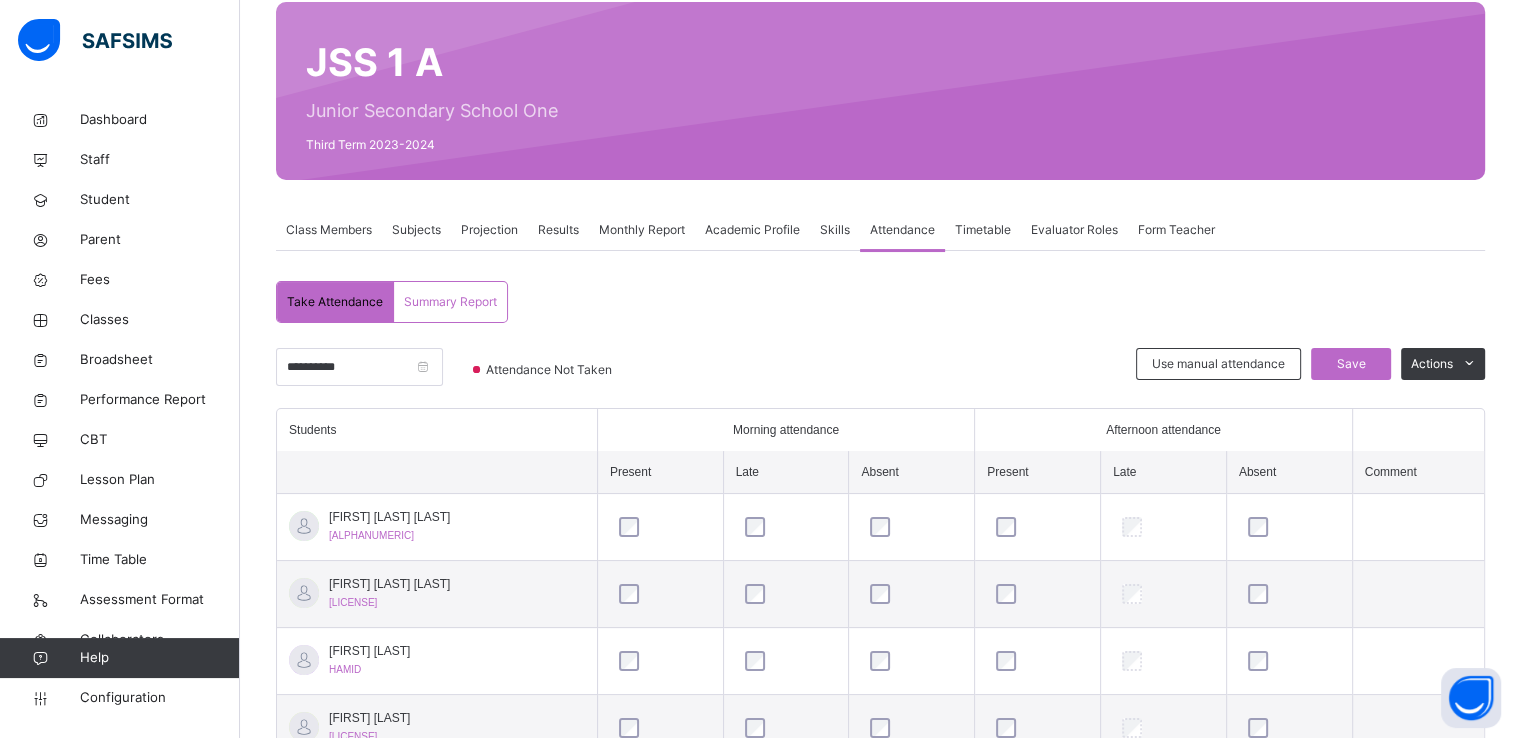 click on "Timetable" at bounding box center (983, 230) 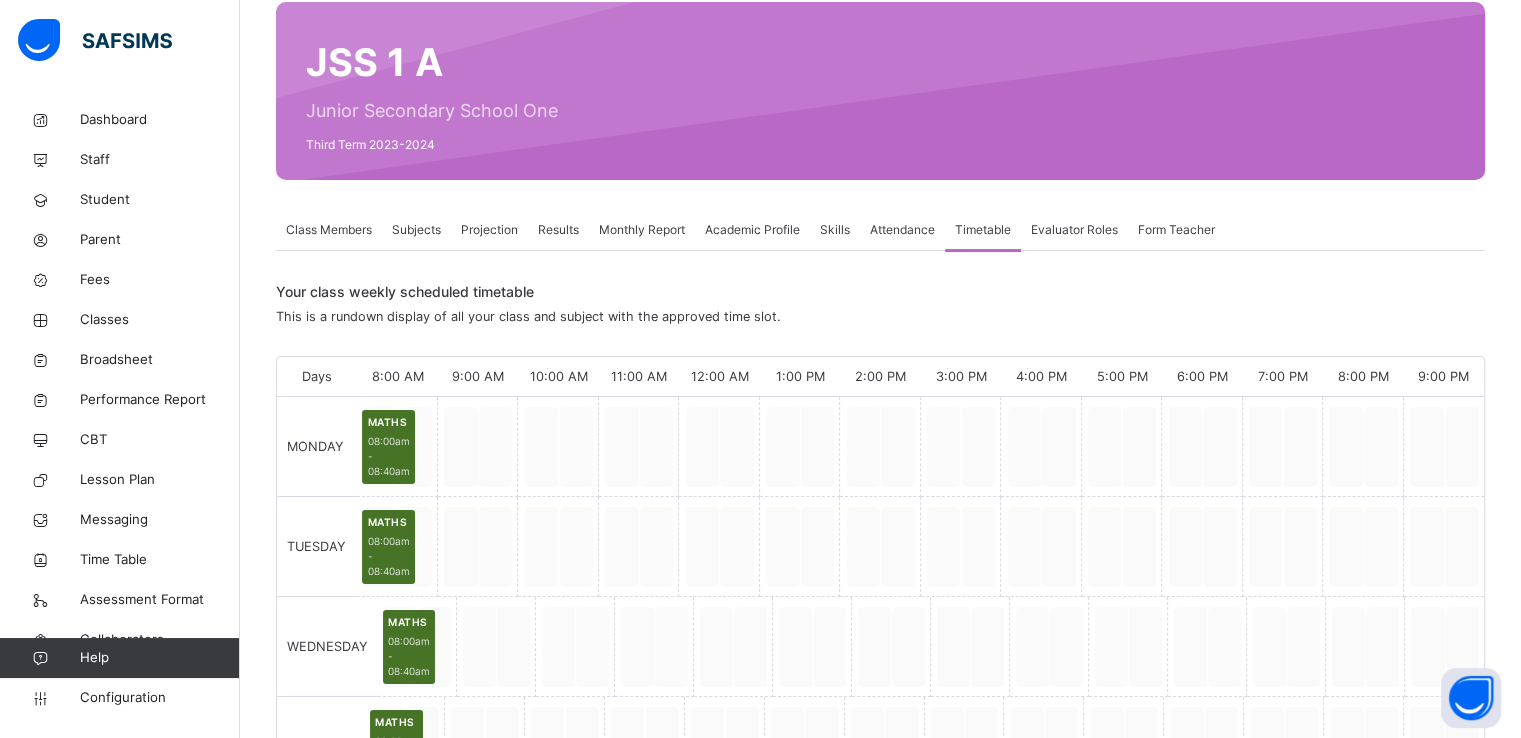 click on "Evaluator Roles" at bounding box center [1074, 230] 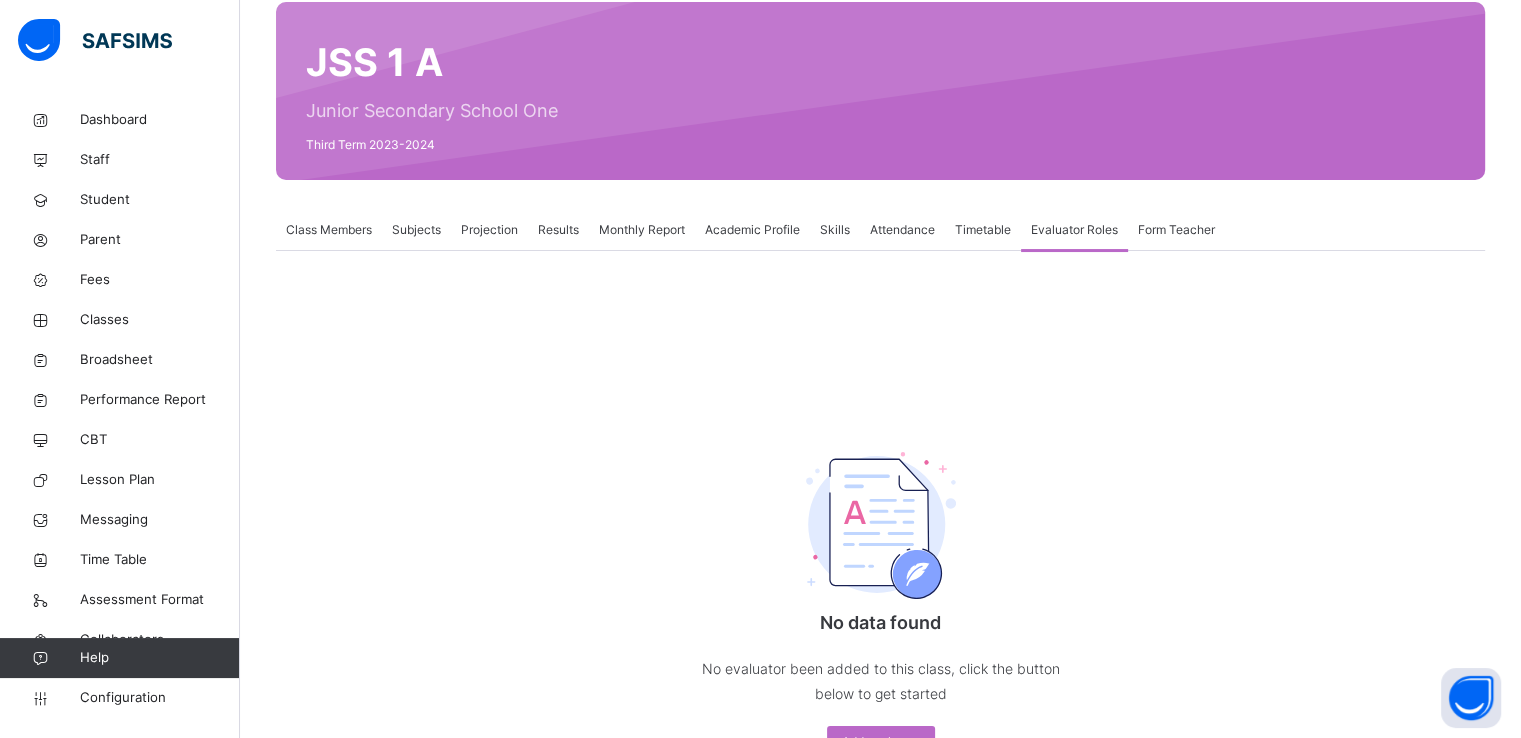 click on "Form Teacher" at bounding box center [1176, 230] 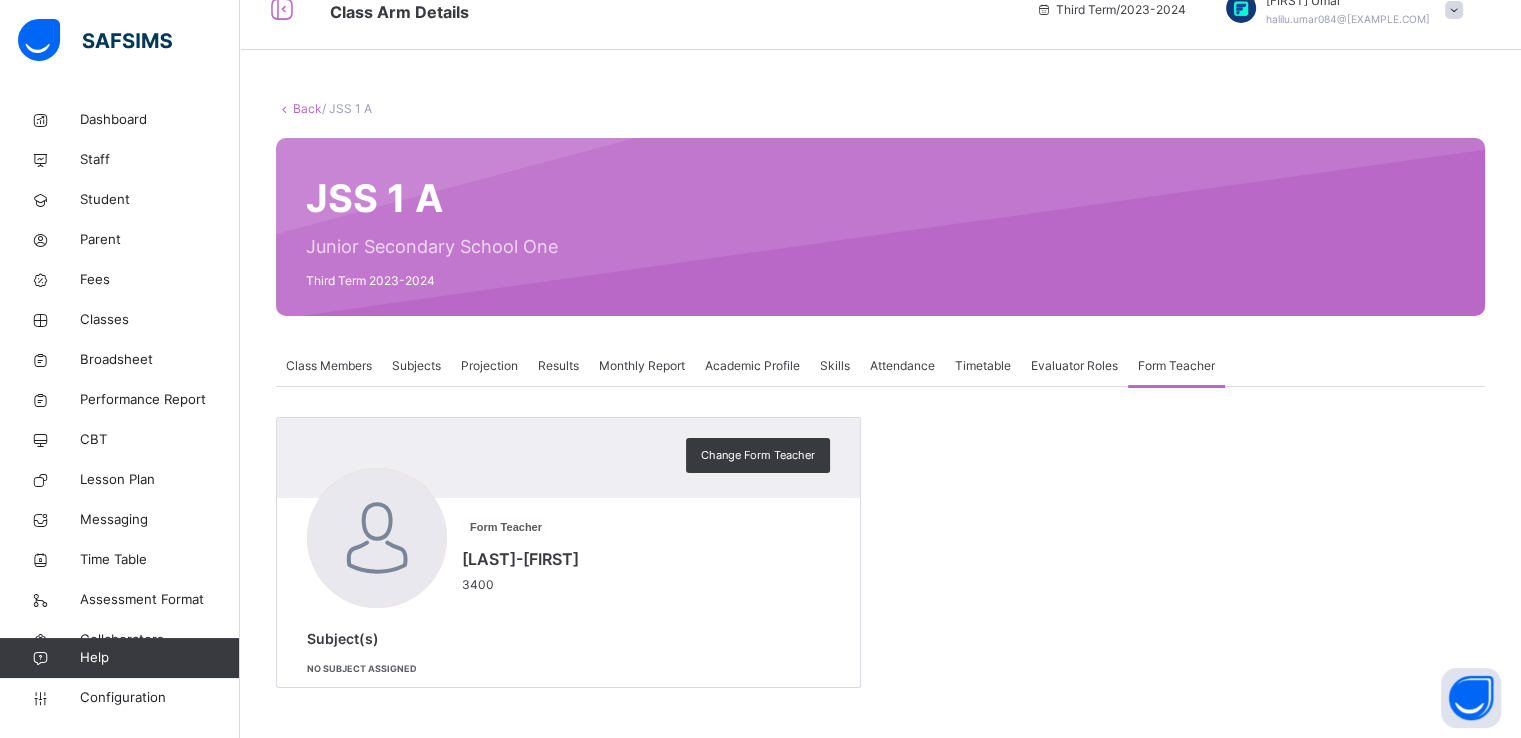 scroll, scrollTop: 30, scrollLeft: 0, axis: vertical 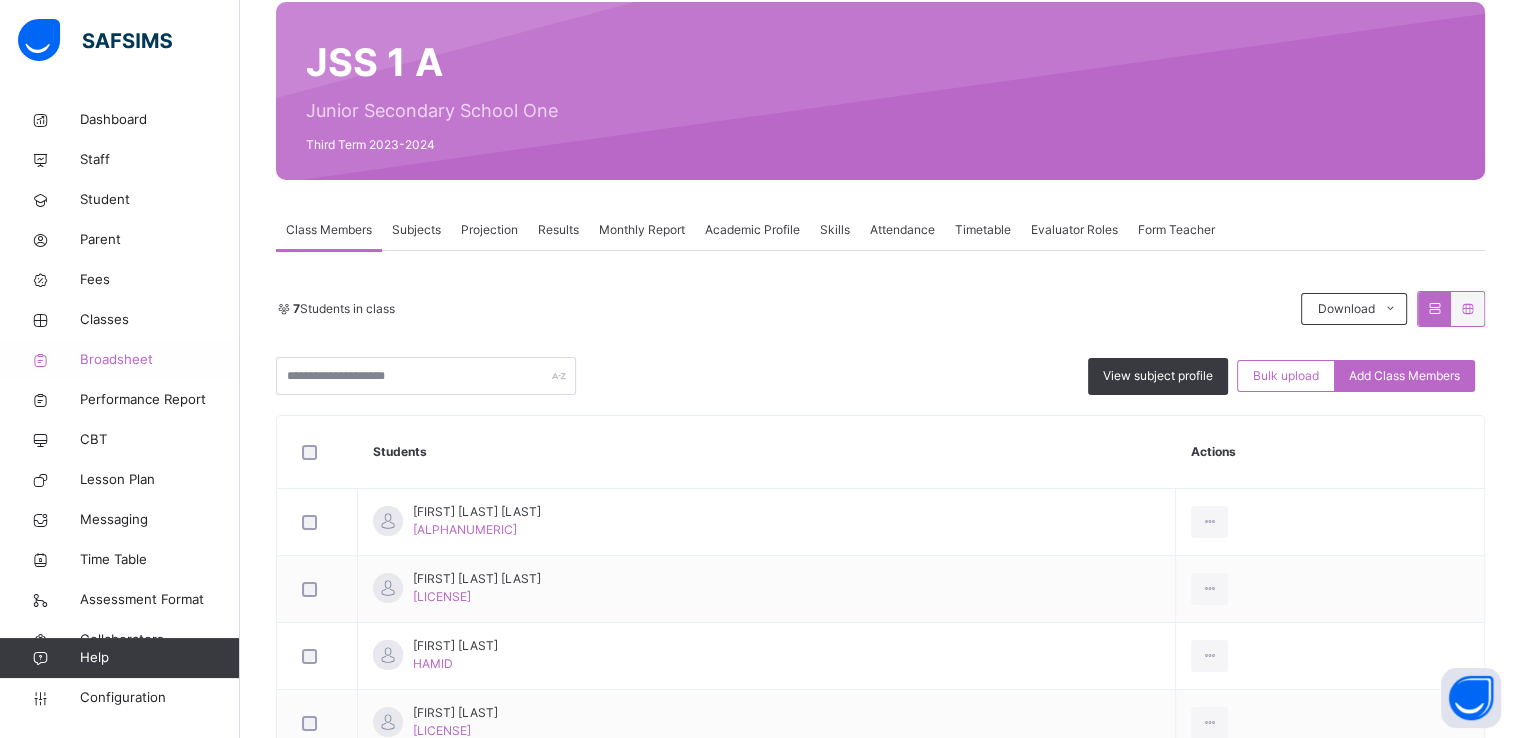 click on "Broadsheet" at bounding box center (160, 360) 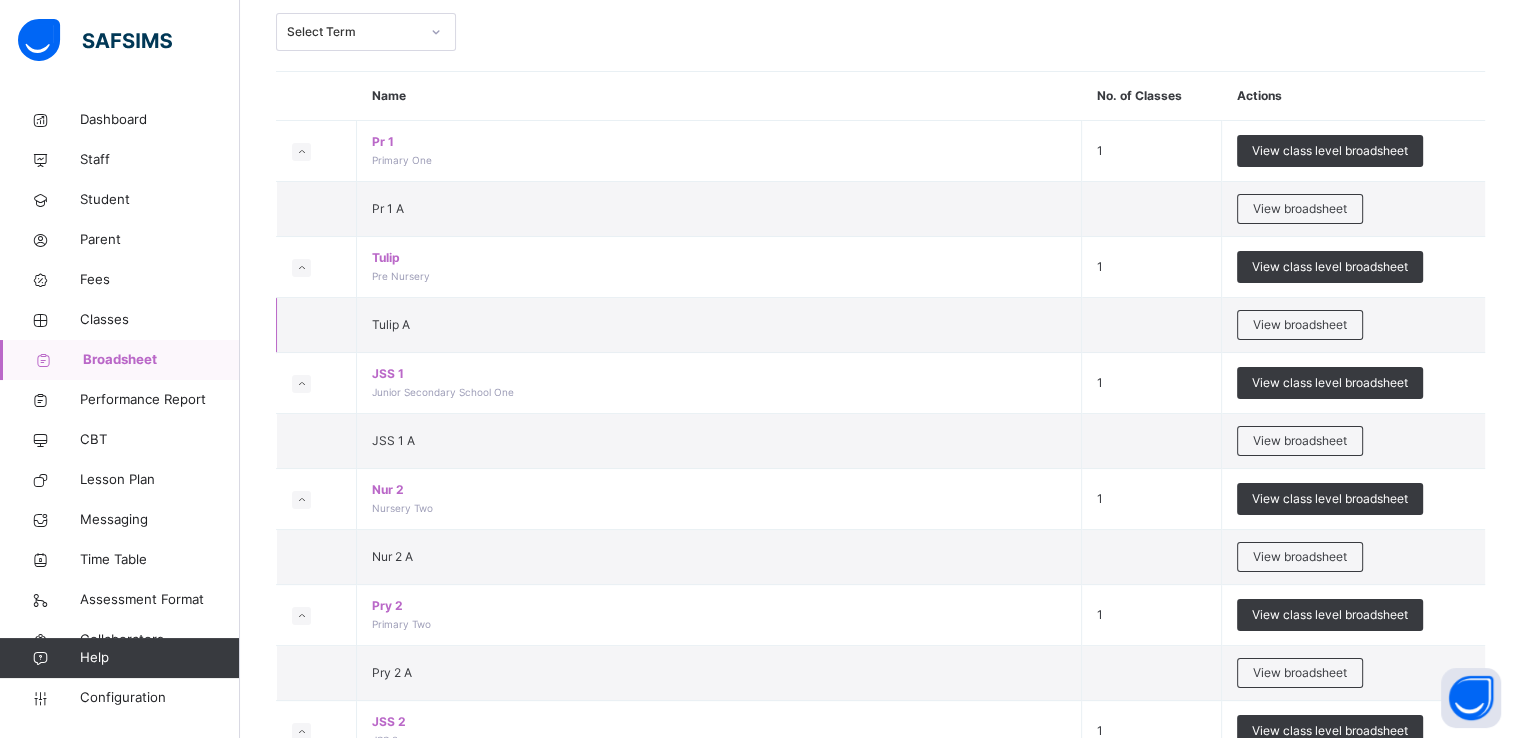 scroll, scrollTop: 0, scrollLeft: 0, axis: both 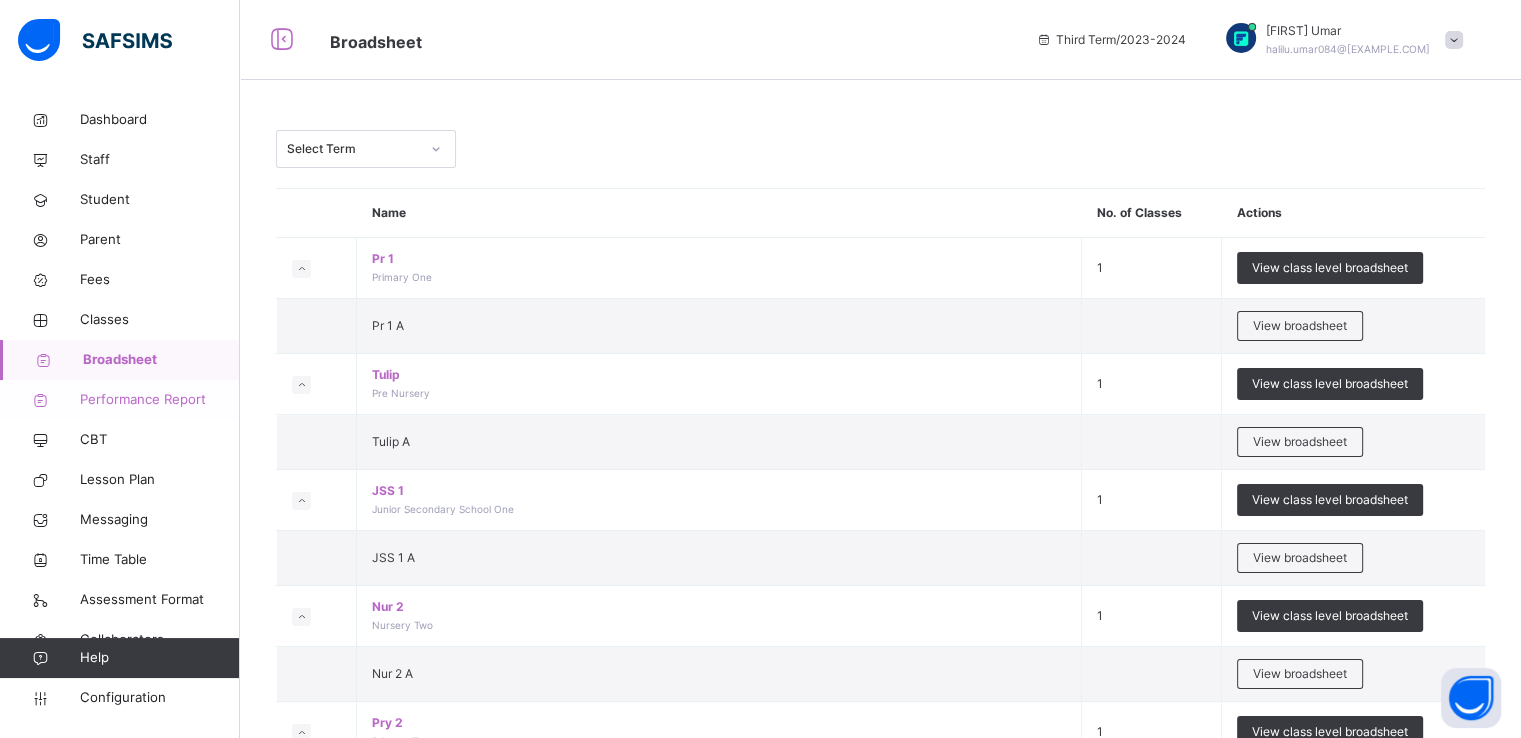 click on "Performance Report" at bounding box center (120, 400) 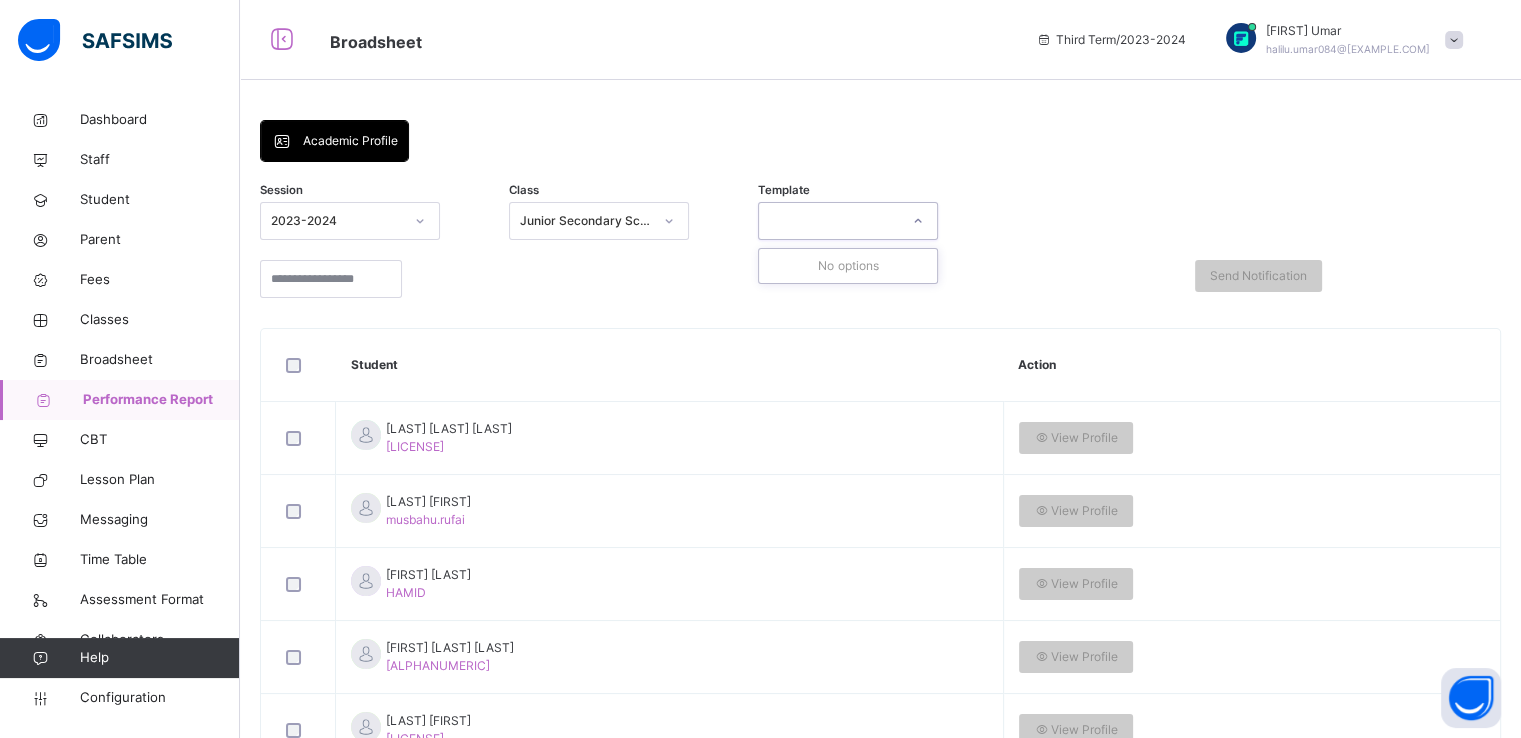 click at bounding box center [829, 221] 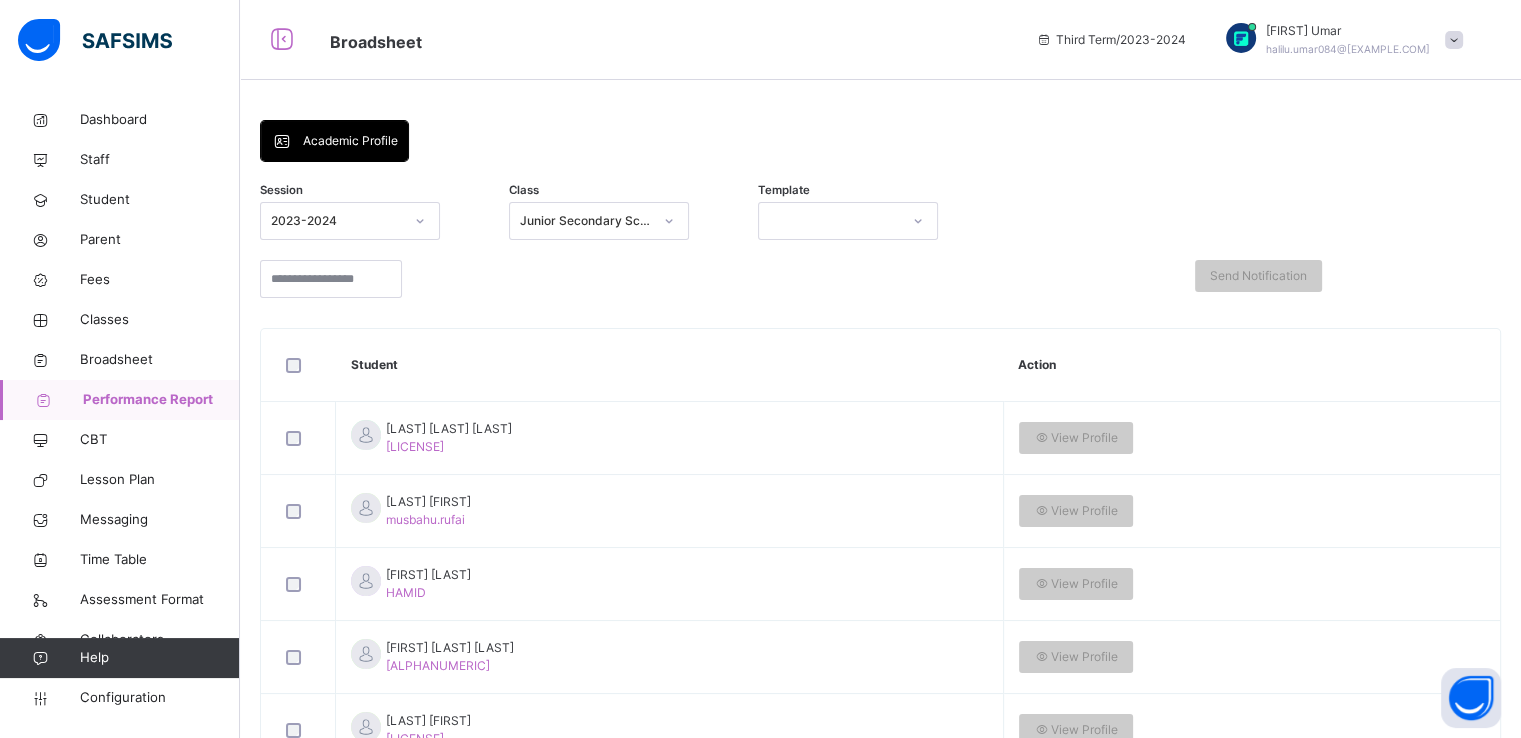 click on "[ACADEMIC_PROFILE] [ACADEMIC_PROFILE] [SESSION] [CLASS] [TEMPLATE] [STUDENT_ACTION] [FIRST] [LAST] [ALPHANUMERIC] [VIEW_PROFILE] [FIRST] [LAST] [EMAIL_PREFIX] [VIEW_PROFILE] [FIRST] [LAST] [ALPHANUMERIC] [VIEW_PROFILE] [FIRST] [LAST] [ALPHANUMERIC] [VIEW_PROFILE] [FIRST] [LAST] [ALPHANUMERIC] [VIEW_PROFILE] [FIRST] [LAST] [ALPHANUMERIC] [VIEW_PROFILE] [DOWNLOAD] [NO_REPORT] [THERE_IS_CURRENTLY_NO_REPORT_FOR_THIS_TEMPLATE] [SEND_NOTIFICATION] [YOU_ARE_ABOUT_TO_SEND] [ACADEMIC_PROFILE] [NOTIFICATION] [TO_THE_PARENT(S)_OF] [NUMBER] [STUDENTS] [PLEASE_CLICK_ON_THE] [SEND_NOTIFICATION] [BUTTON_BELOW_TO_CONFIRM] [CANCEL] [SEND_NOTIFICATION]" at bounding box center (880, 491) 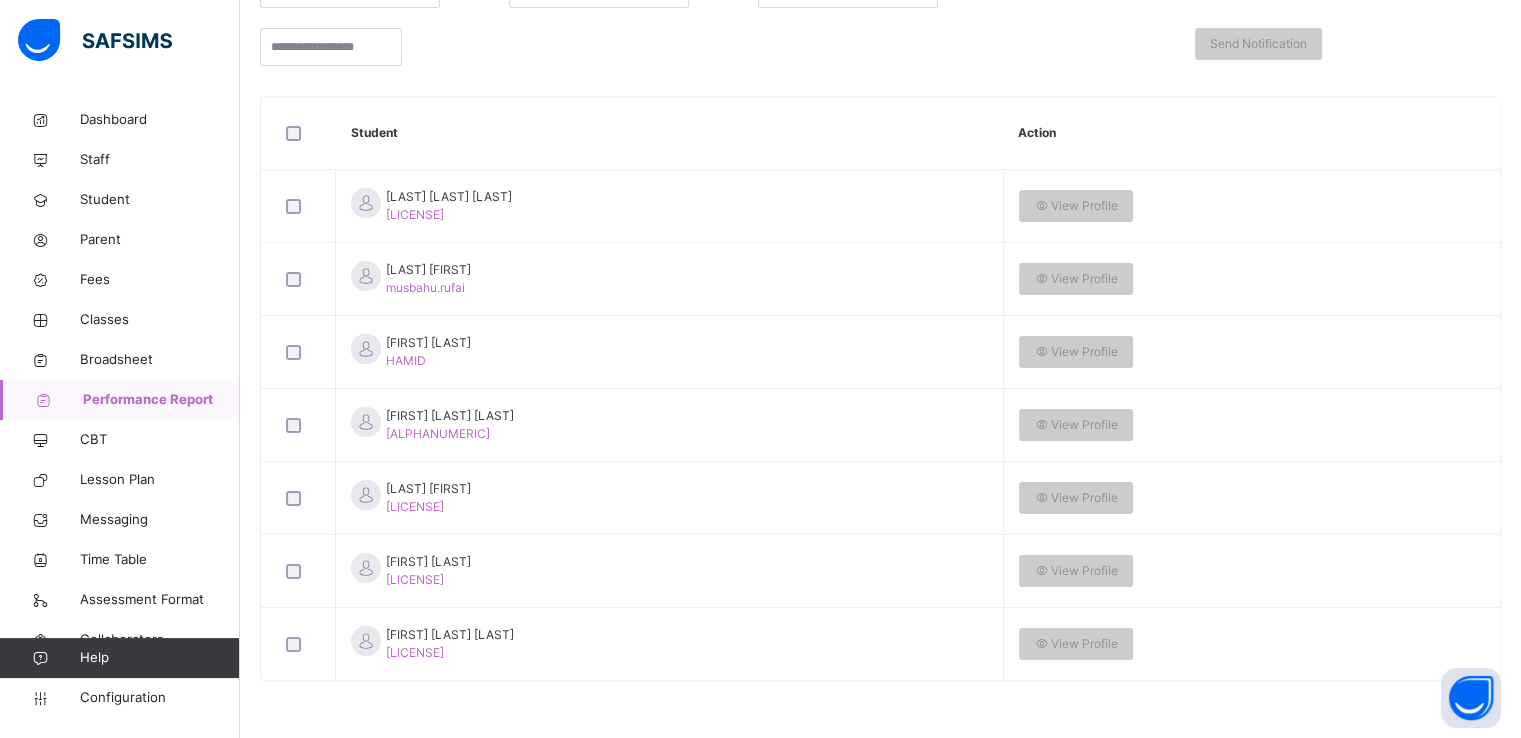 scroll, scrollTop: 0, scrollLeft: 0, axis: both 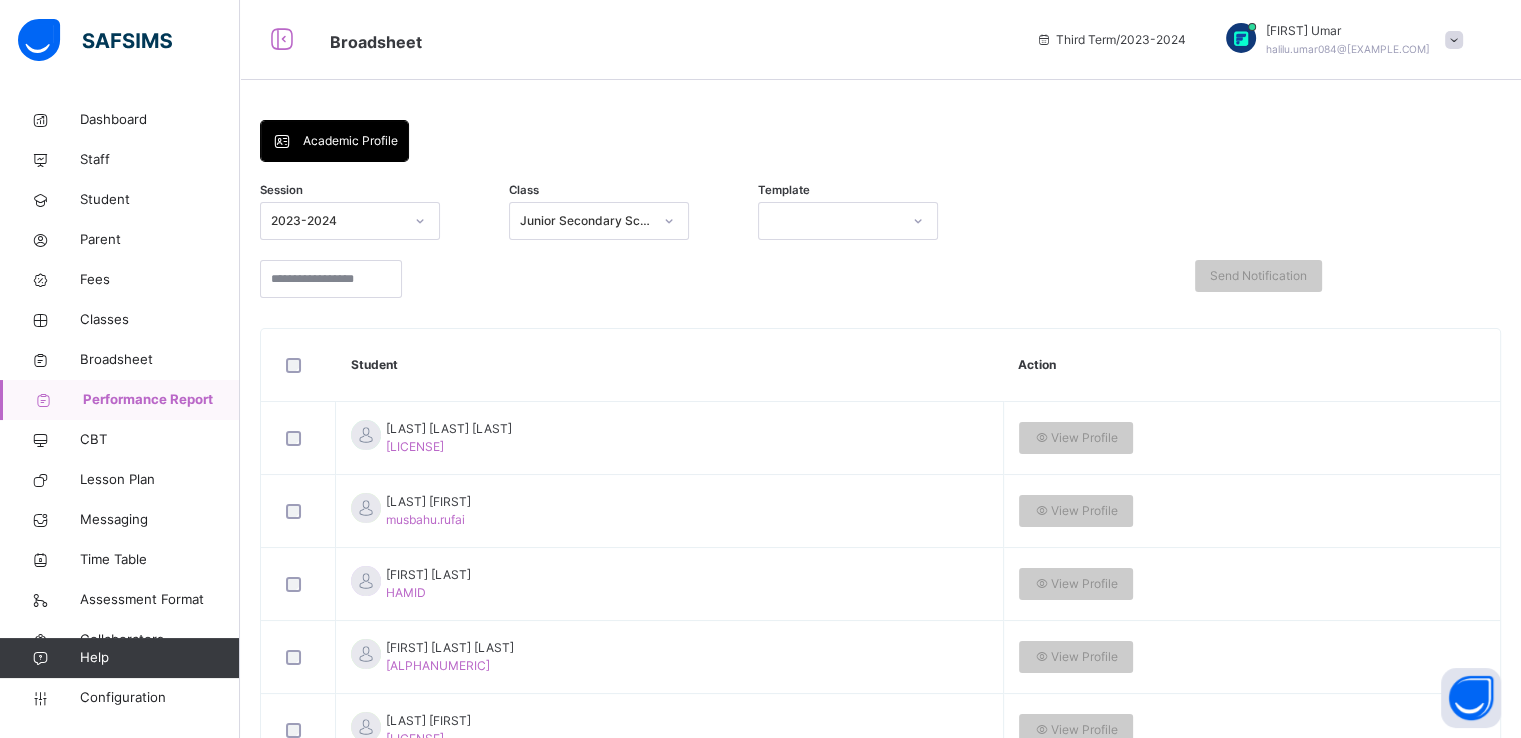 click on "Academic Profile" at bounding box center (350, 141) 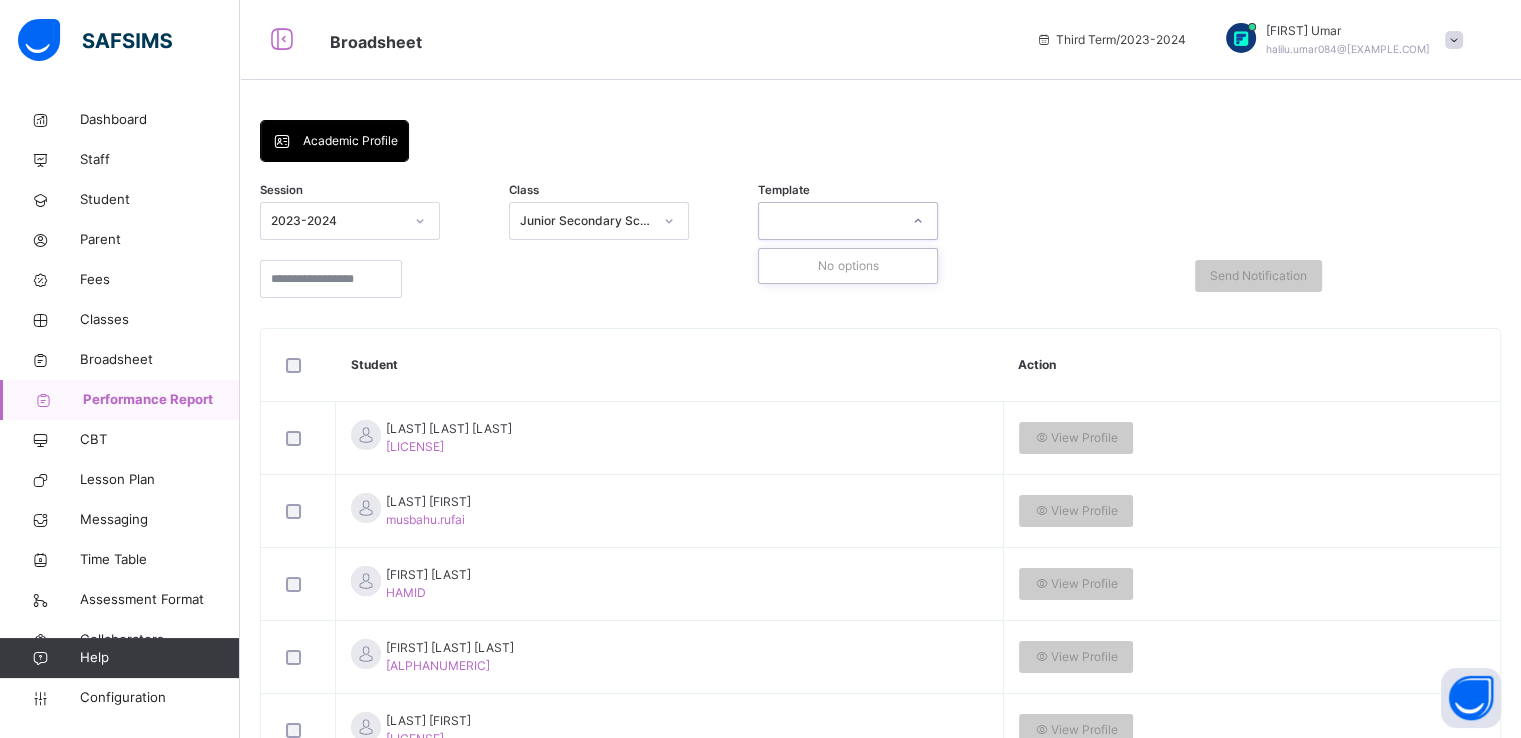 click at bounding box center [829, 221] 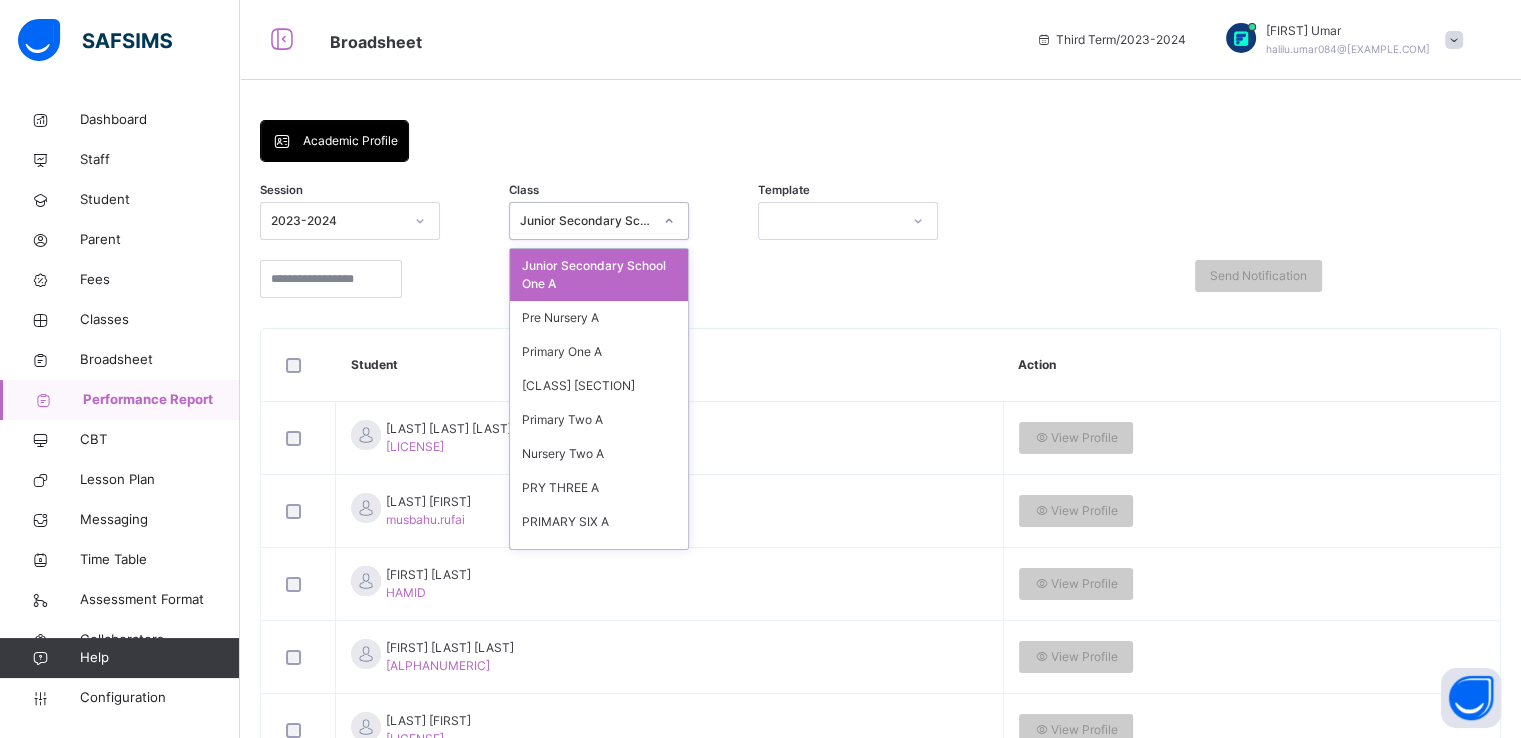 click on "Junior Secondary School One A" at bounding box center [586, 221] 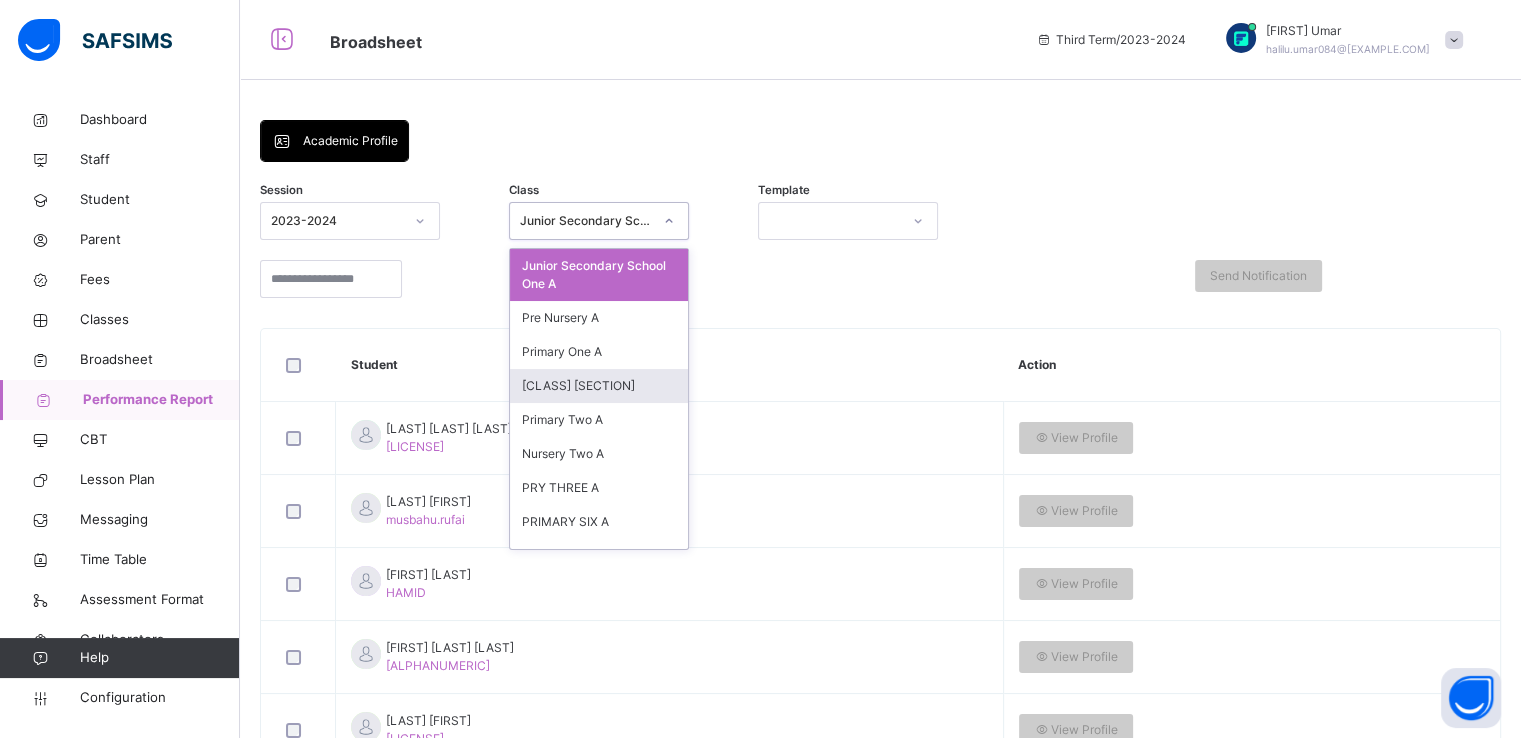 click on "[CLASS] [SECTION]" at bounding box center [599, 386] 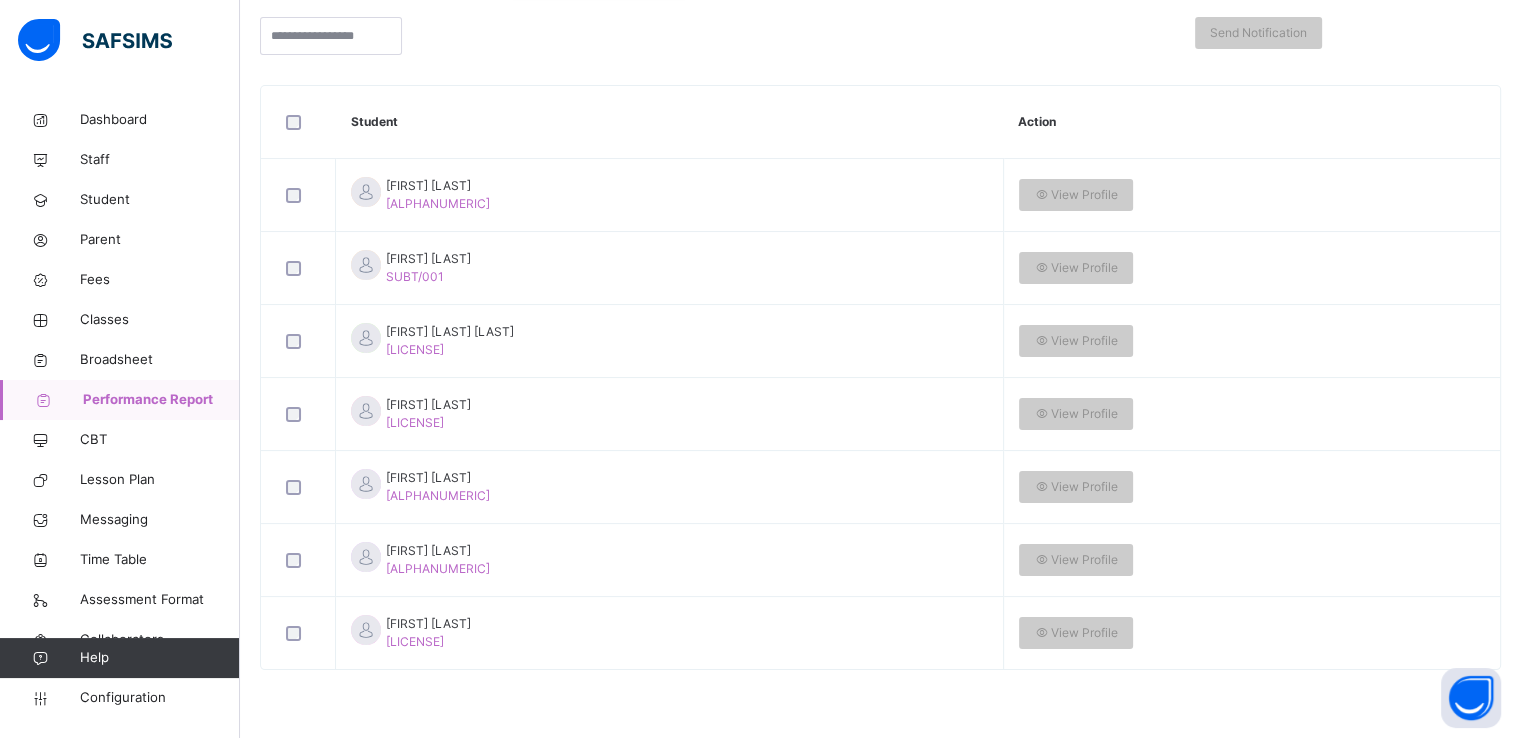 scroll, scrollTop: 0, scrollLeft: 0, axis: both 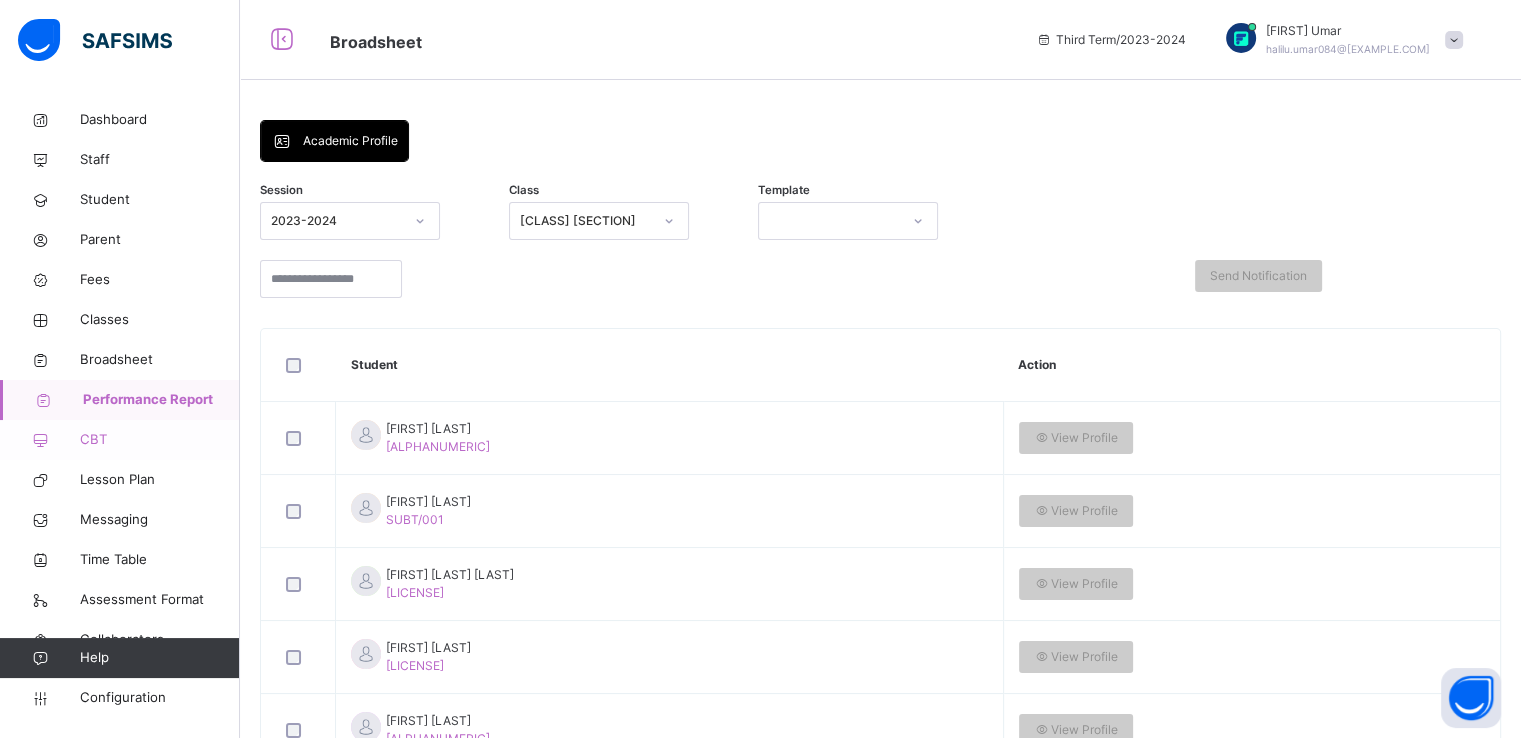 click on "CBT" at bounding box center (160, 440) 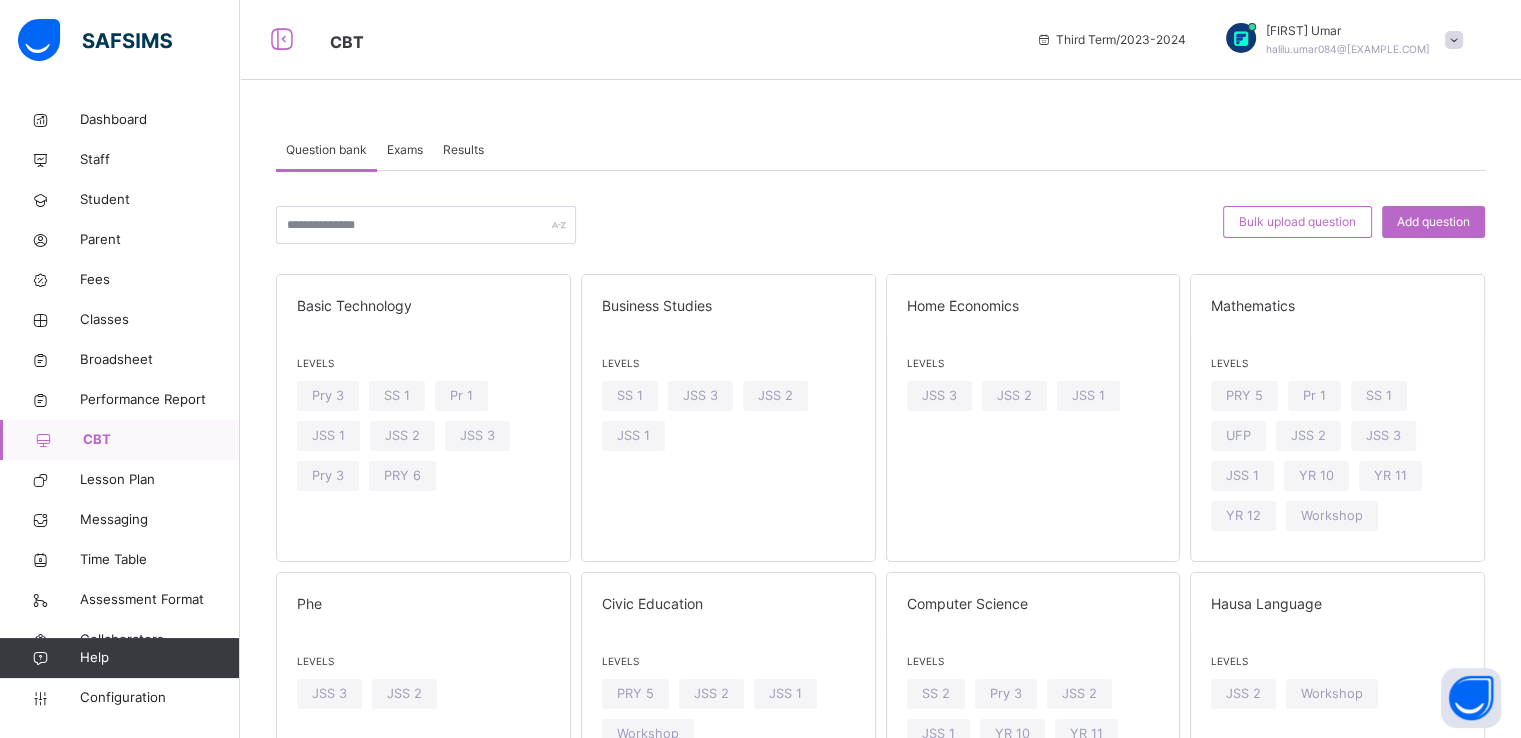 click on "Exams" at bounding box center (405, 150) 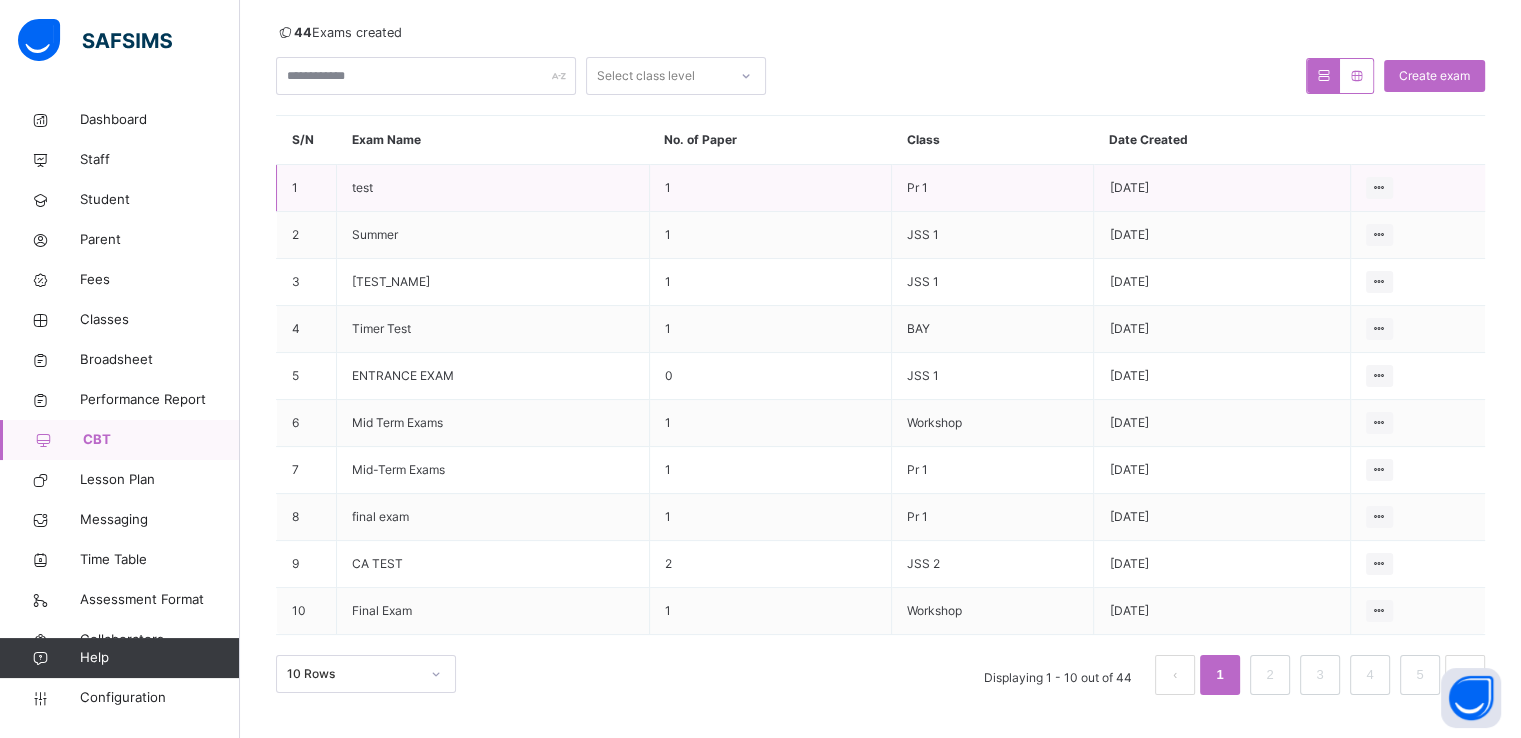 scroll, scrollTop: 0, scrollLeft: 0, axis: both 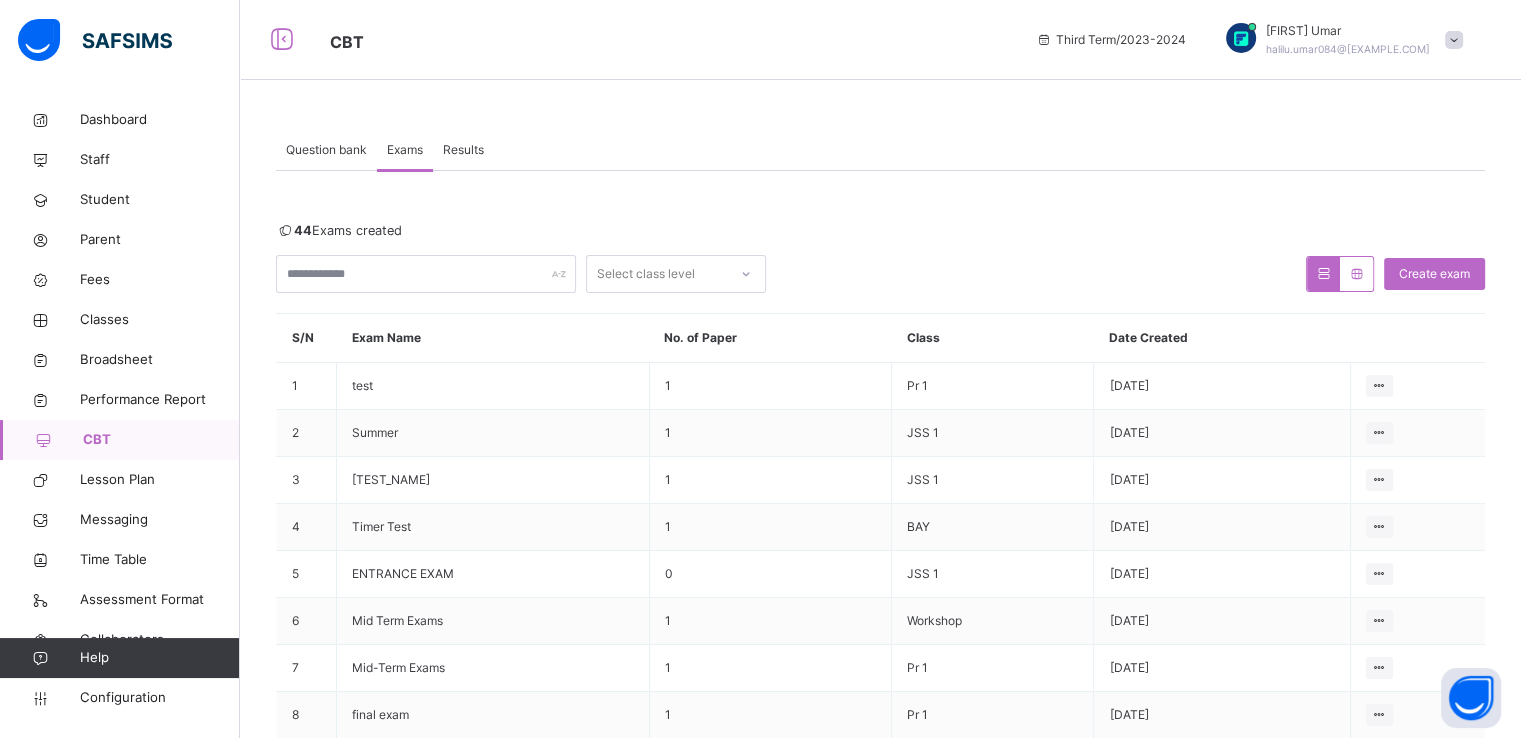 click on "Results" at bounding box center [463, 150] 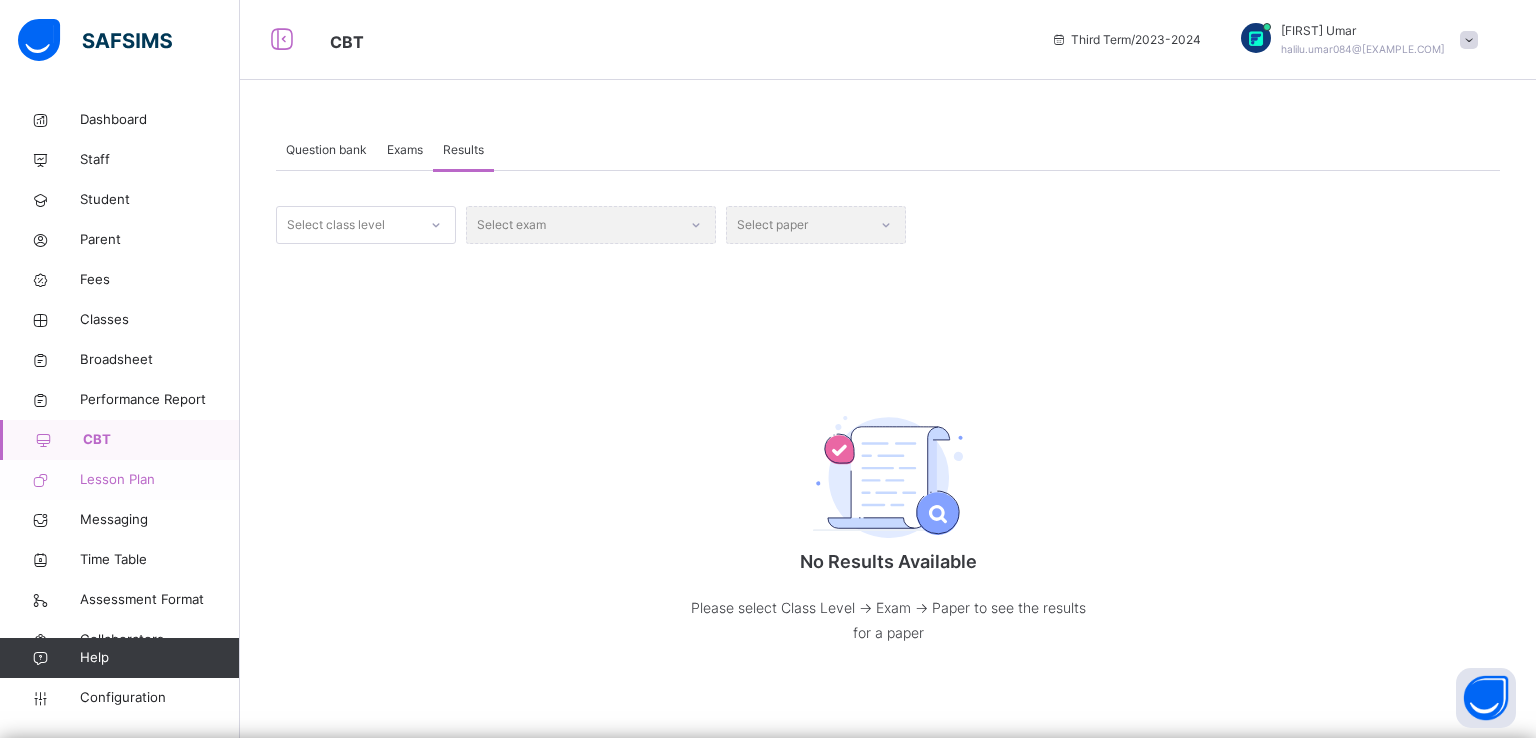 click on "Lesson Plan" at bounding box center [160, 480] 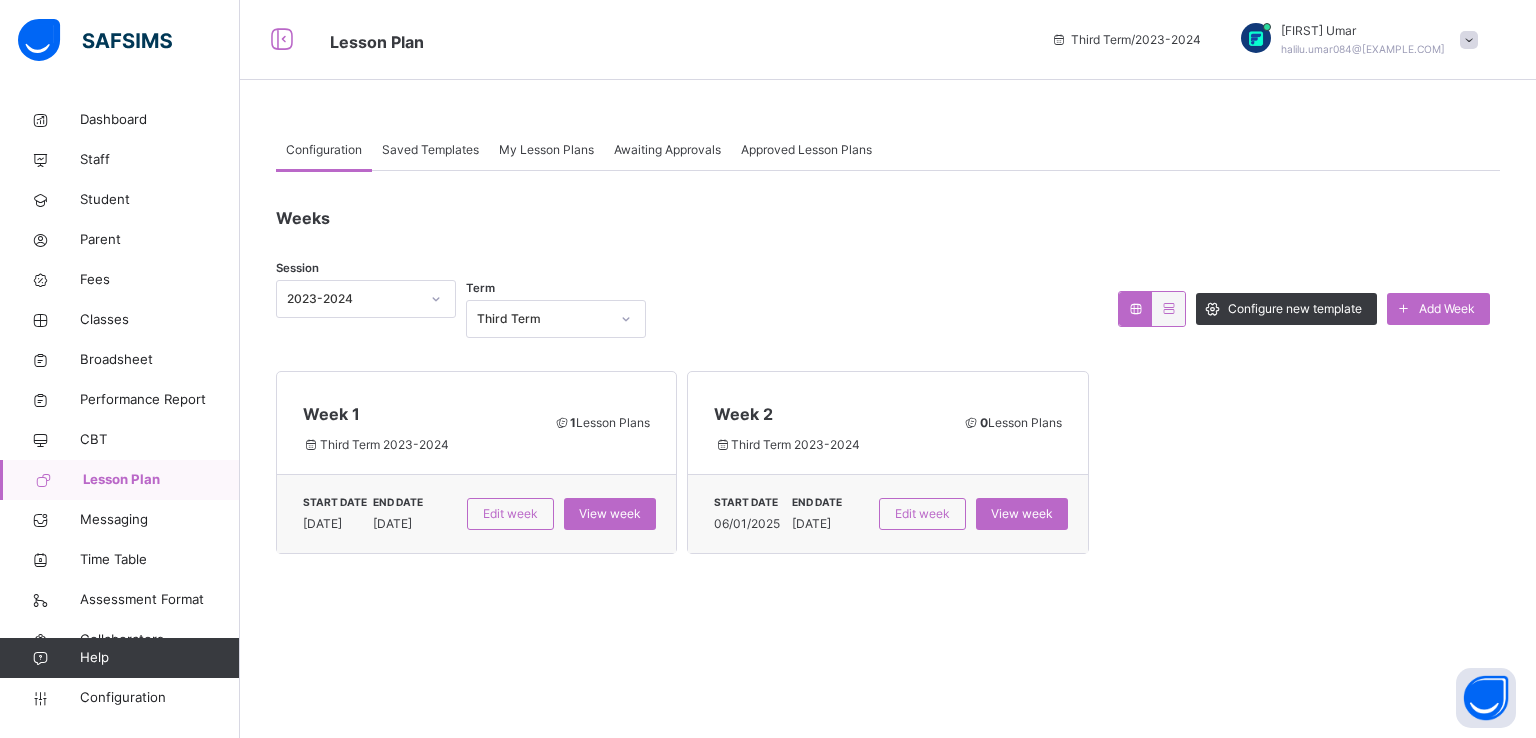 click on "Saved Templates" at bounding box center (430, 150) 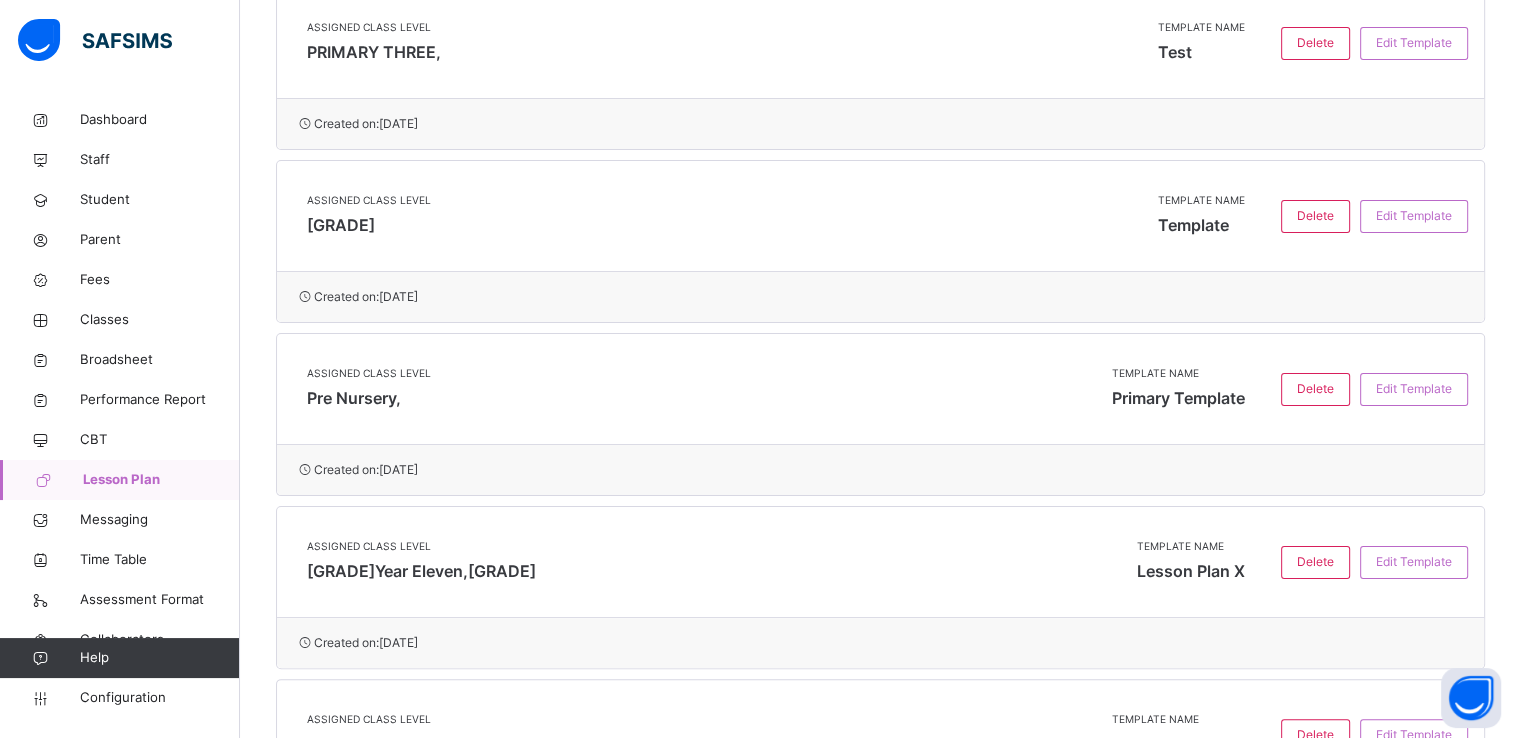 scroll, scrollTop: 0, scrollLeft: 0, axis: both 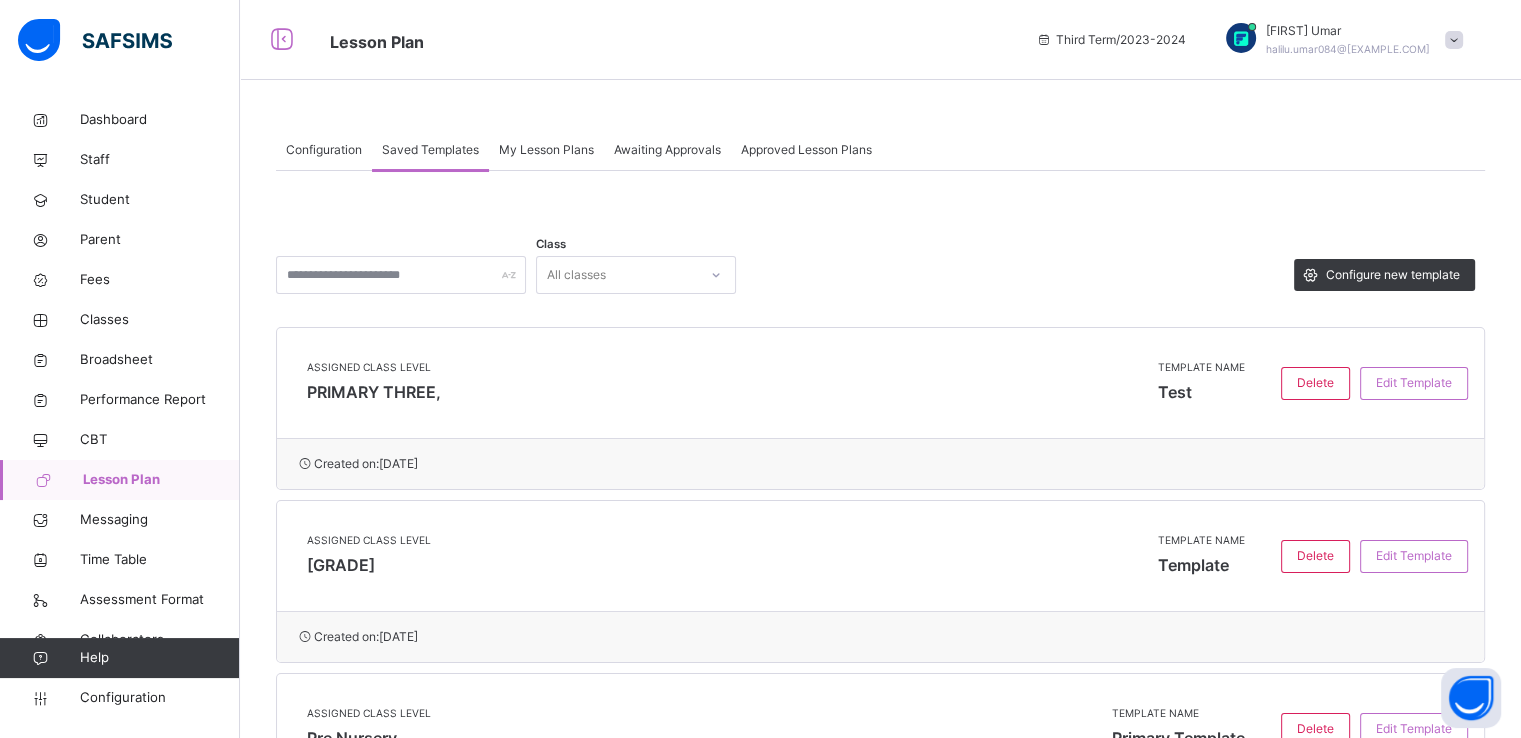 click on "Configuration" at bounding box center [324, 150] 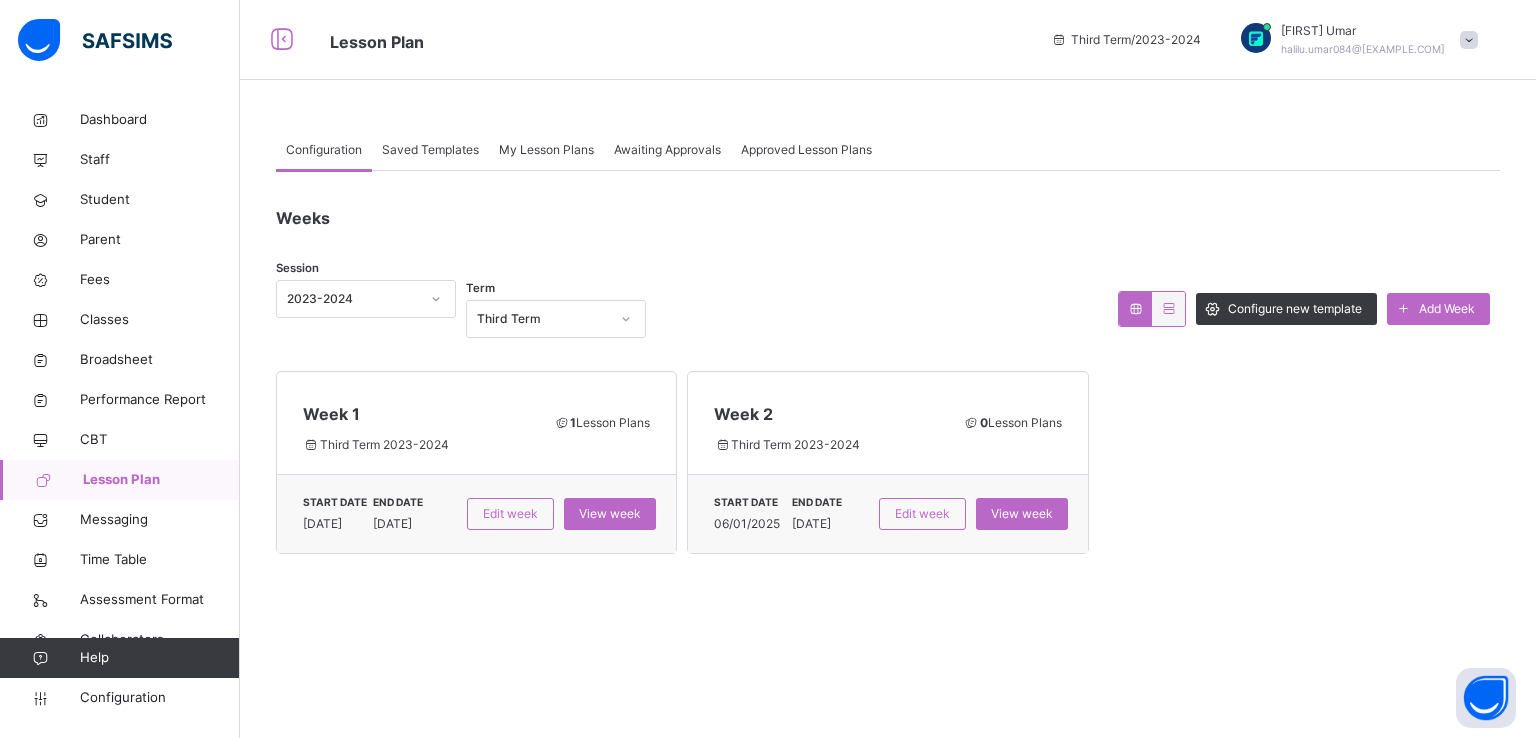 click on "Saved Templates" at bounding box center [430, 150] 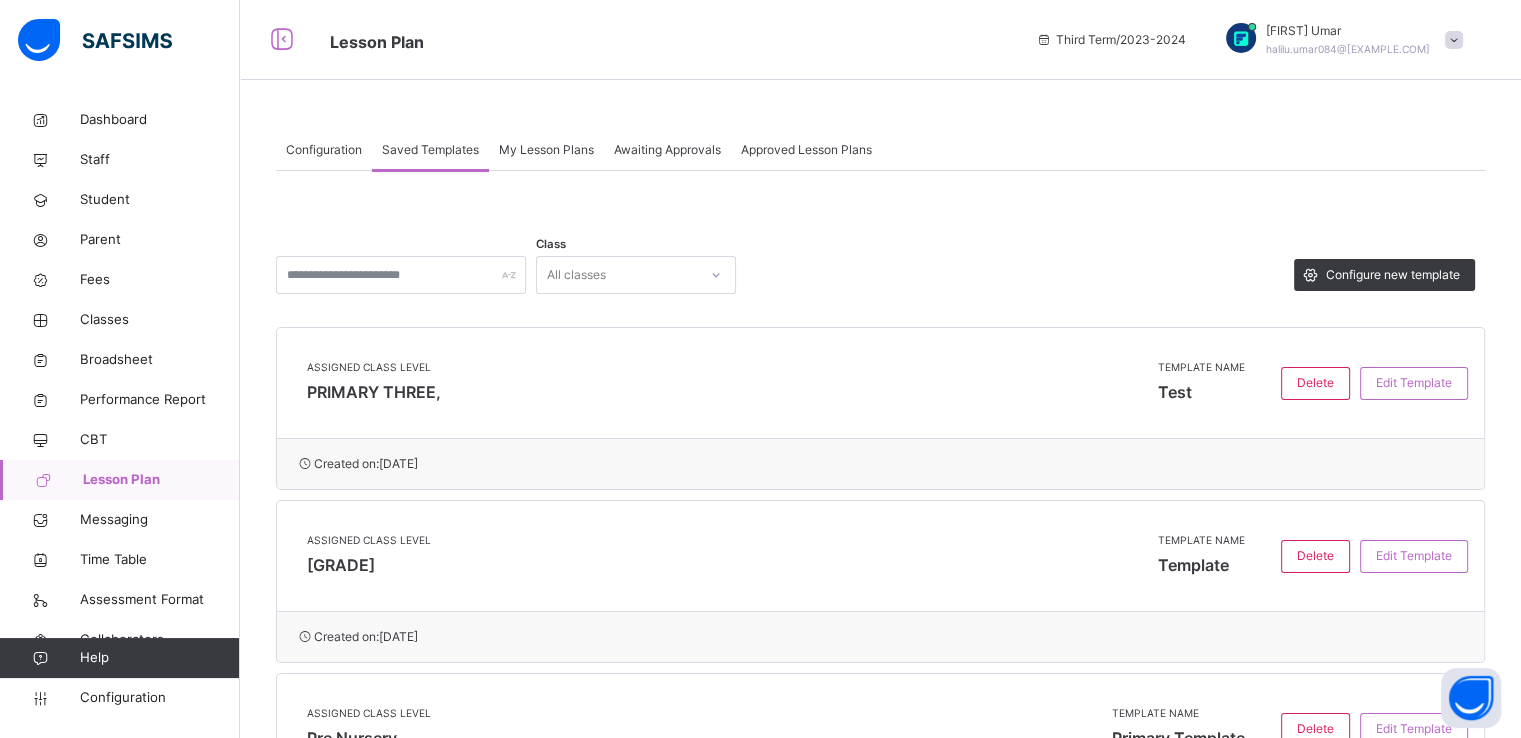 click on "My Lesson Plans" at bounding box center [546, 150] 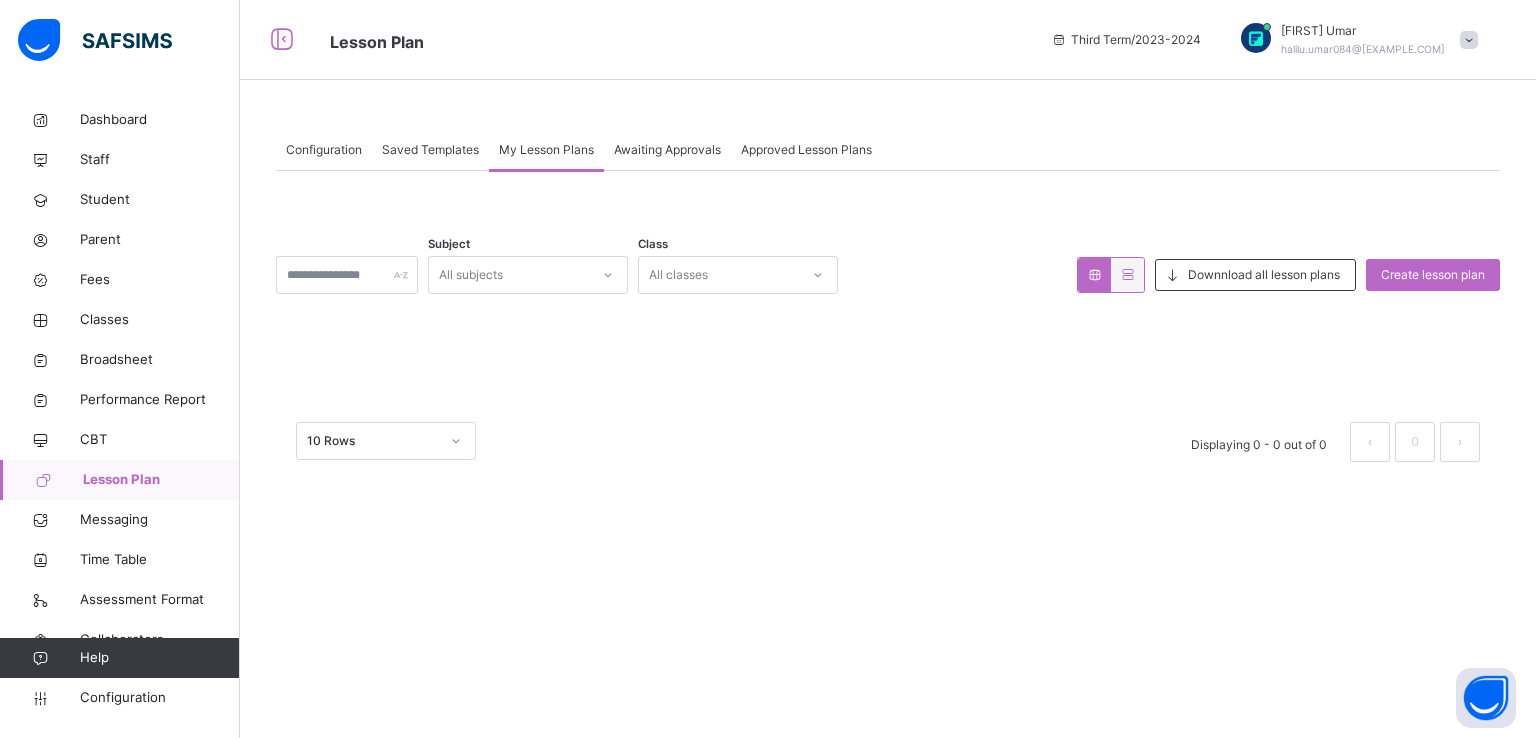 click on "Awaiting Approvals" at bounding box center (667, 150) 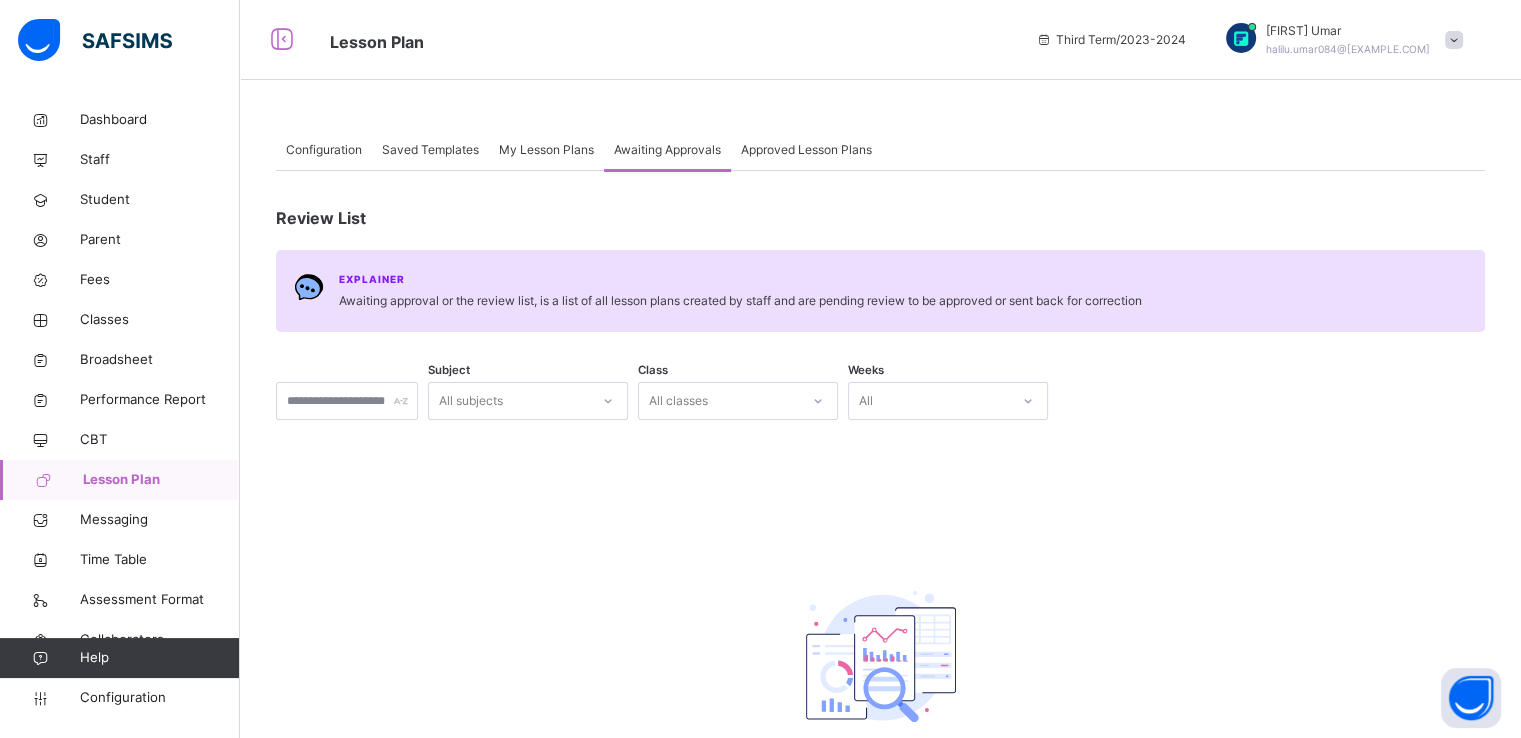 click on "Approved Lesson Plans" at bounding box center (806, 150) 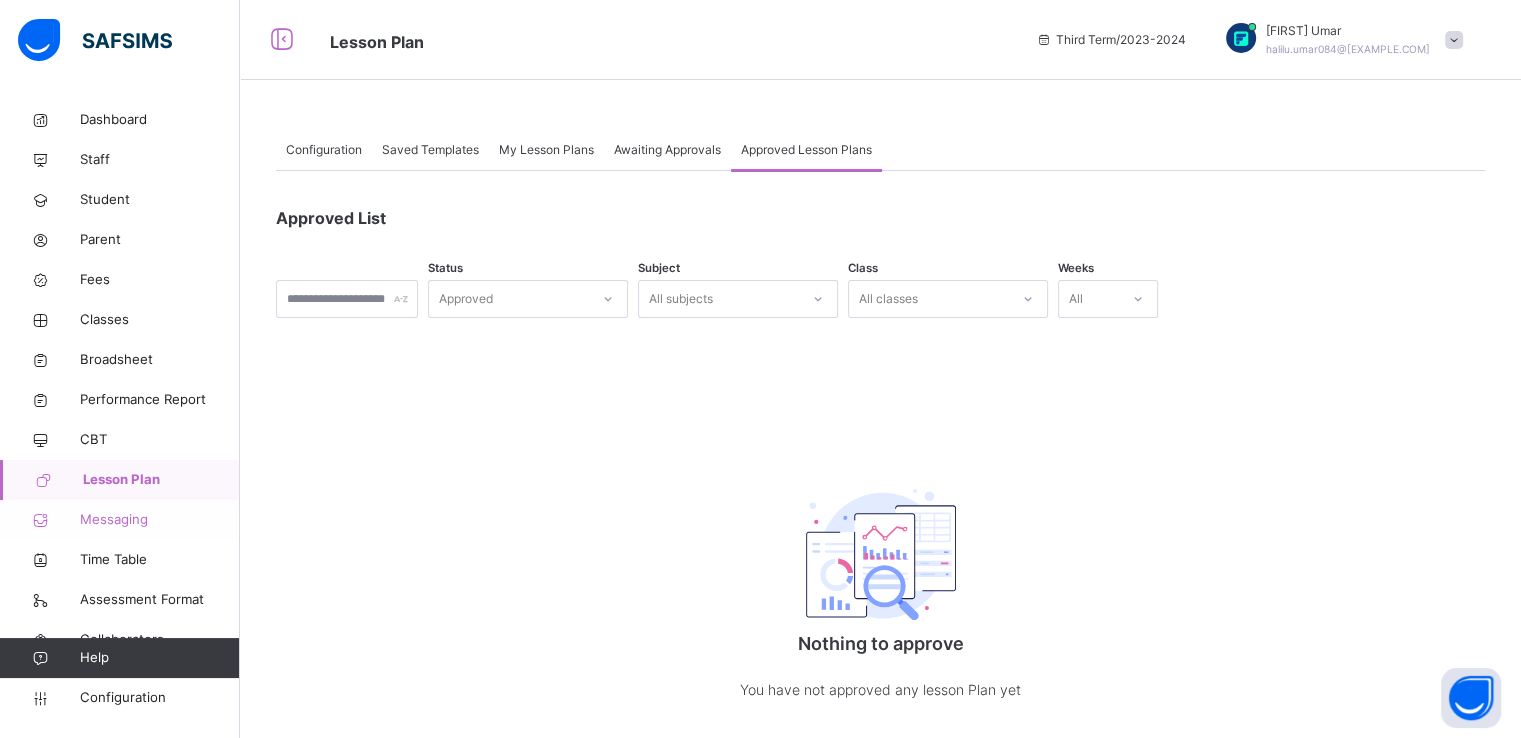 click on "Messaging" at bounding box center [120, 520] 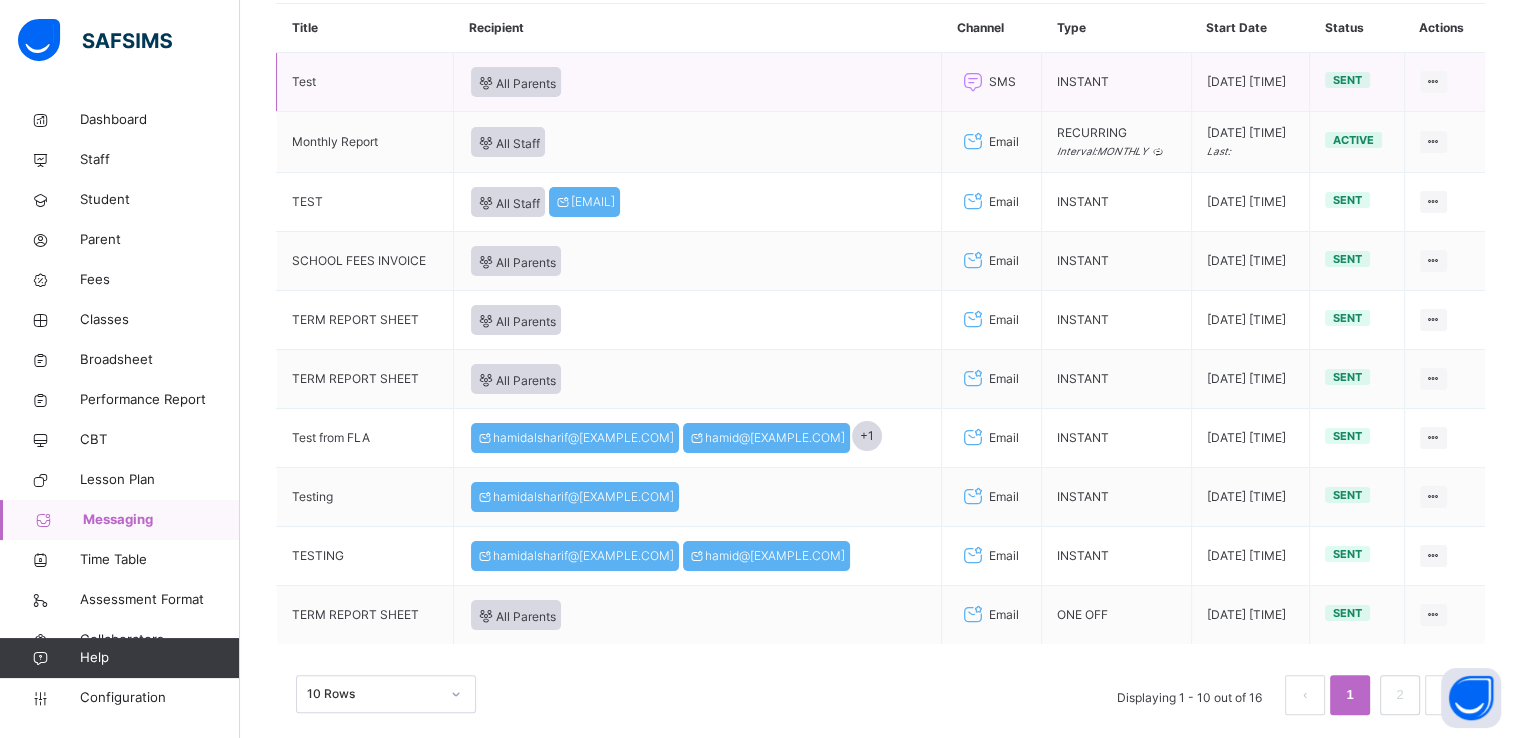 scroll, scrollTop: 0, scrollLeft: 0, axis: both 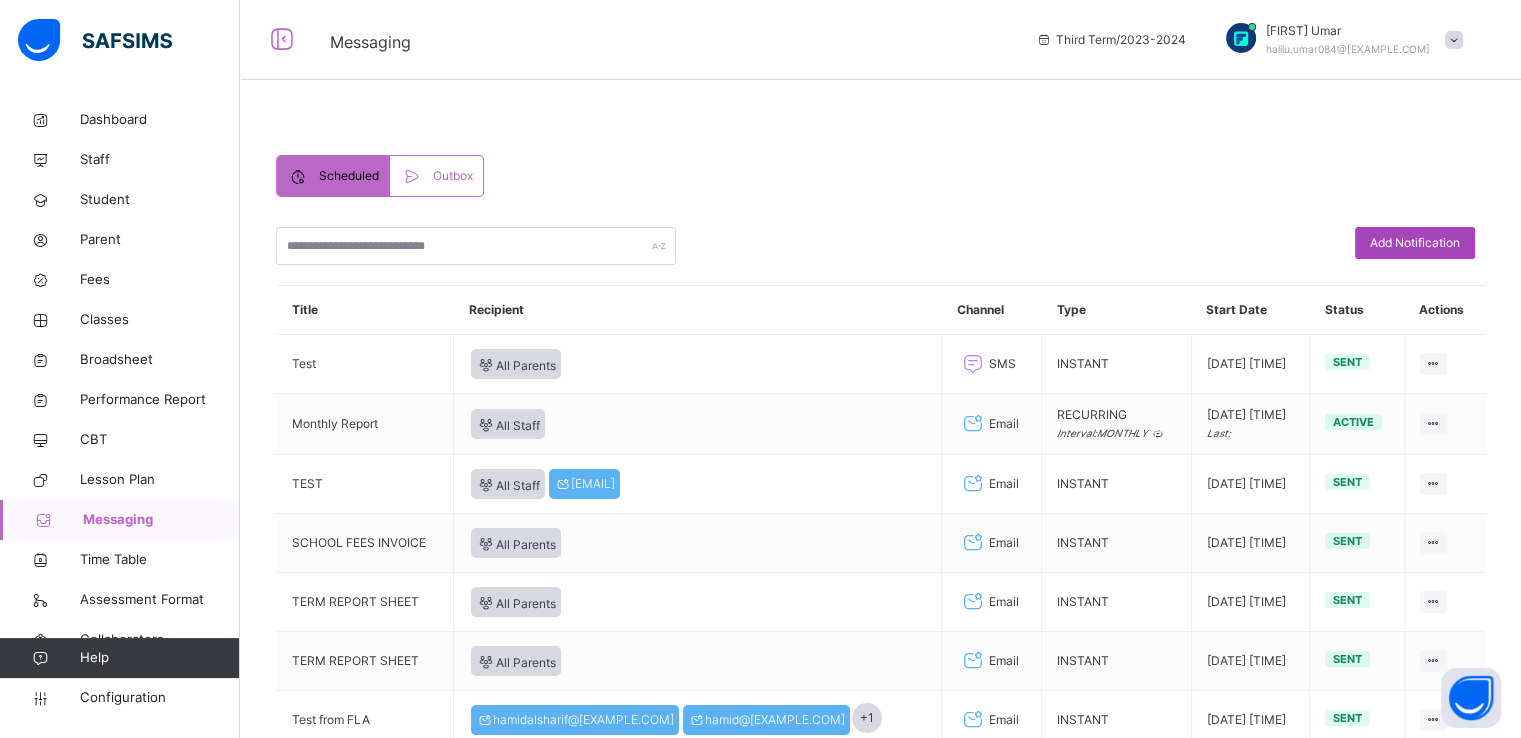 click on "Add Notification" at bounding box center [1415, 243] 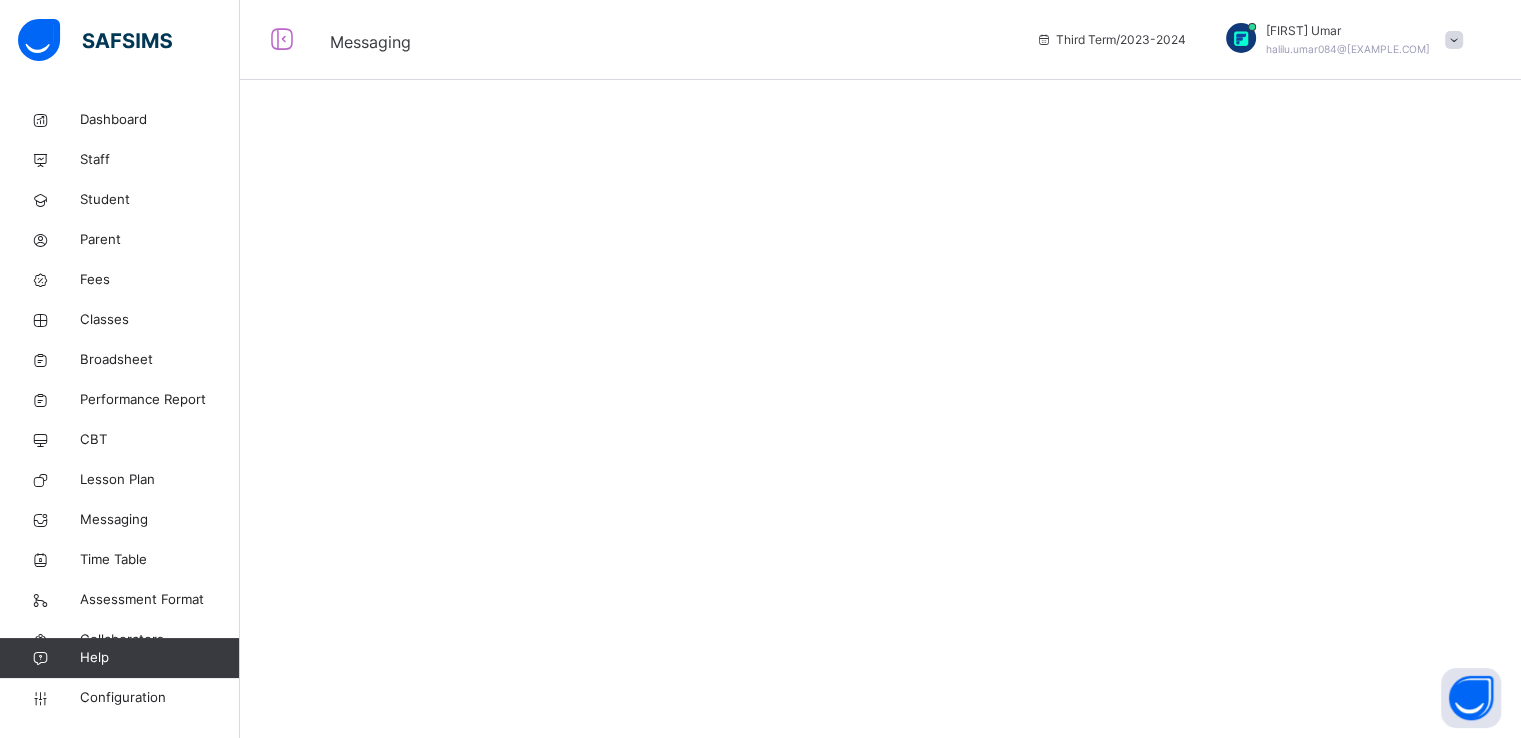select on "****" 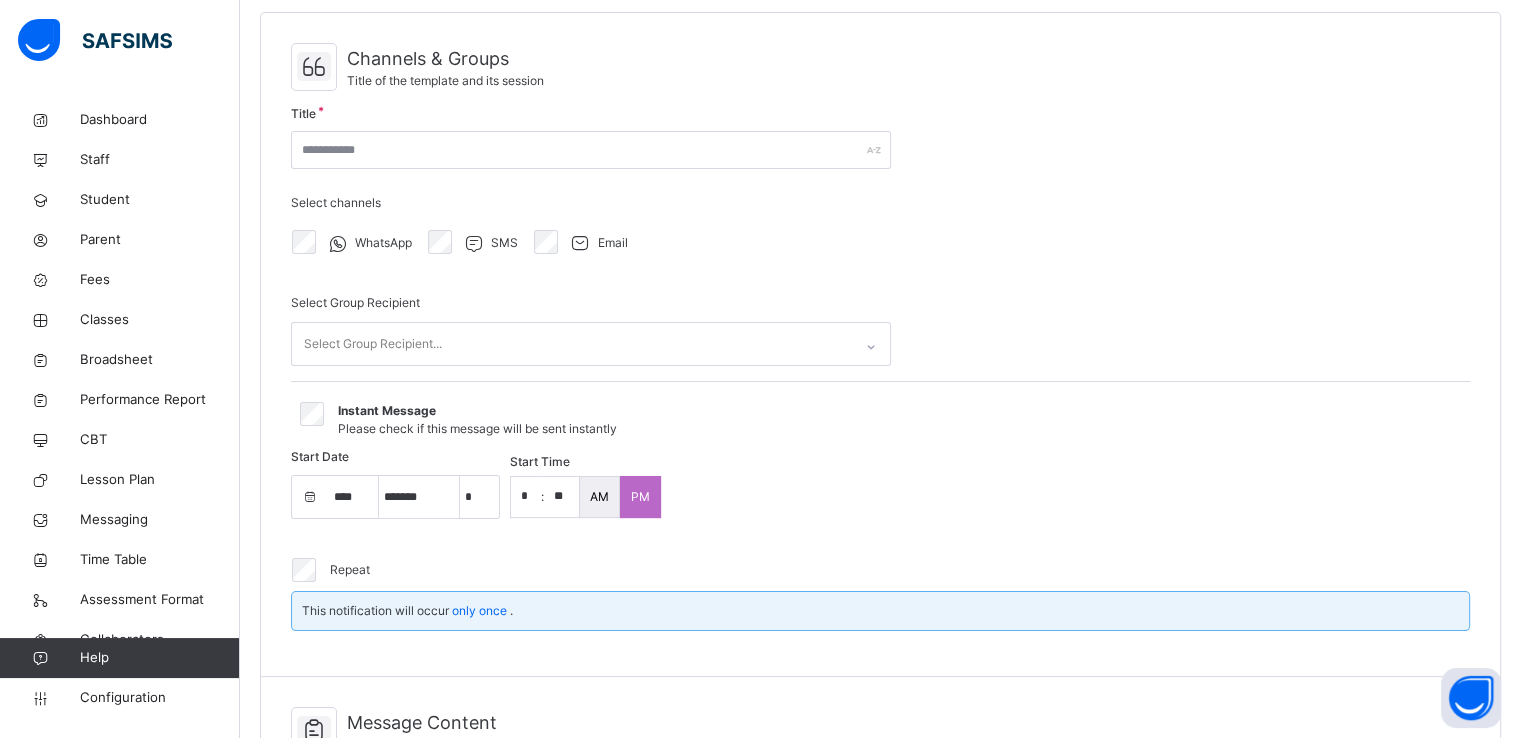 scroll, scrollTop: 147, scrollLeft: 0, axis: vertical 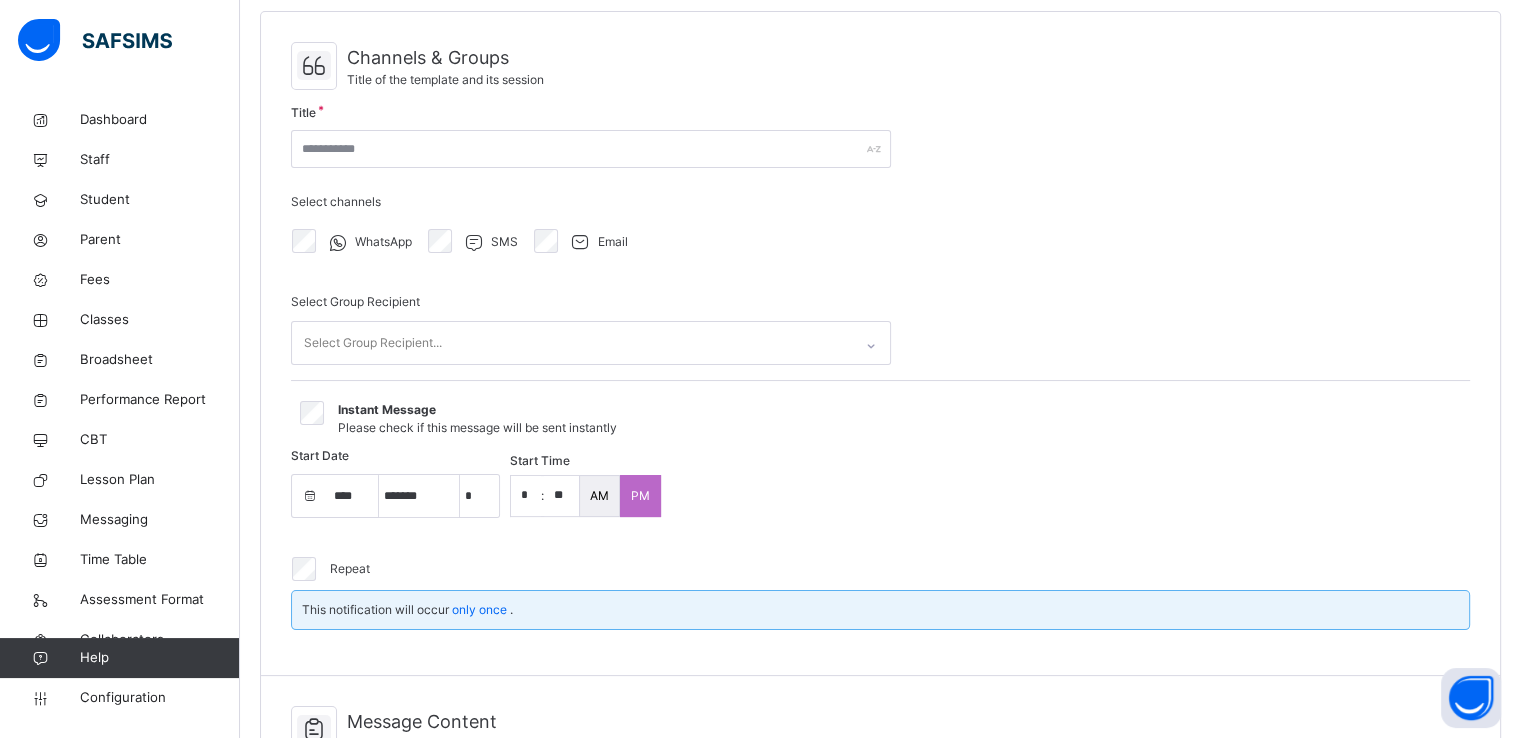 select on "**" 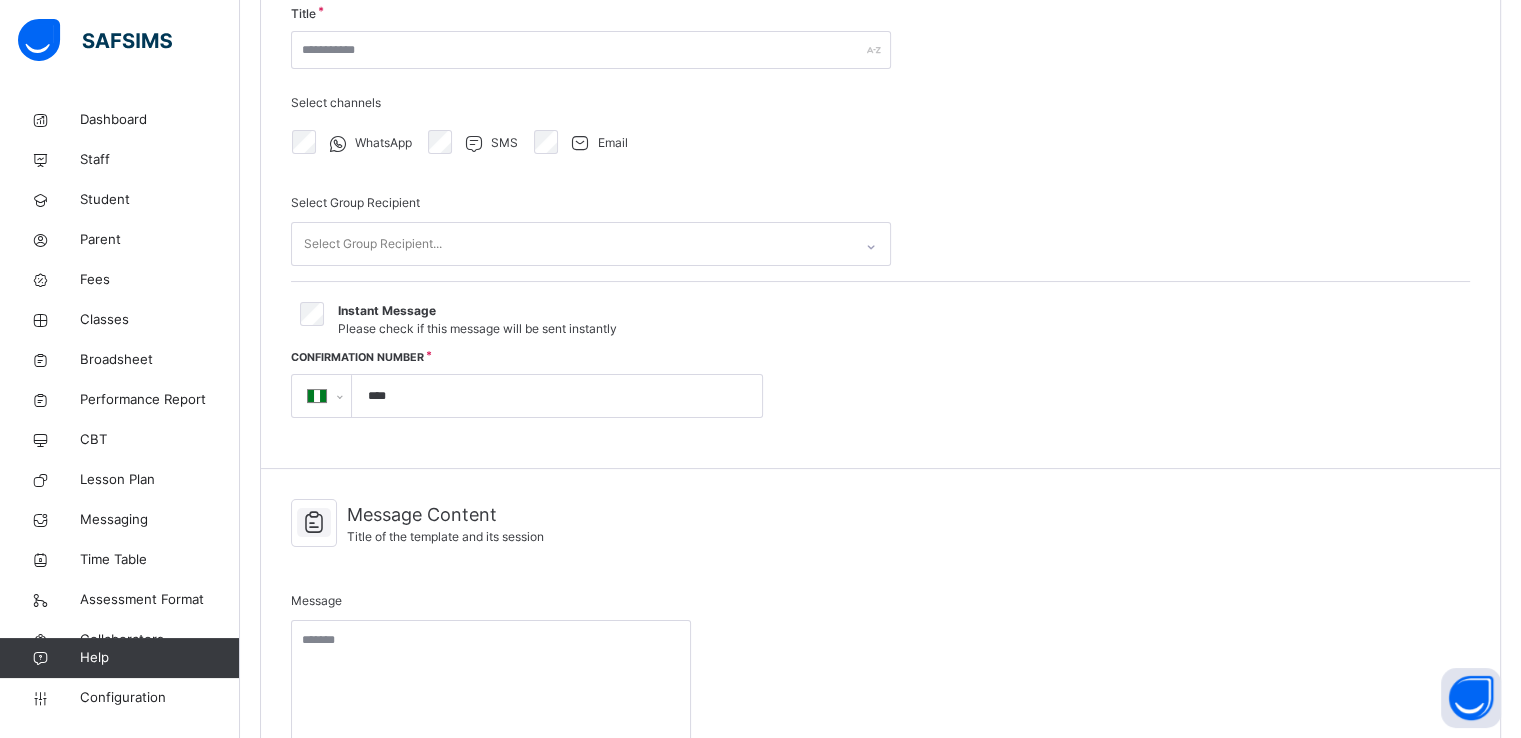 scroll, scrollTop: 0, scrollLeft: 0, axis: both 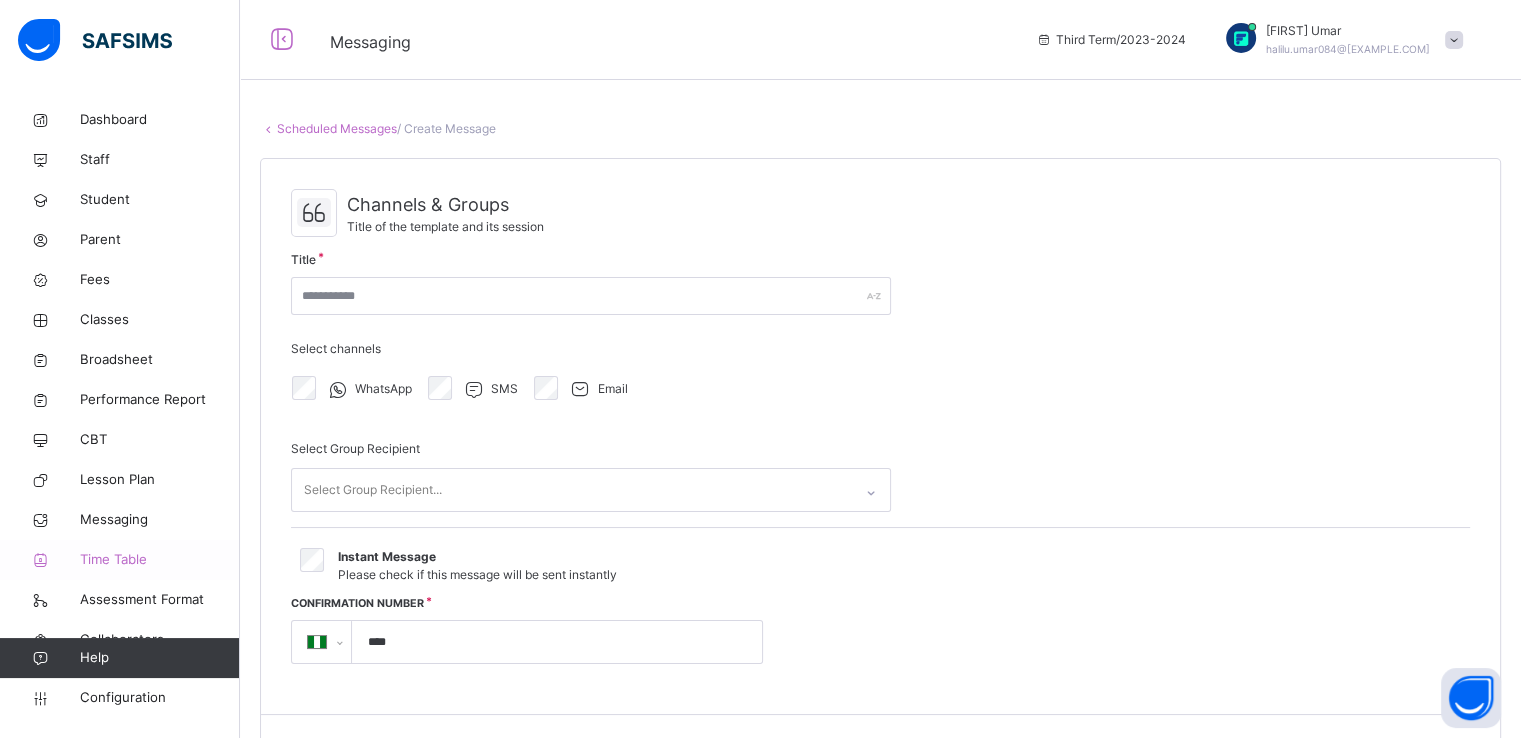 click on "Time Table" at bounding box center [160, 560] 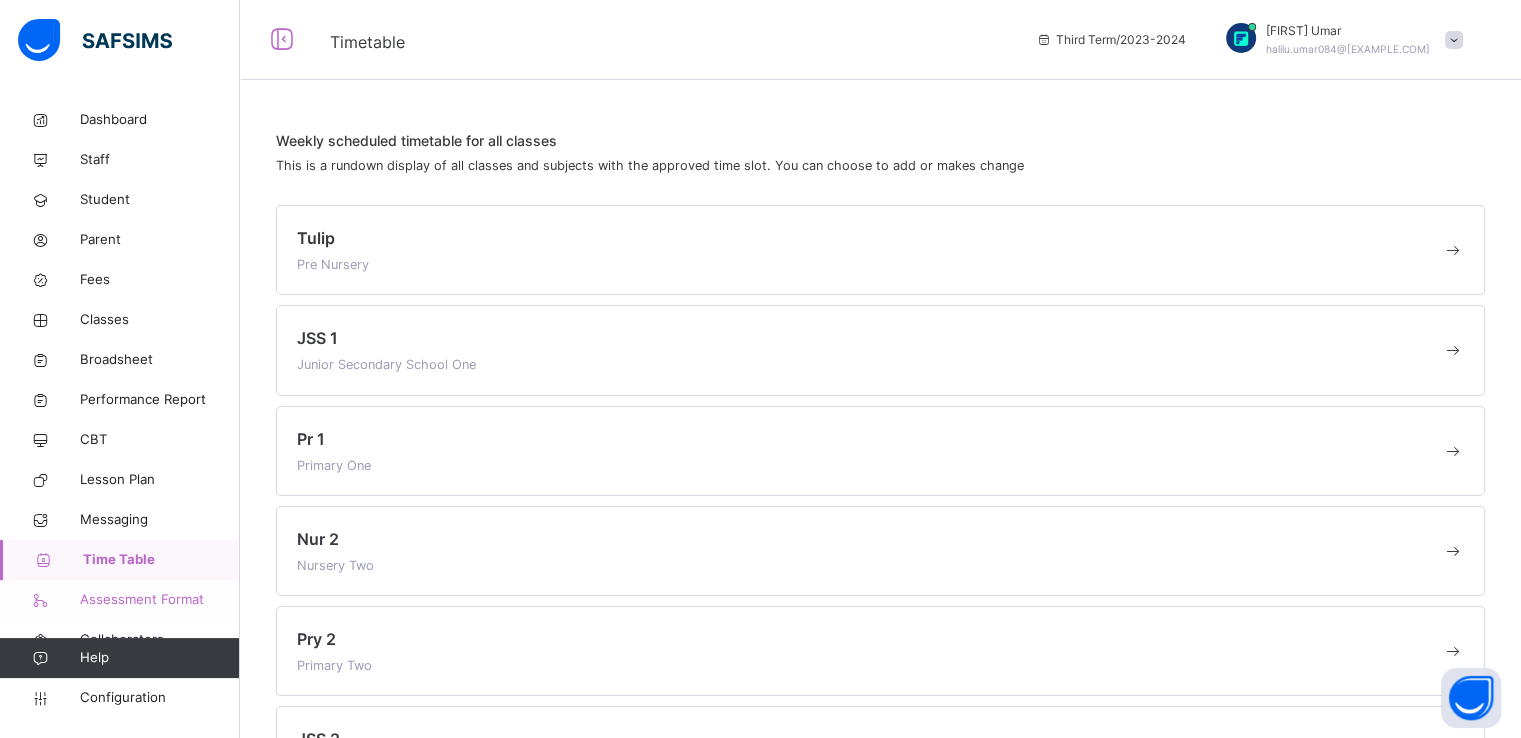 click on "Assessment Format" at bounding box center (160, 600) 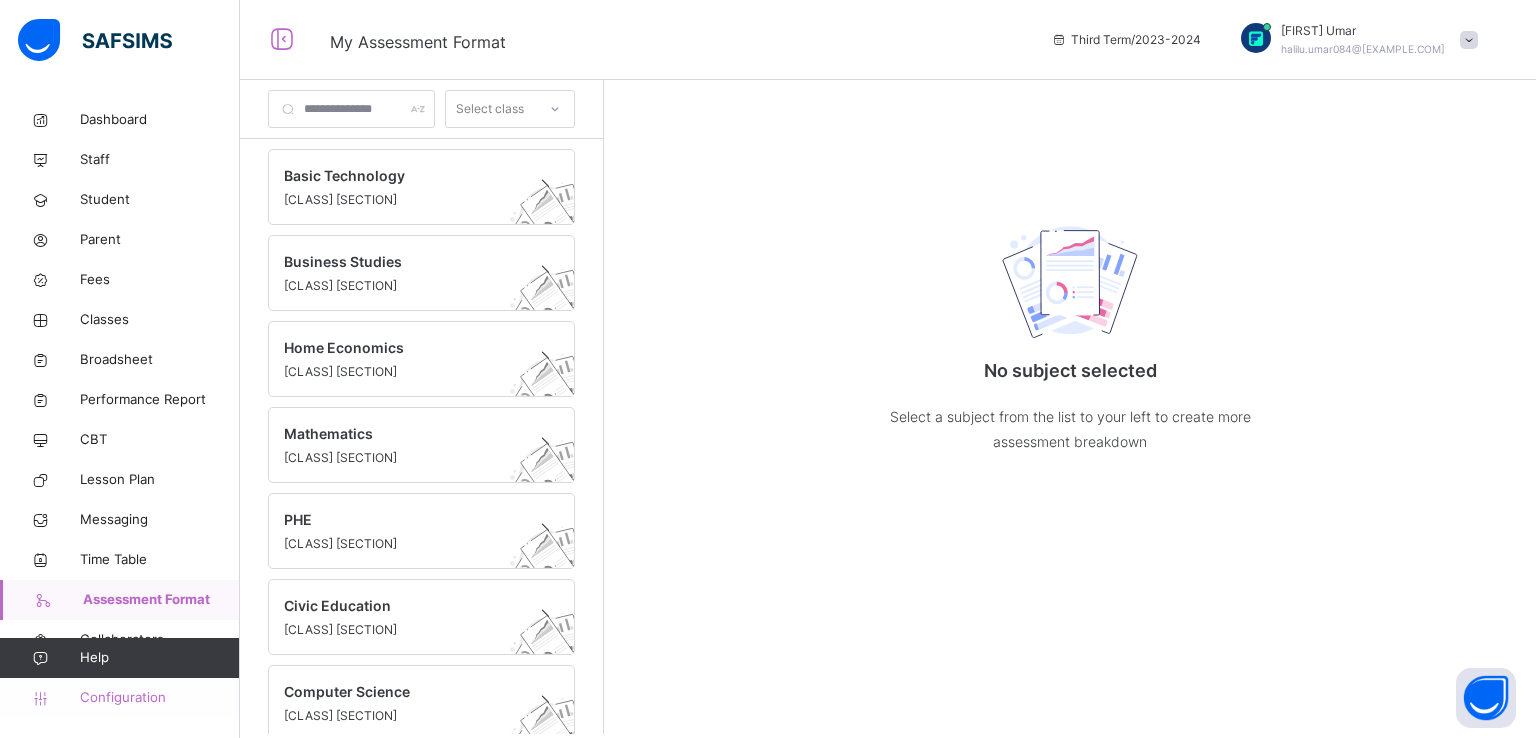 click on "Configuration" at bounding box center (159, 698) 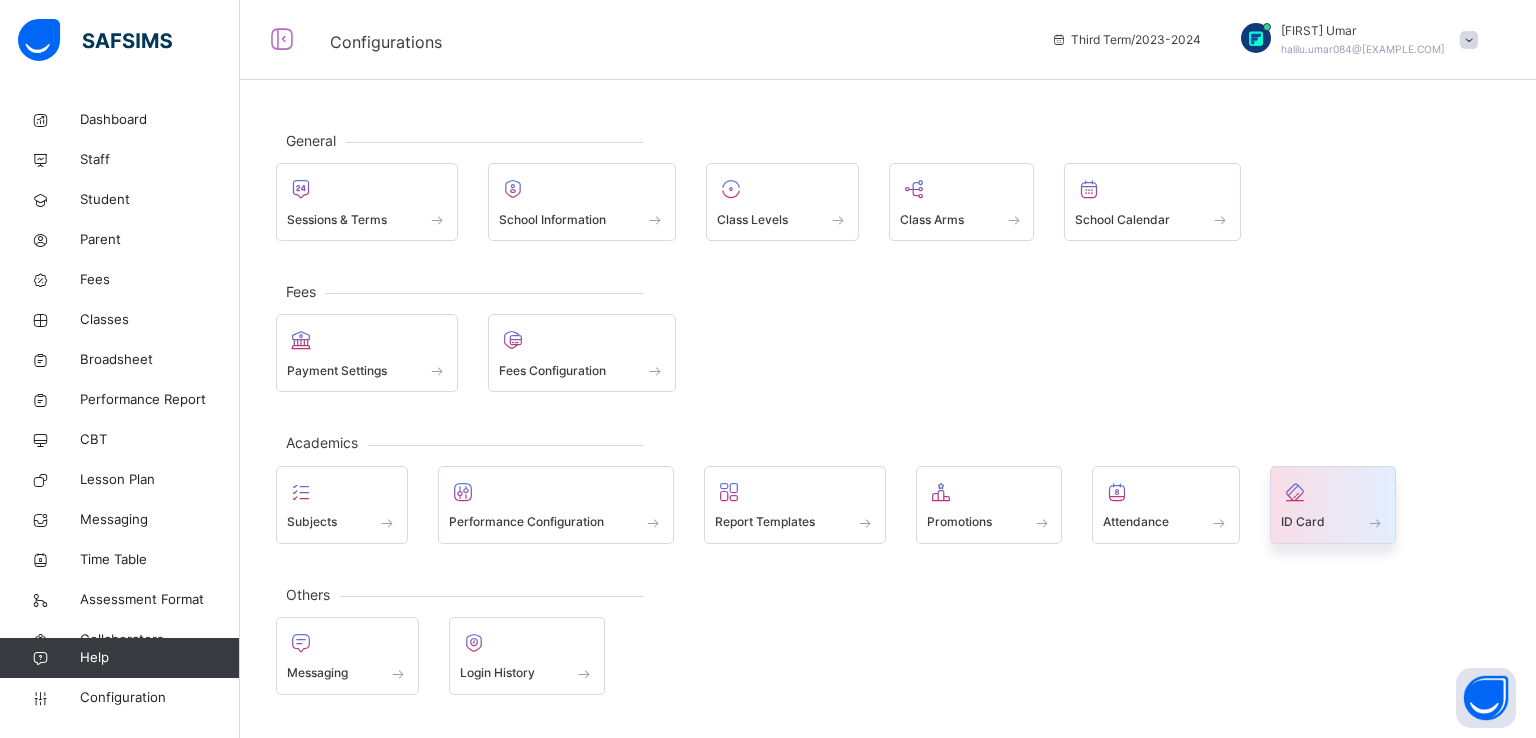 click at bounding box center (1333, 509) 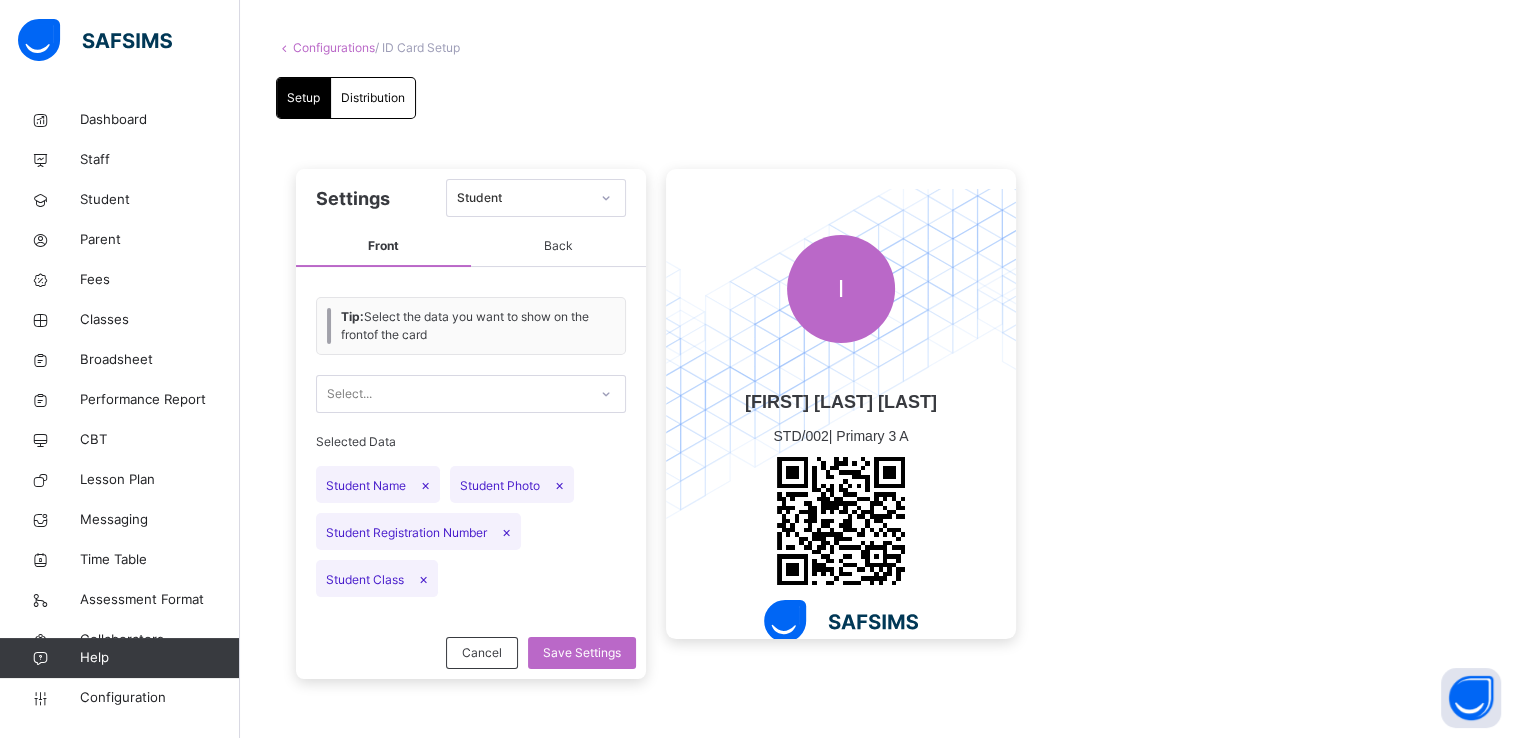 scroll, scrollTop: 0, scrollLeft: 0, axis: both 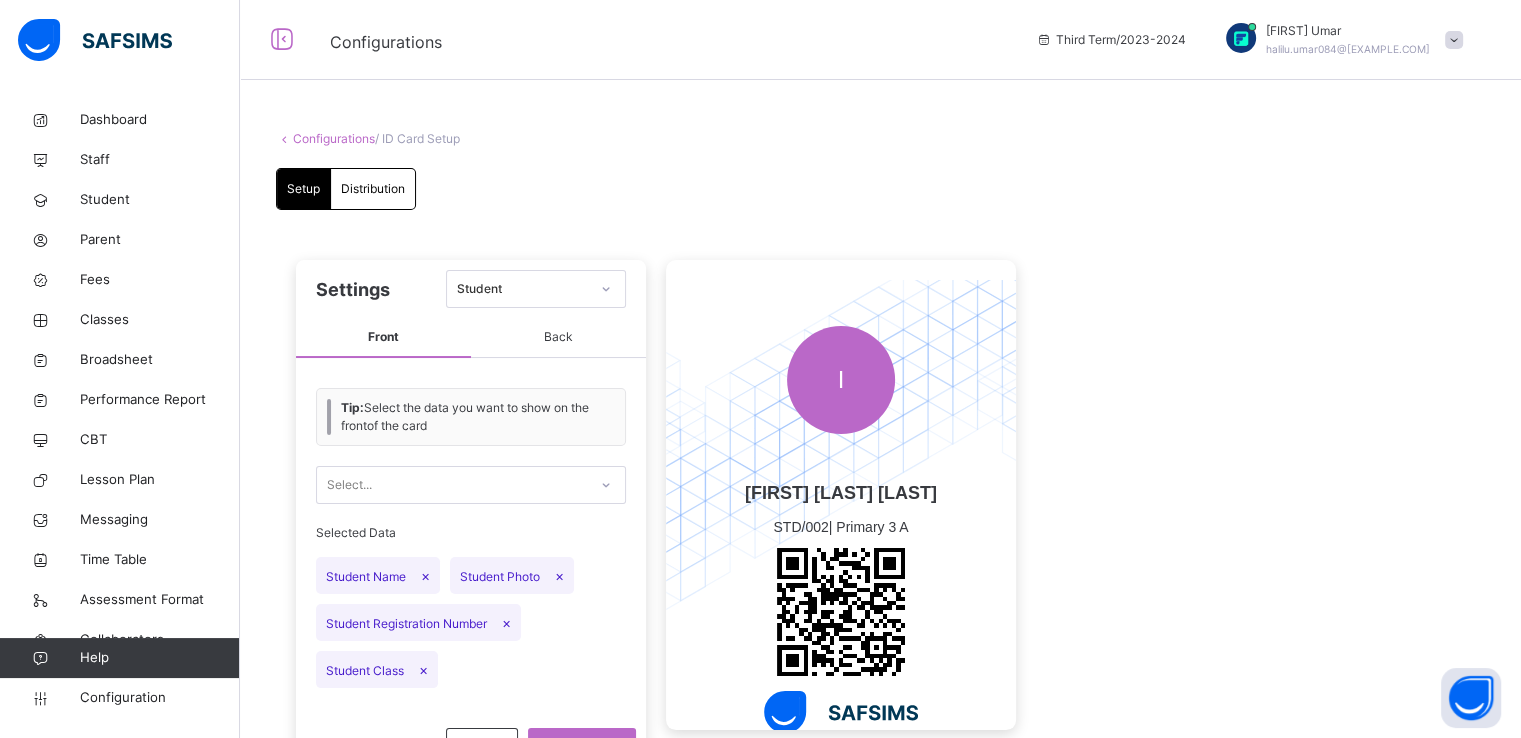 click on "Back" at bounding box center (558, 338) 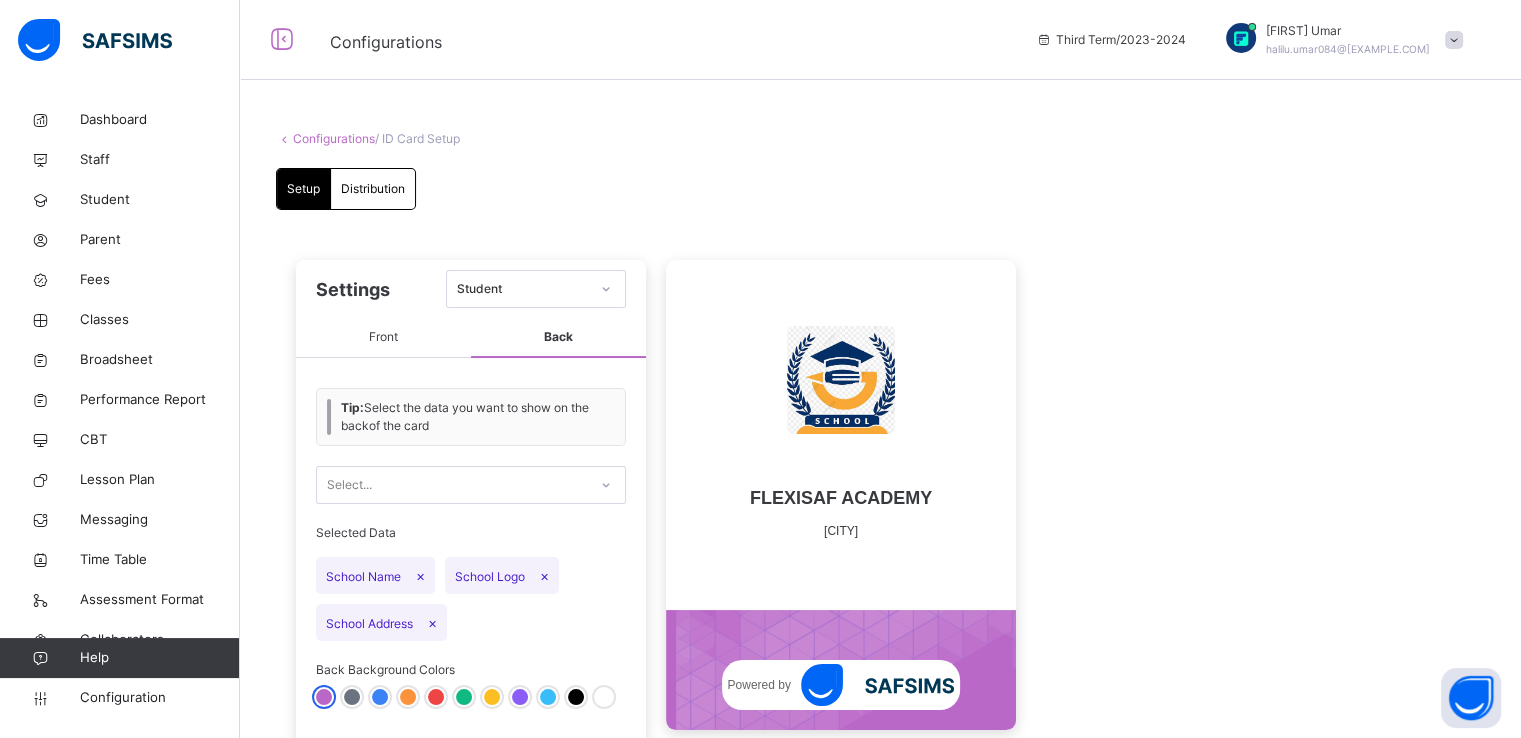 scroll, scrollTop: 108, scrollLeft: 0, axis: vertical 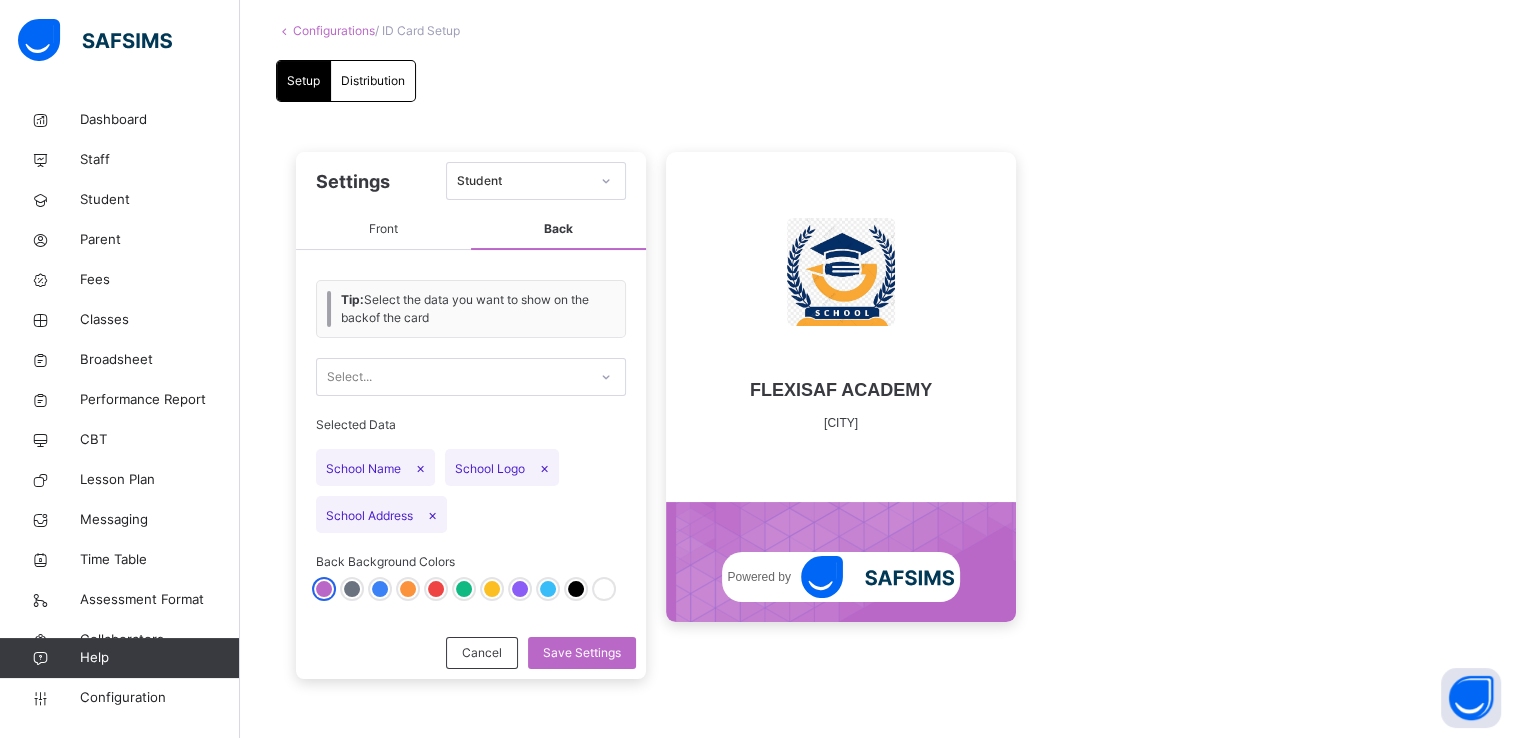click on "Front" at bounding box center [383, 230] 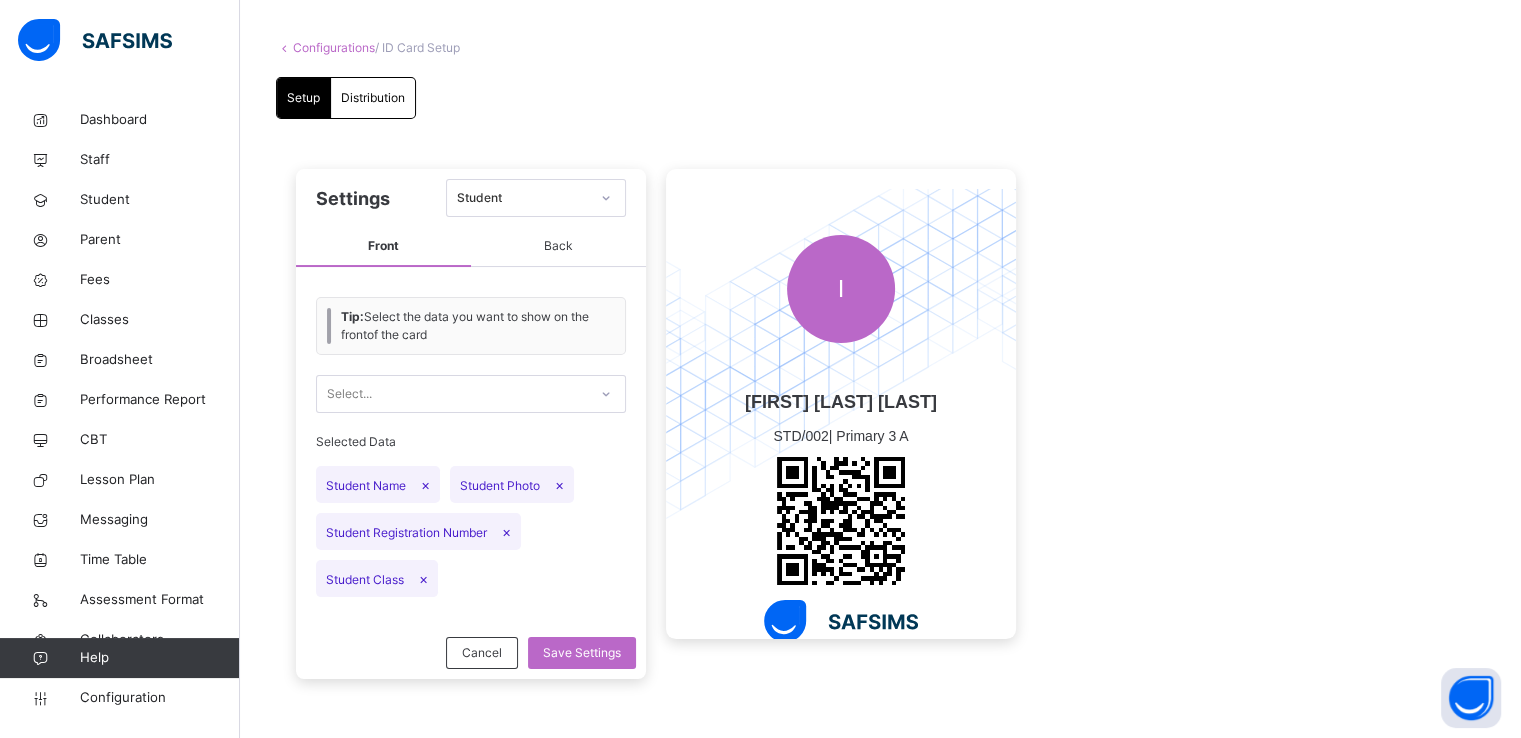 click on "Distribution" at bounding box center (373, 98) 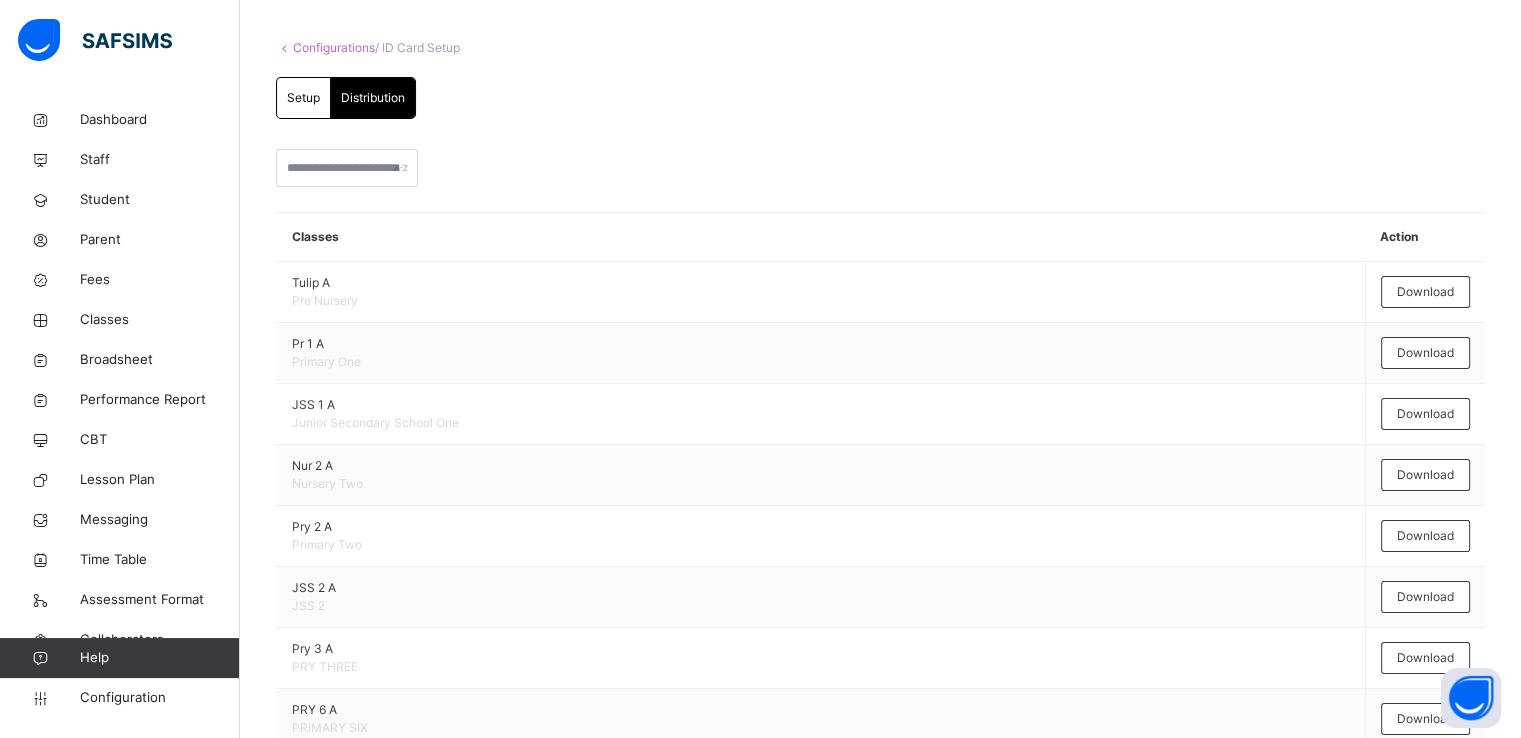 scroll, scrollTop: 108, scrollLeft: 0, axis: vertical 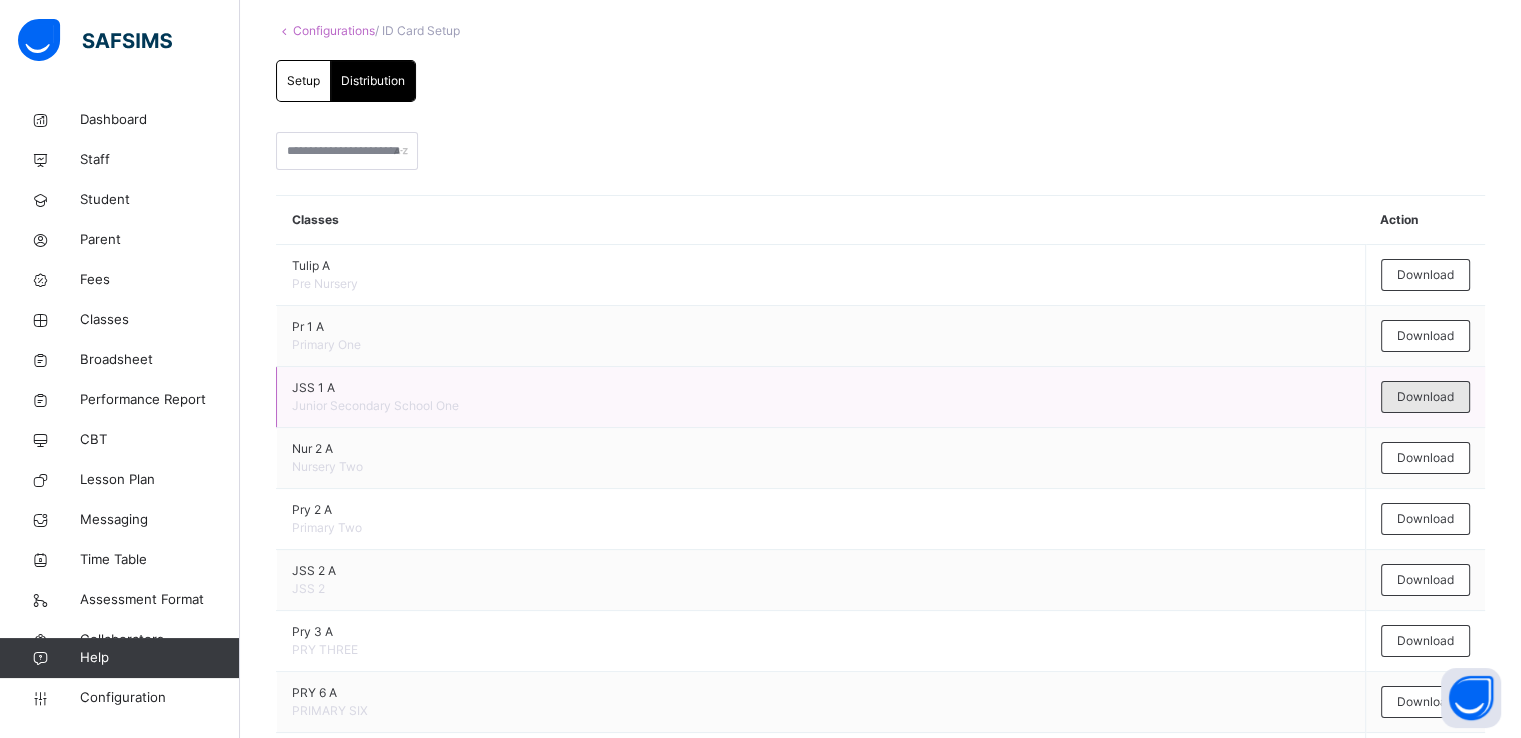 click on "Download" at bounding box center (1425, 397) 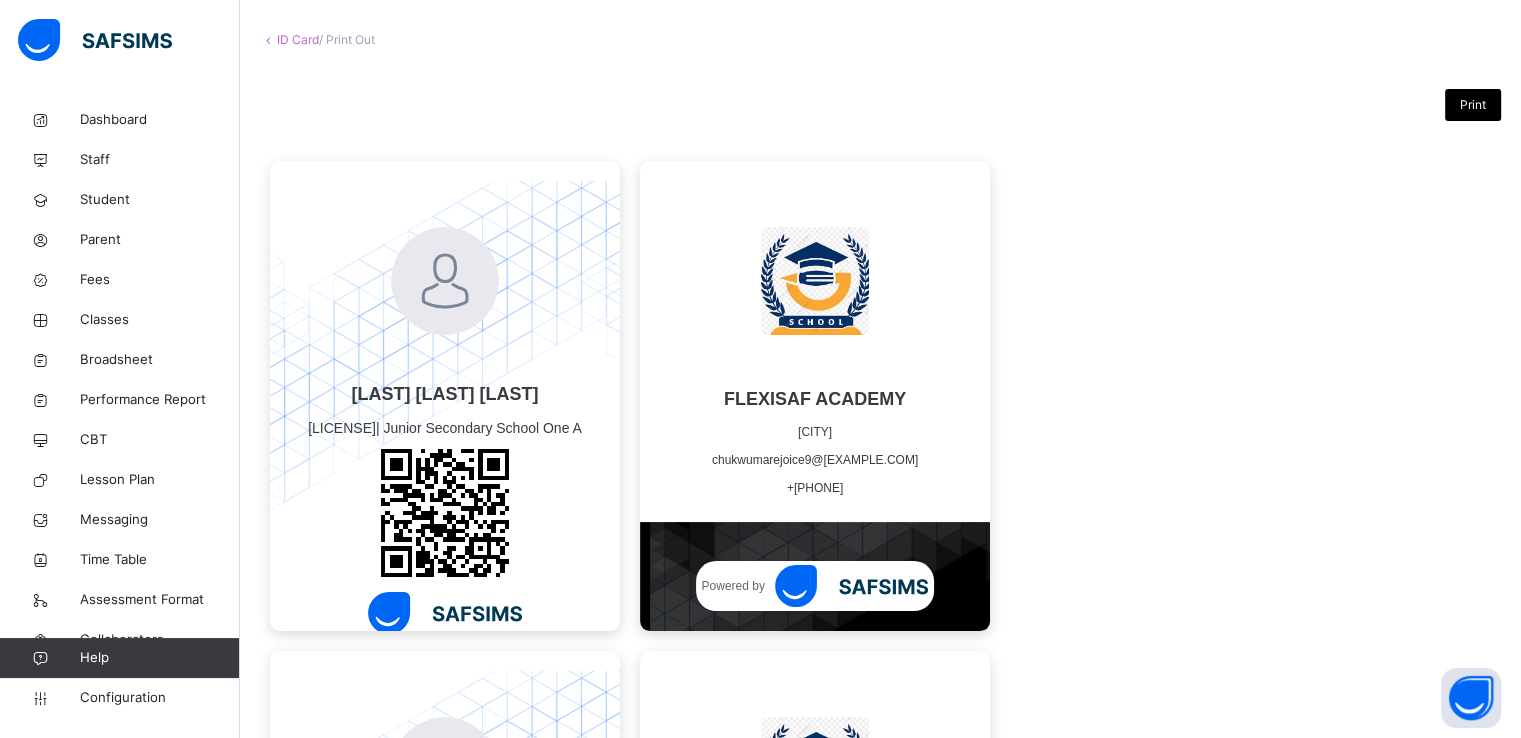scroll, scrollTop: 0, scrollLeft: 0, axis: both 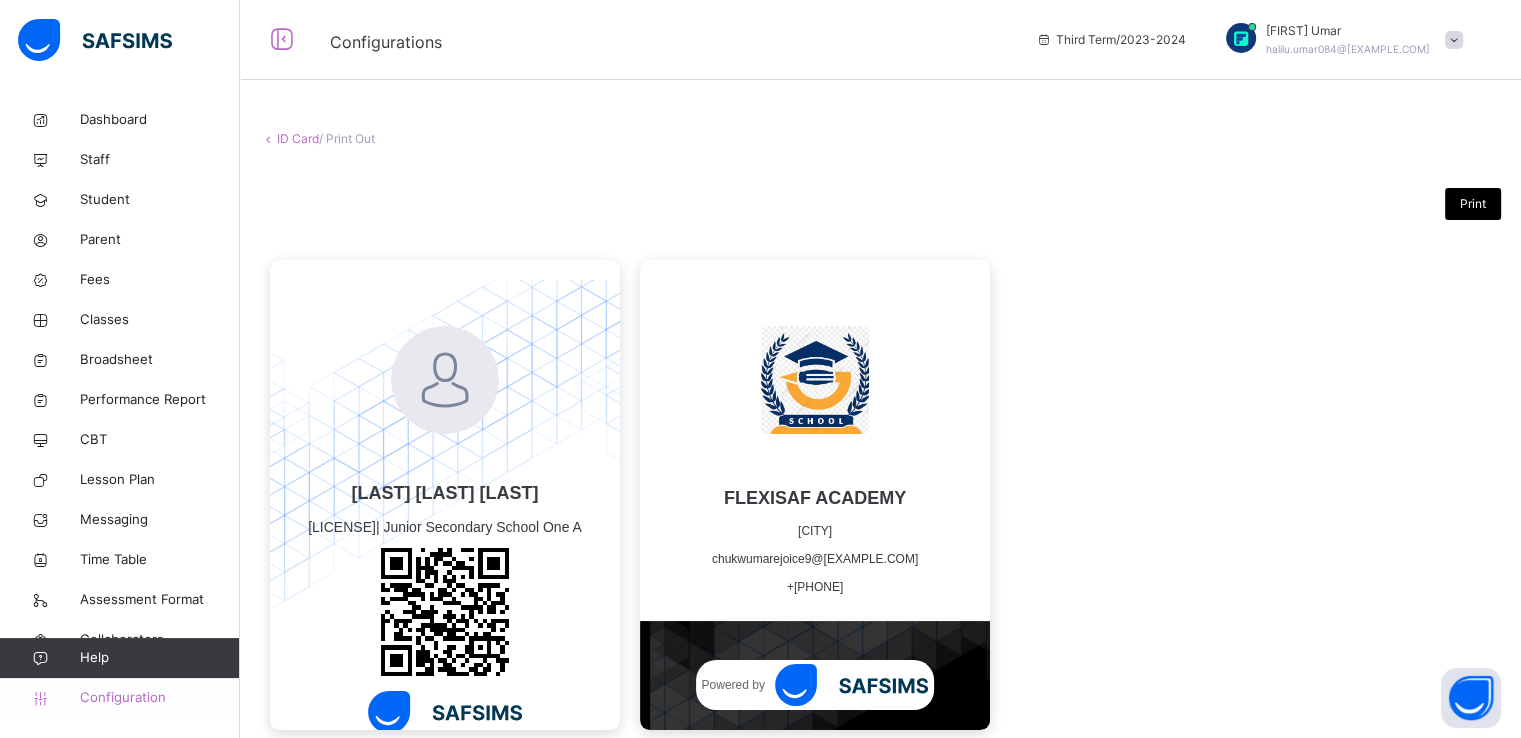 click on "Configuration" at bounding box center [159, 698] 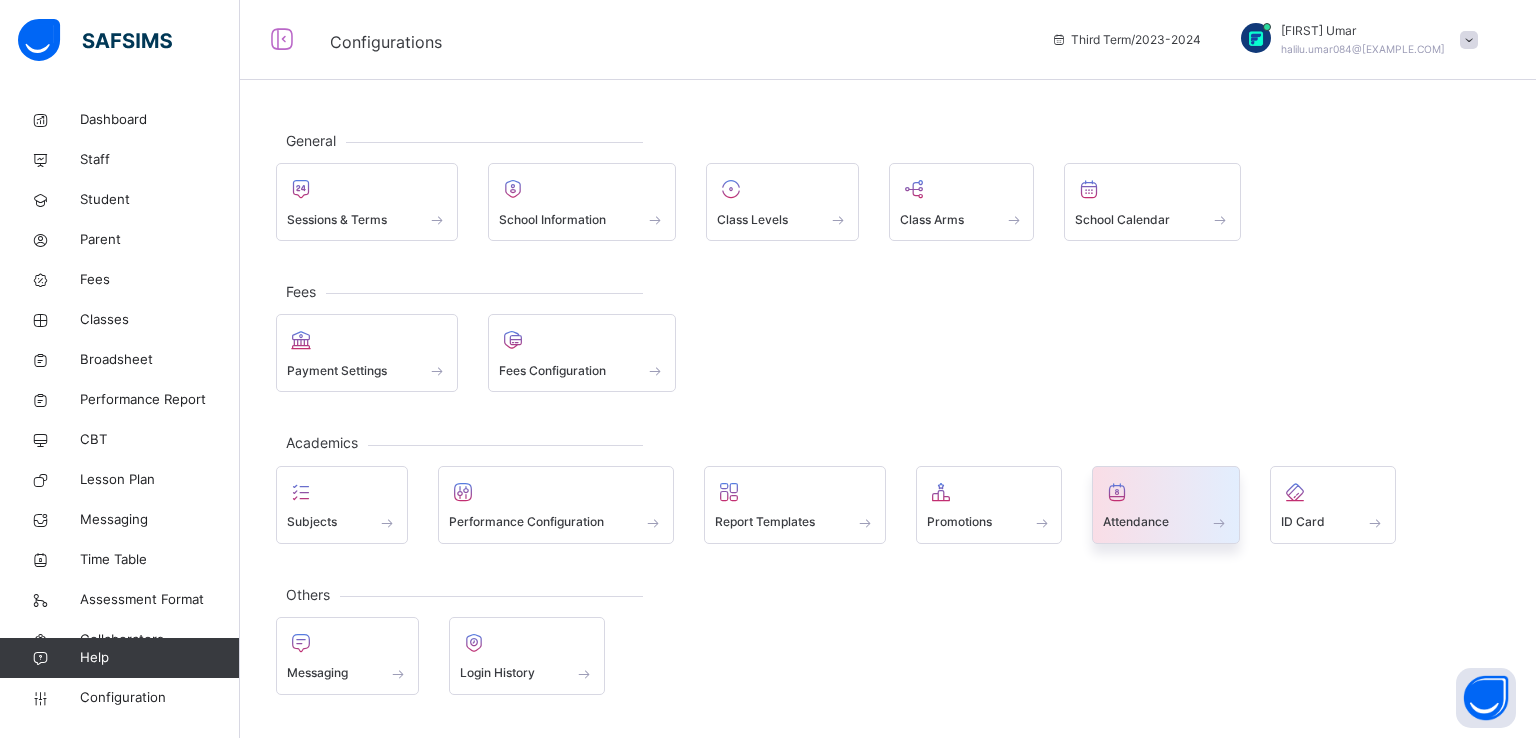 click on "Attendance" at bounding box center (1136, 522) 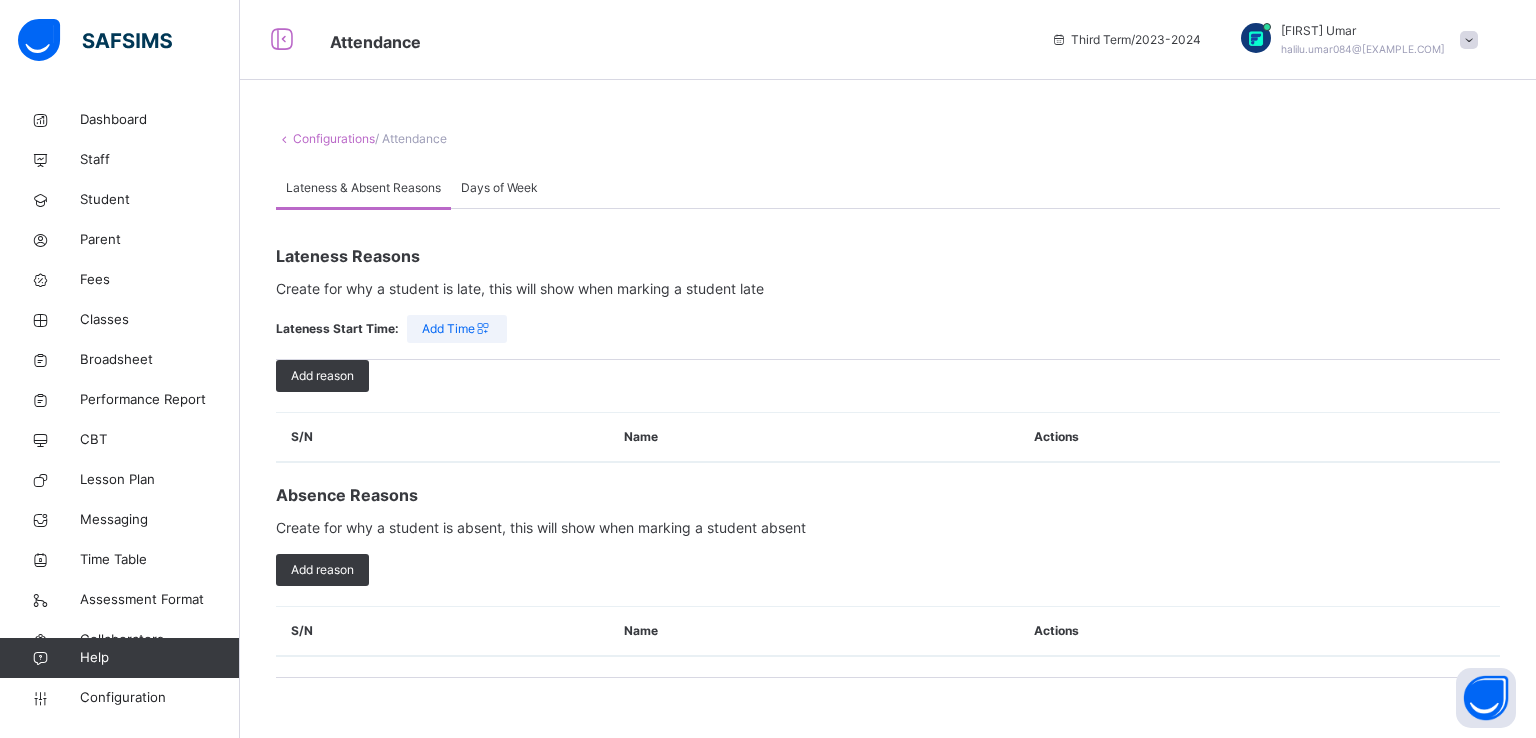 click on "Days of Week" at bounding box center (499, 188) 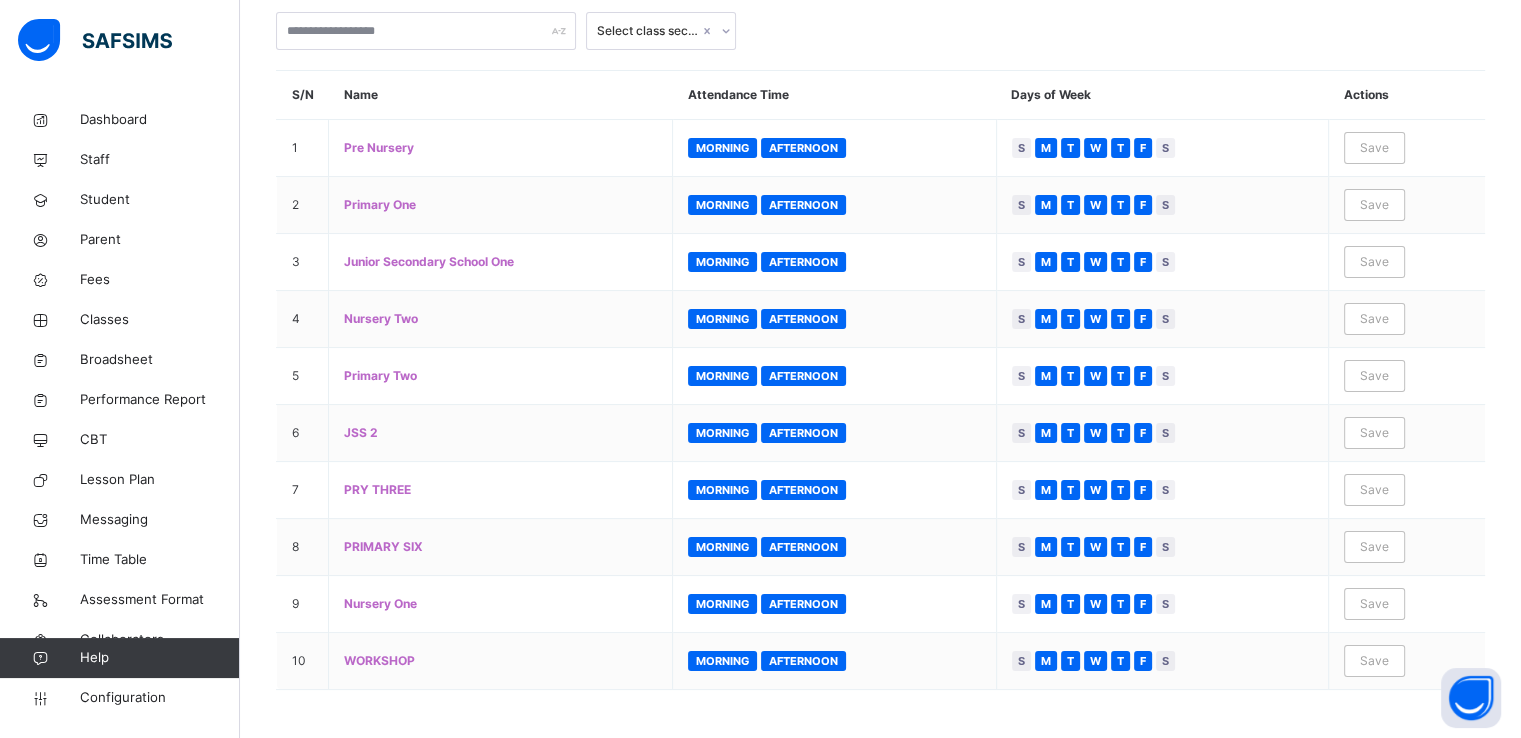 scroll, scrollTop: 0, scrollLeft: 0, axis: both 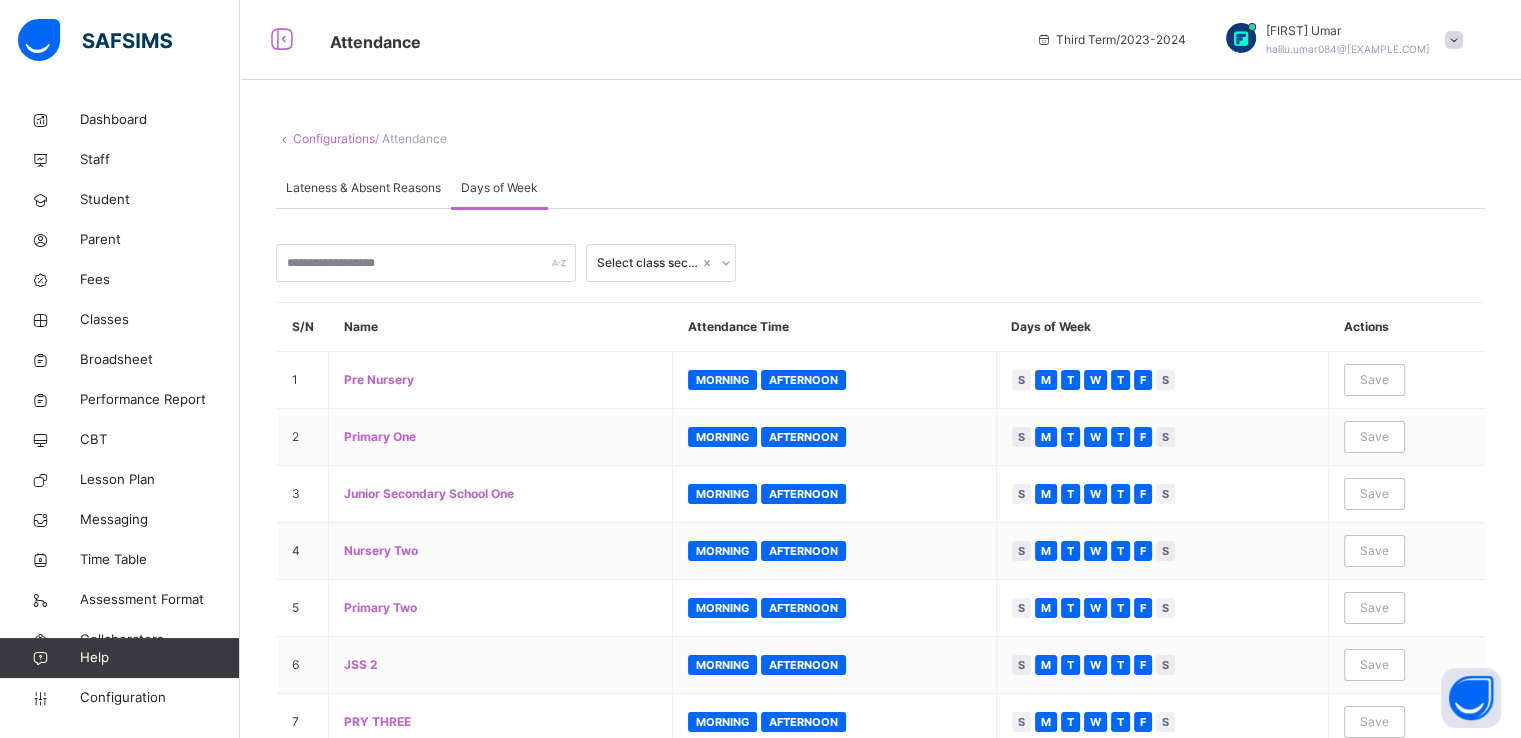 click on "Lateness & Absent Reasons" at bounding box center [363, 188] 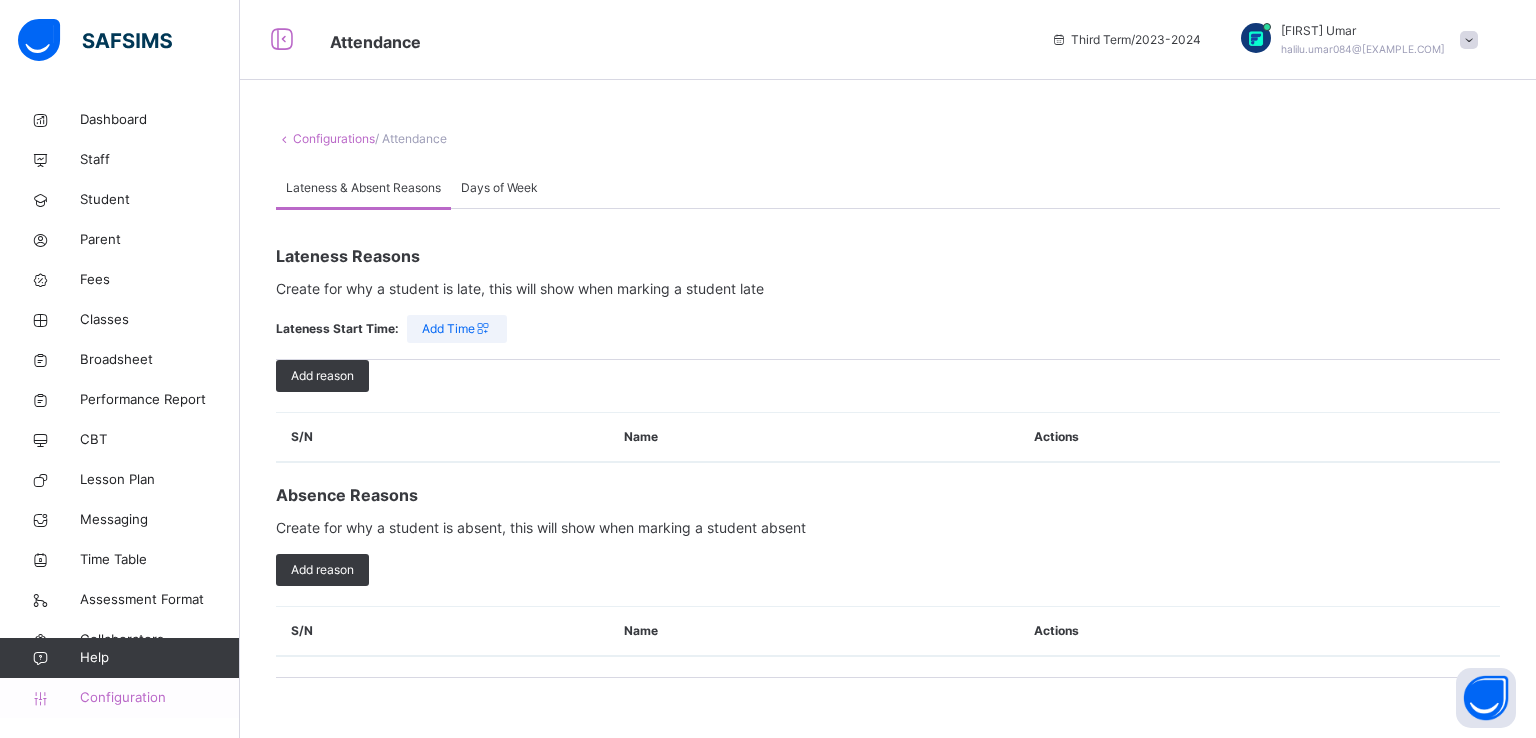 click on "Configuration" at bounding box center [159, 698] 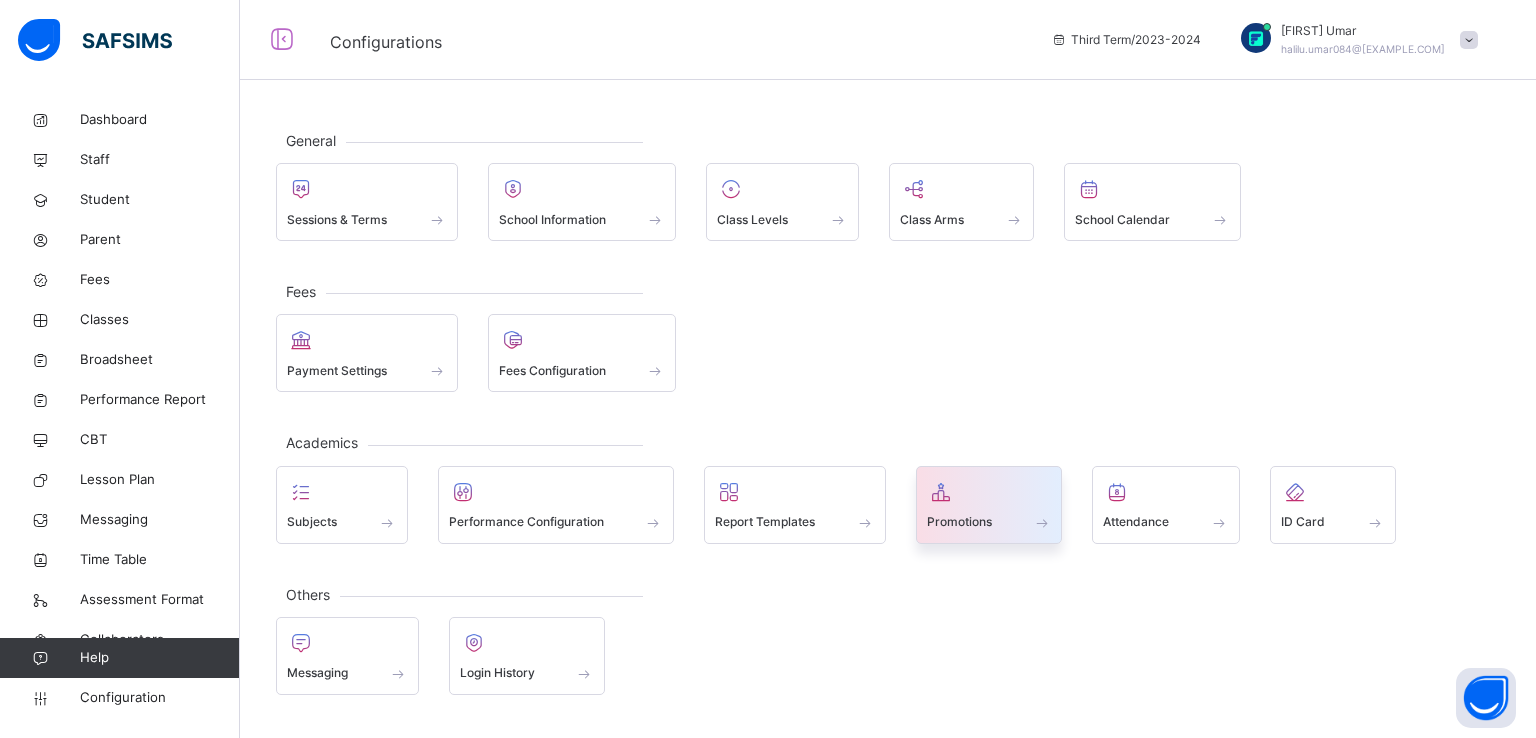 click on "Promotions" at bounding box center [959, 522] 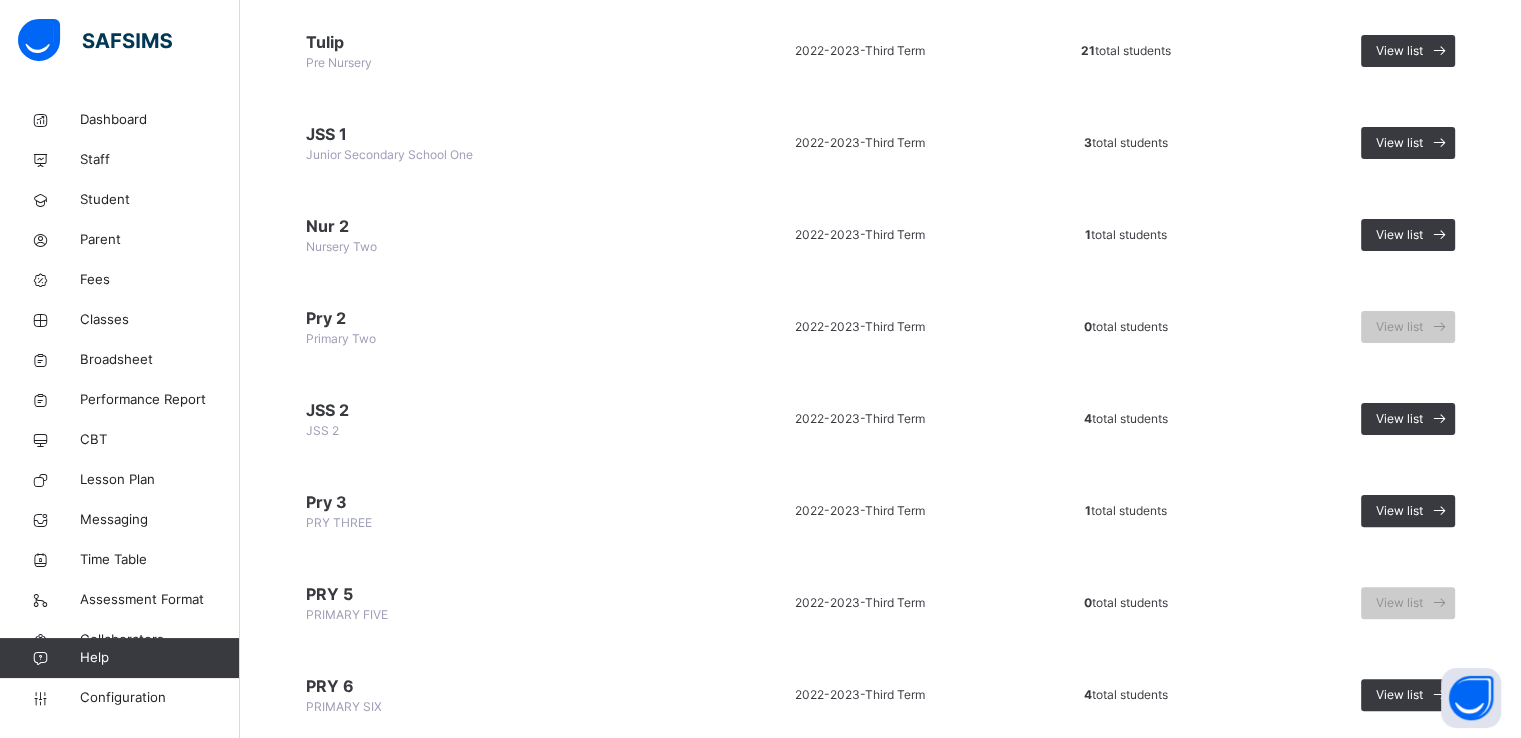 scroll, scrollTop: 0, scrollLeft: 0, axis: both 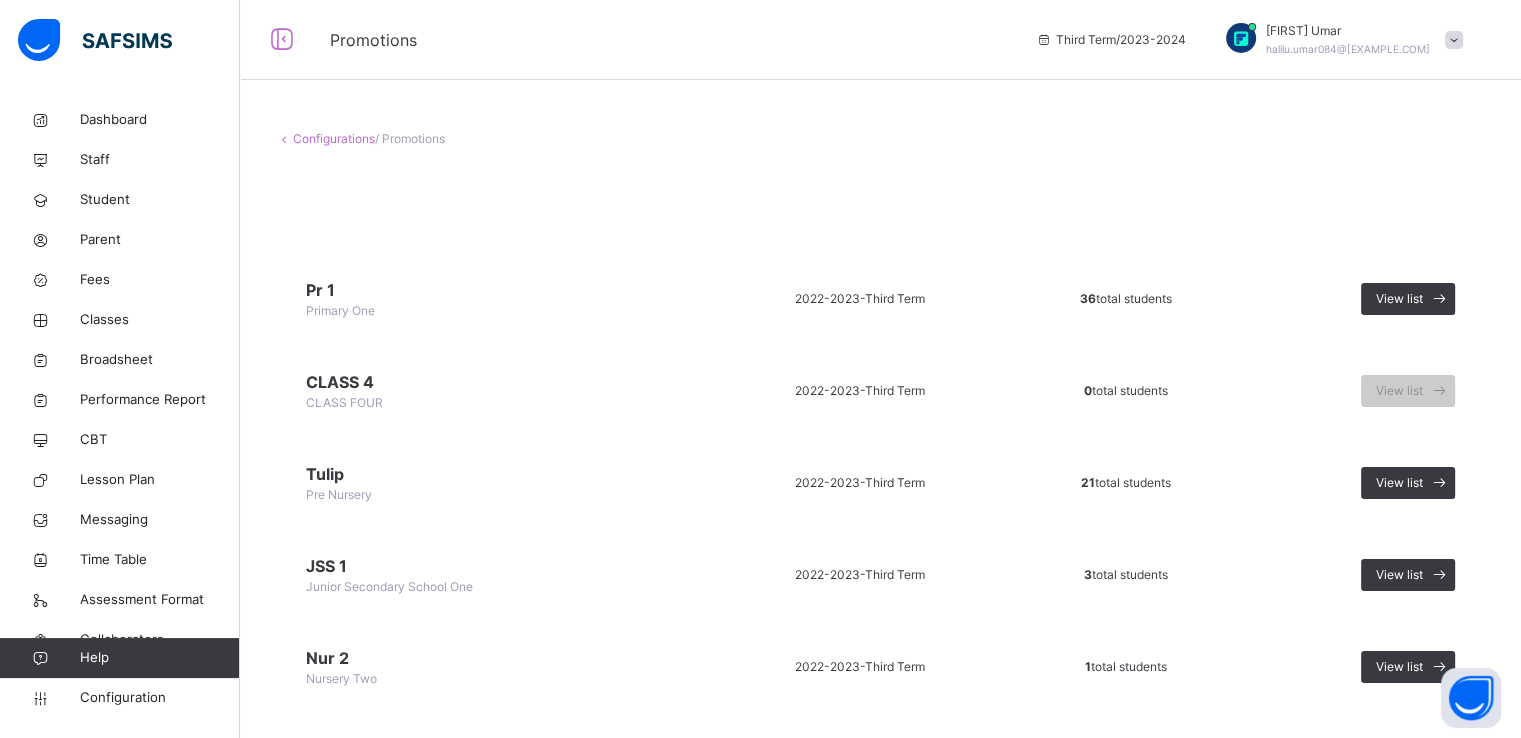 click on "Configurations" at bounding box center [334, 138] 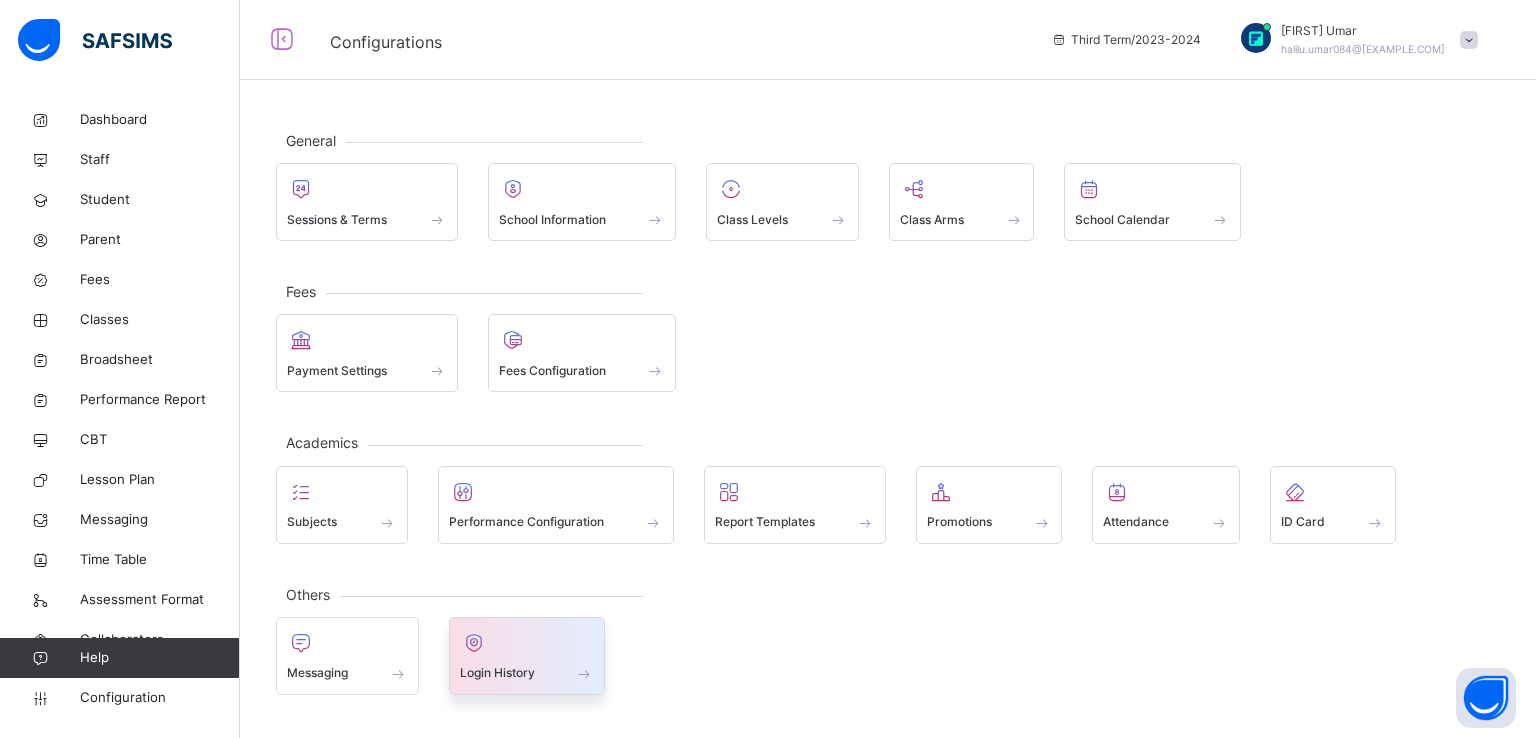 click on "Login History" at bounding box center (527, 673) 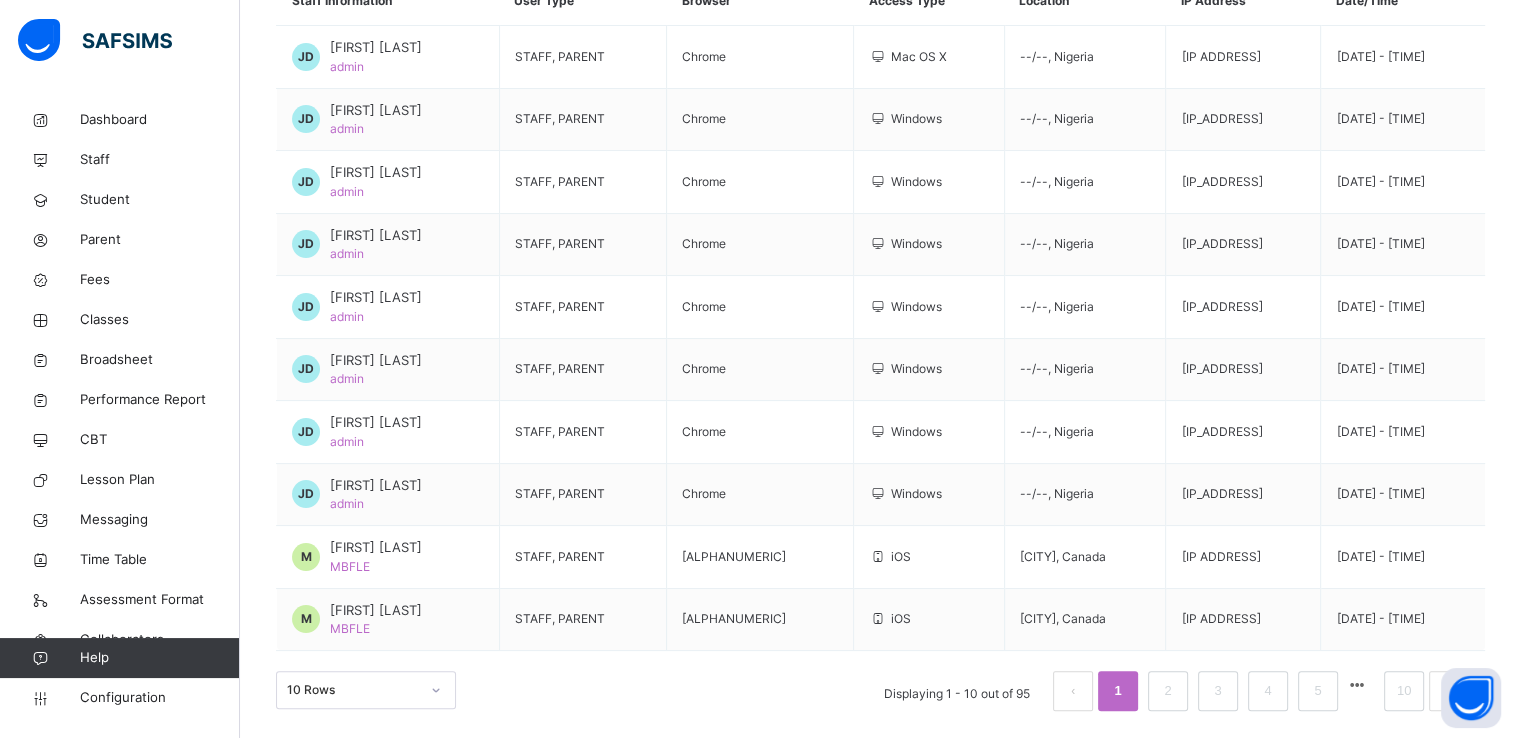 scroll, scrollTop: 0, scrollLeft: 0, axis: both 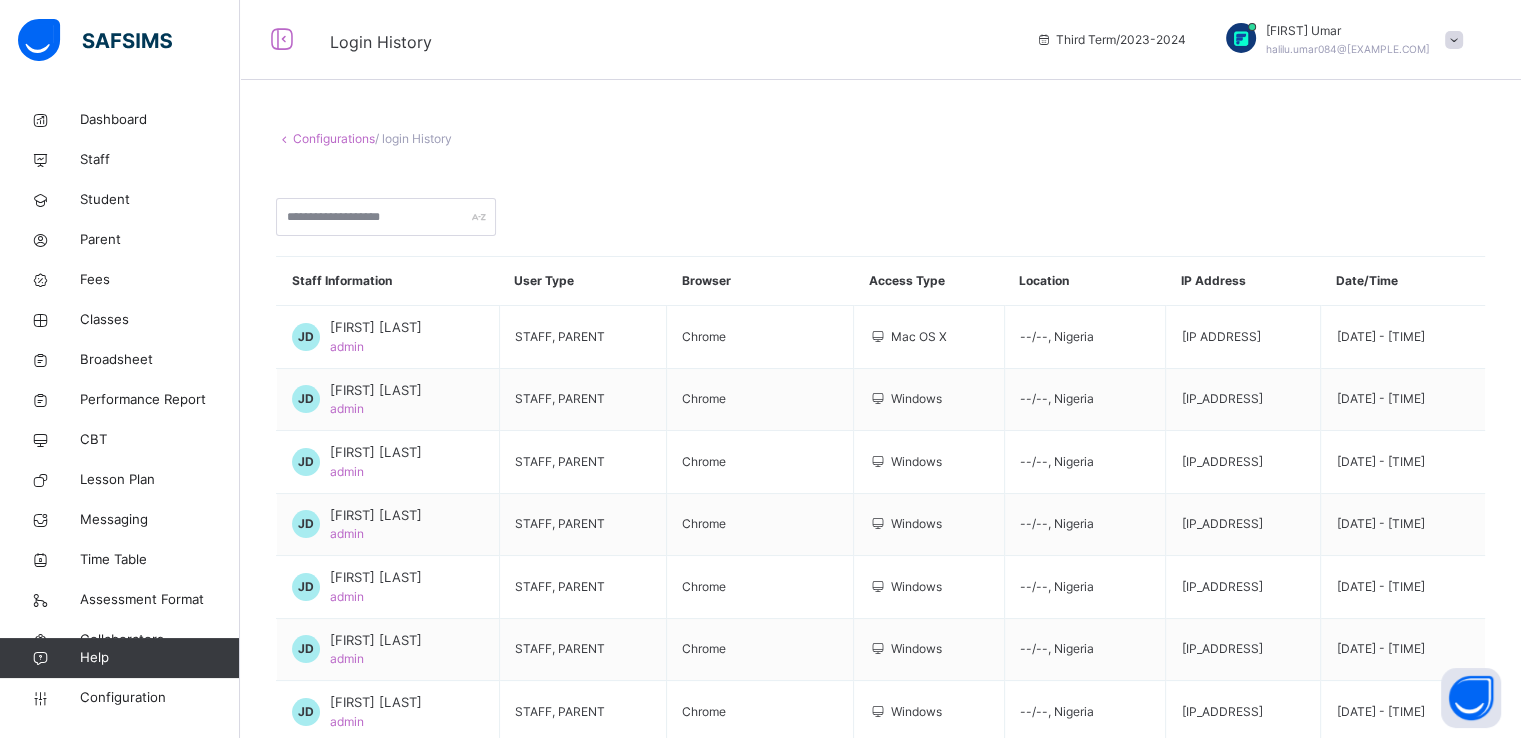 click on "Configurations" at bounding box center (334, 138) 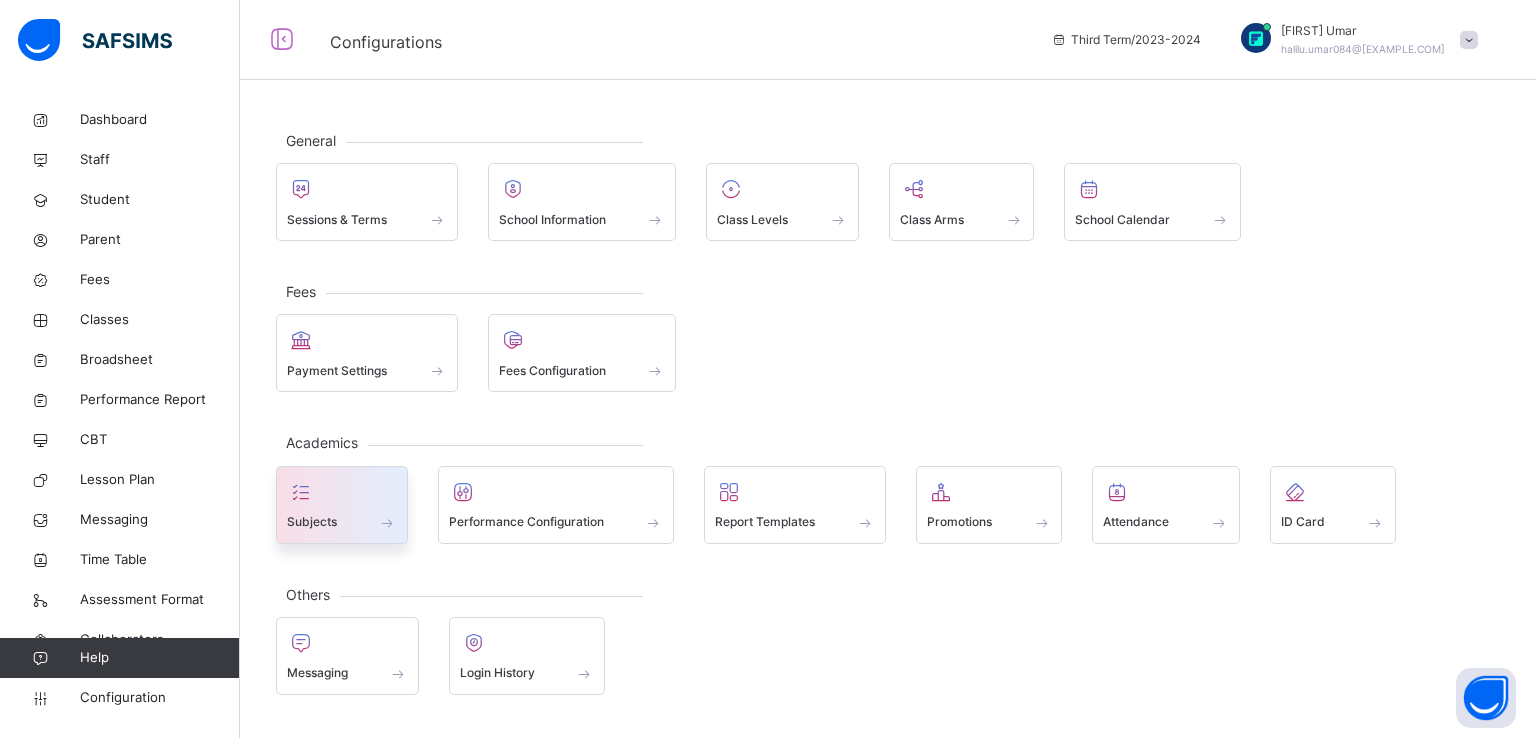 click at bounding box center [342, 492] 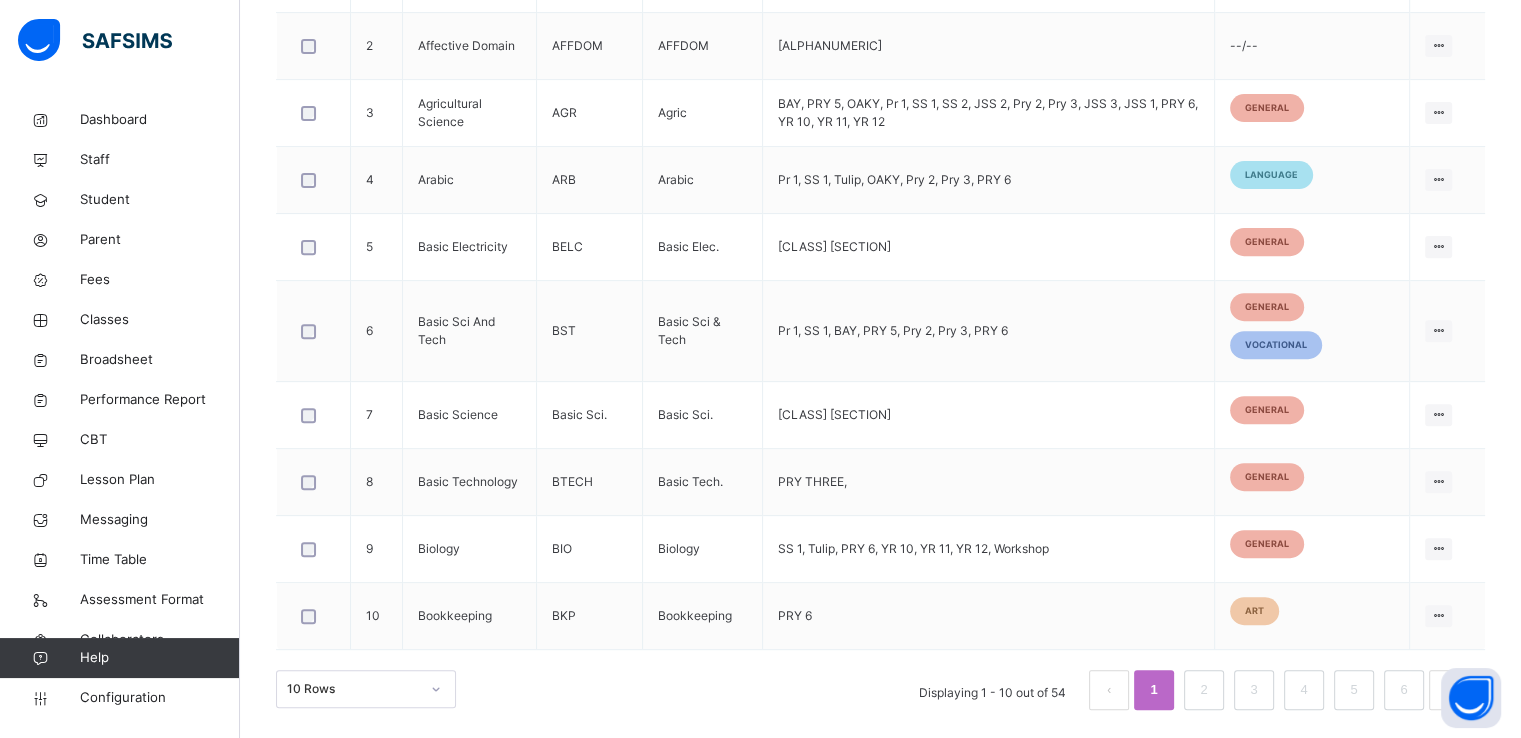 scroll, scrollTop: 0, scrollLeft: 0, axis: both 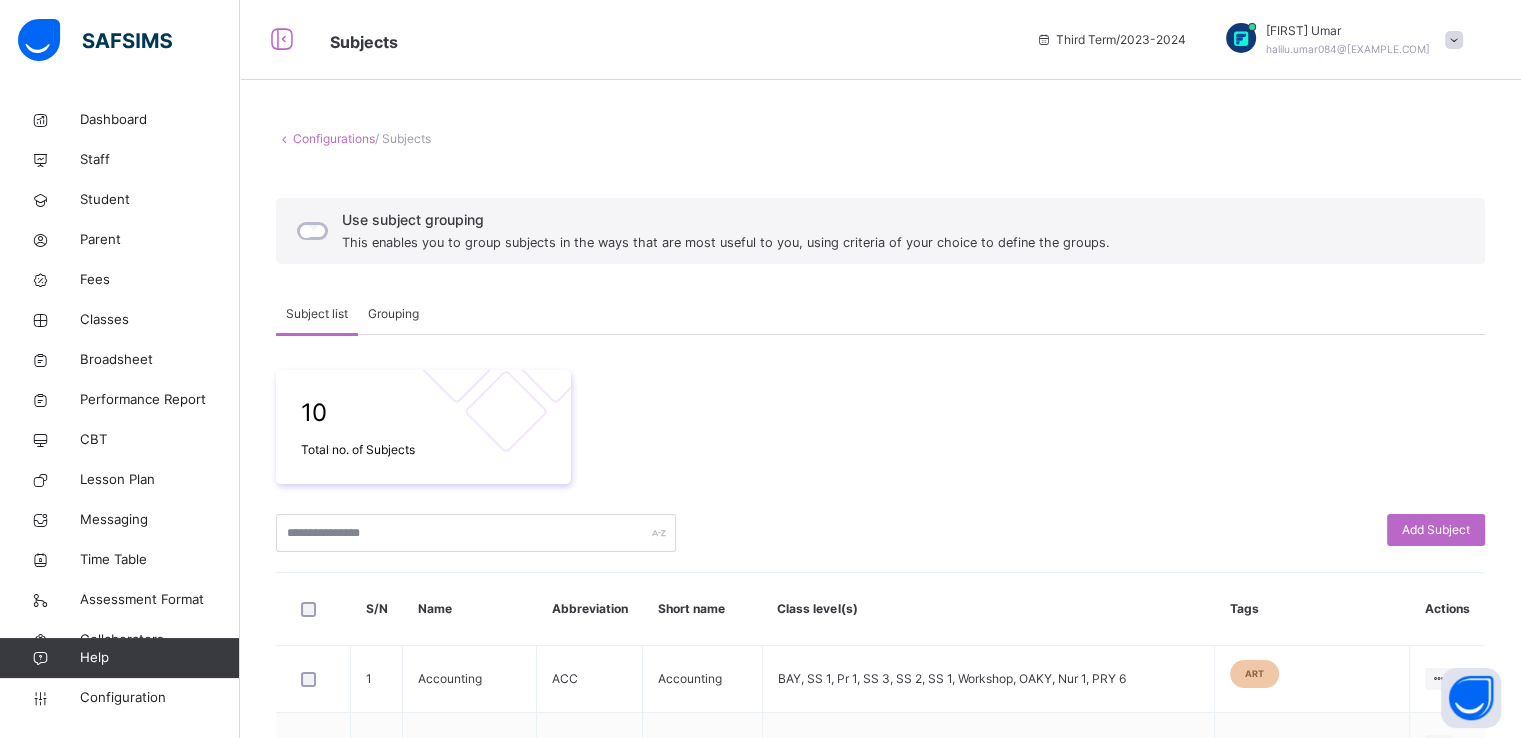 click on "10 Total no. of Subjects" at bounding box center (880, 427) 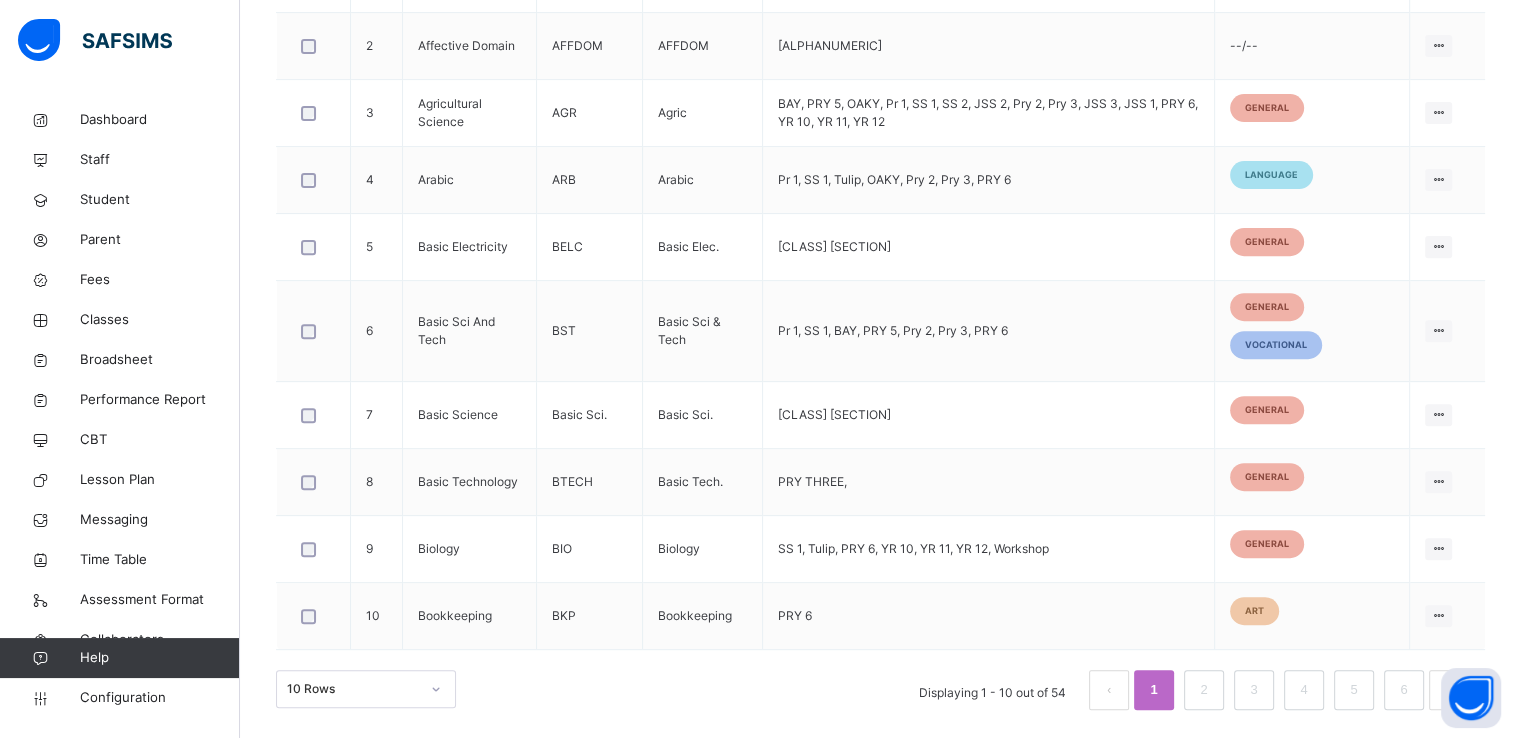 scroll, scrollTop: 0, scrollLeft: 0, axis: both 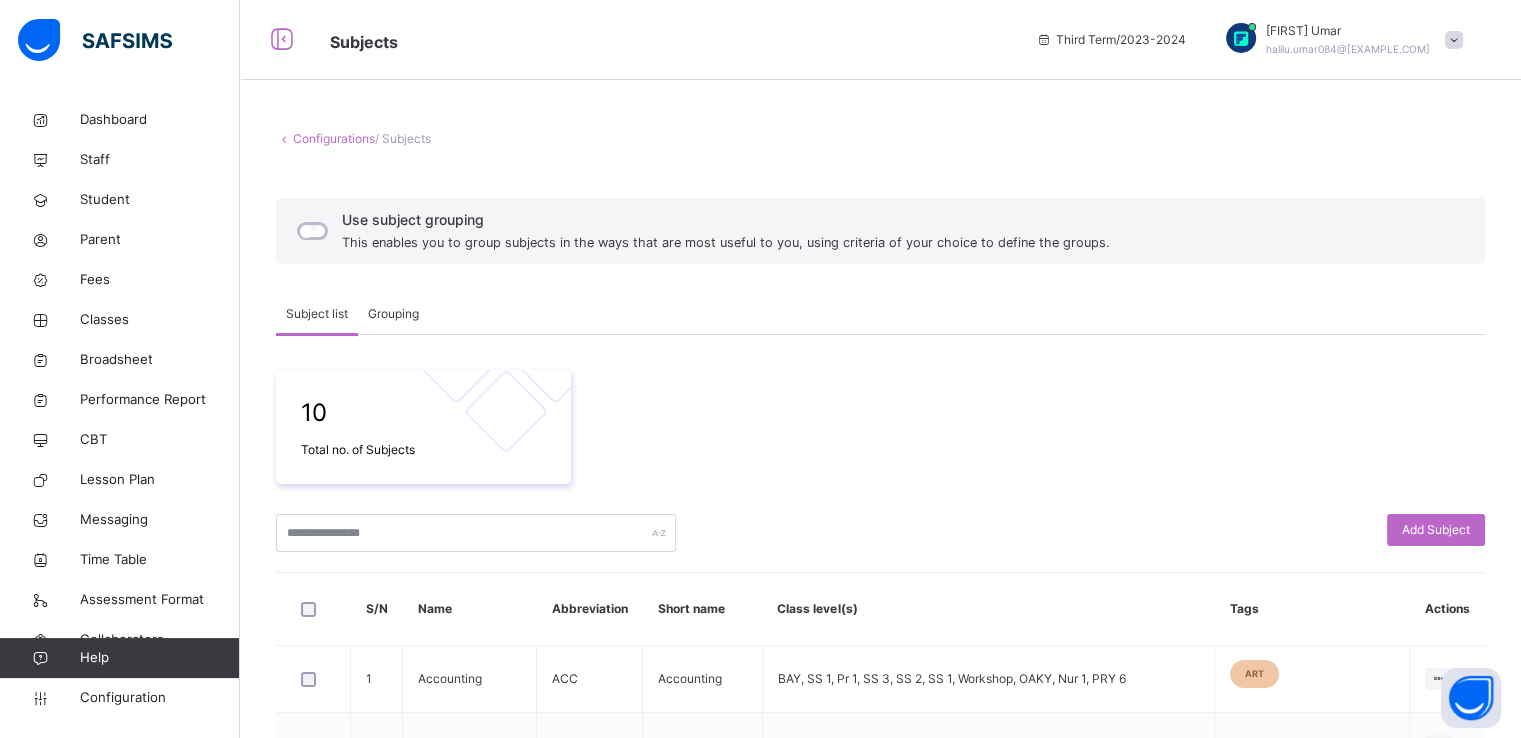 click on "Configurations" at bounding box center (334, 138) 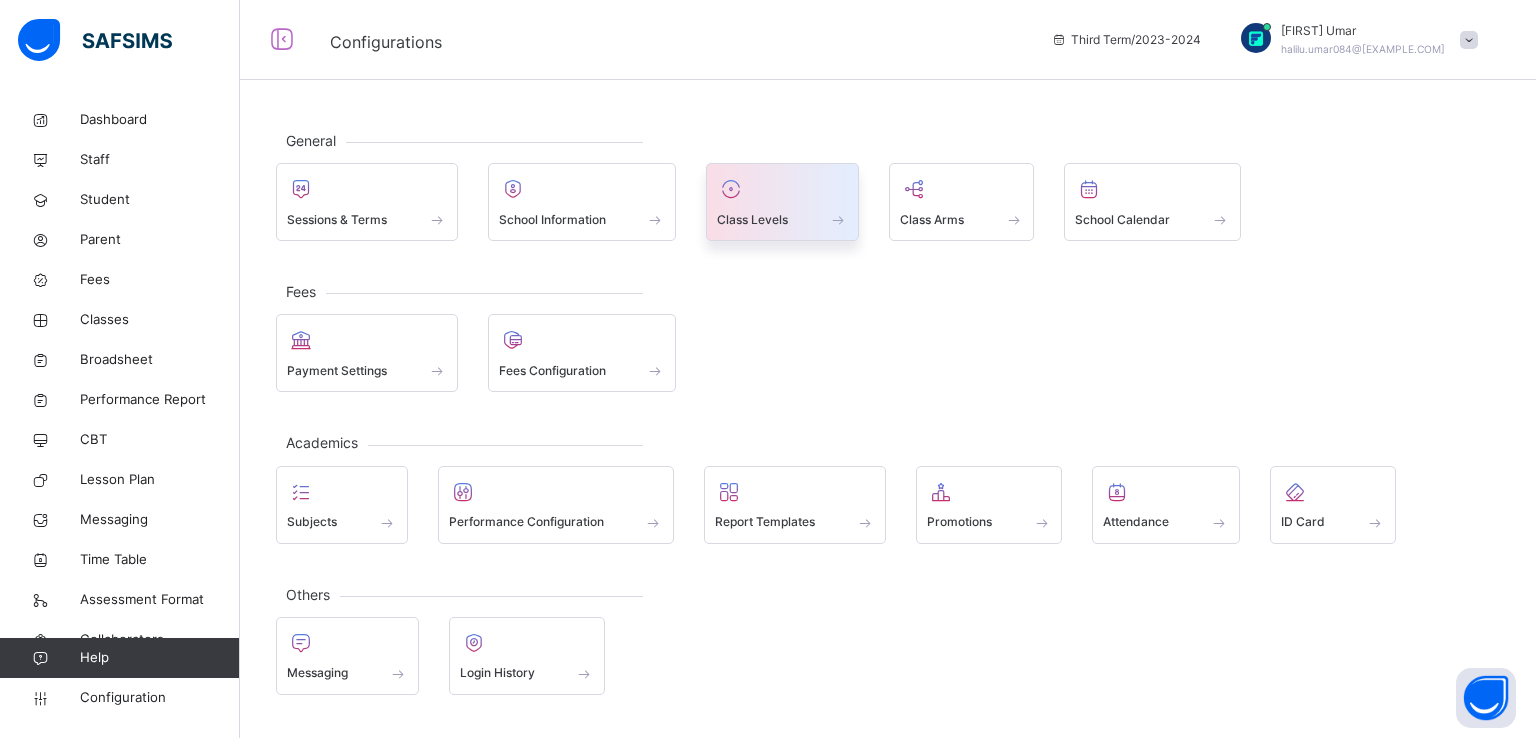 click on "Class Levels" at bounding box center [752, 220] 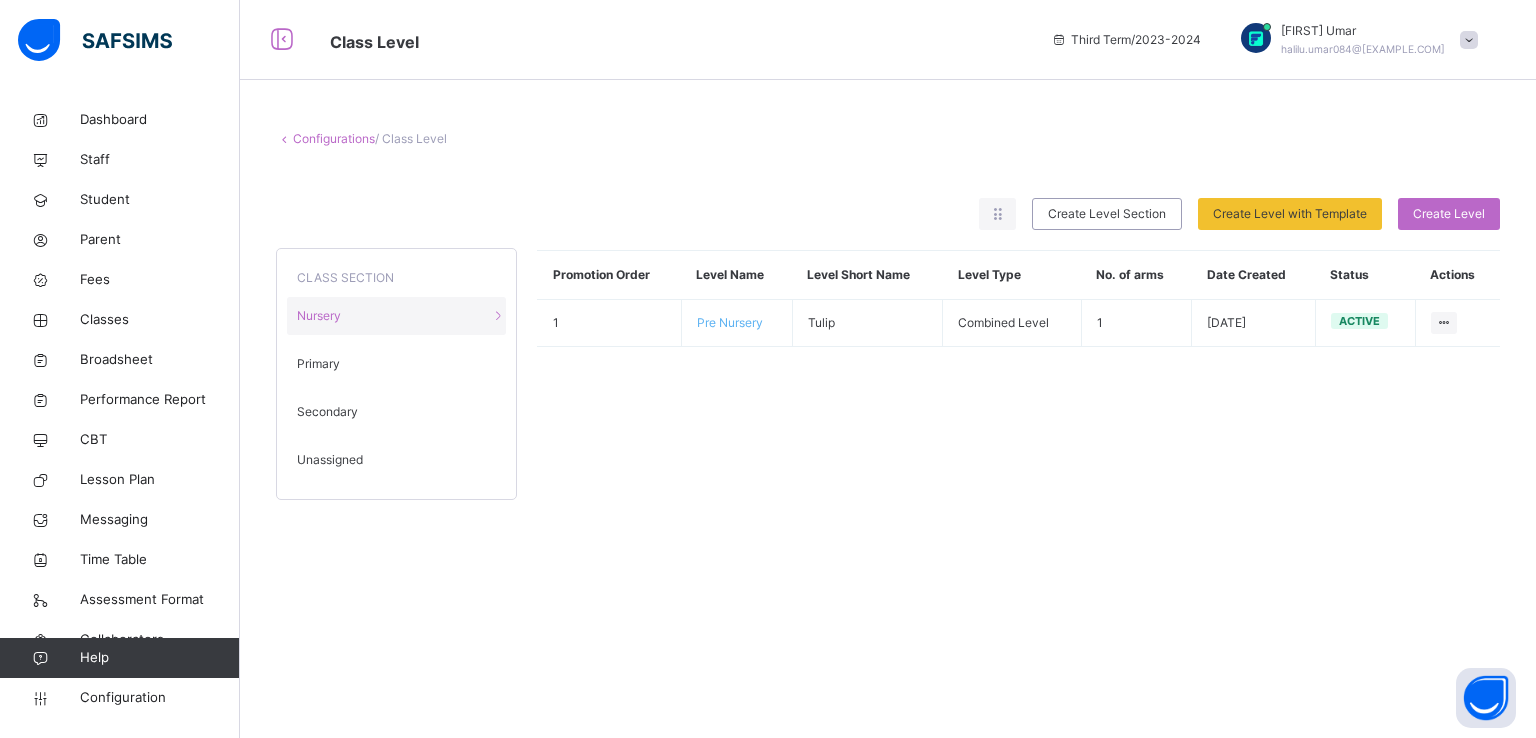 click on "Configurations" at bounding box center (334, 138) 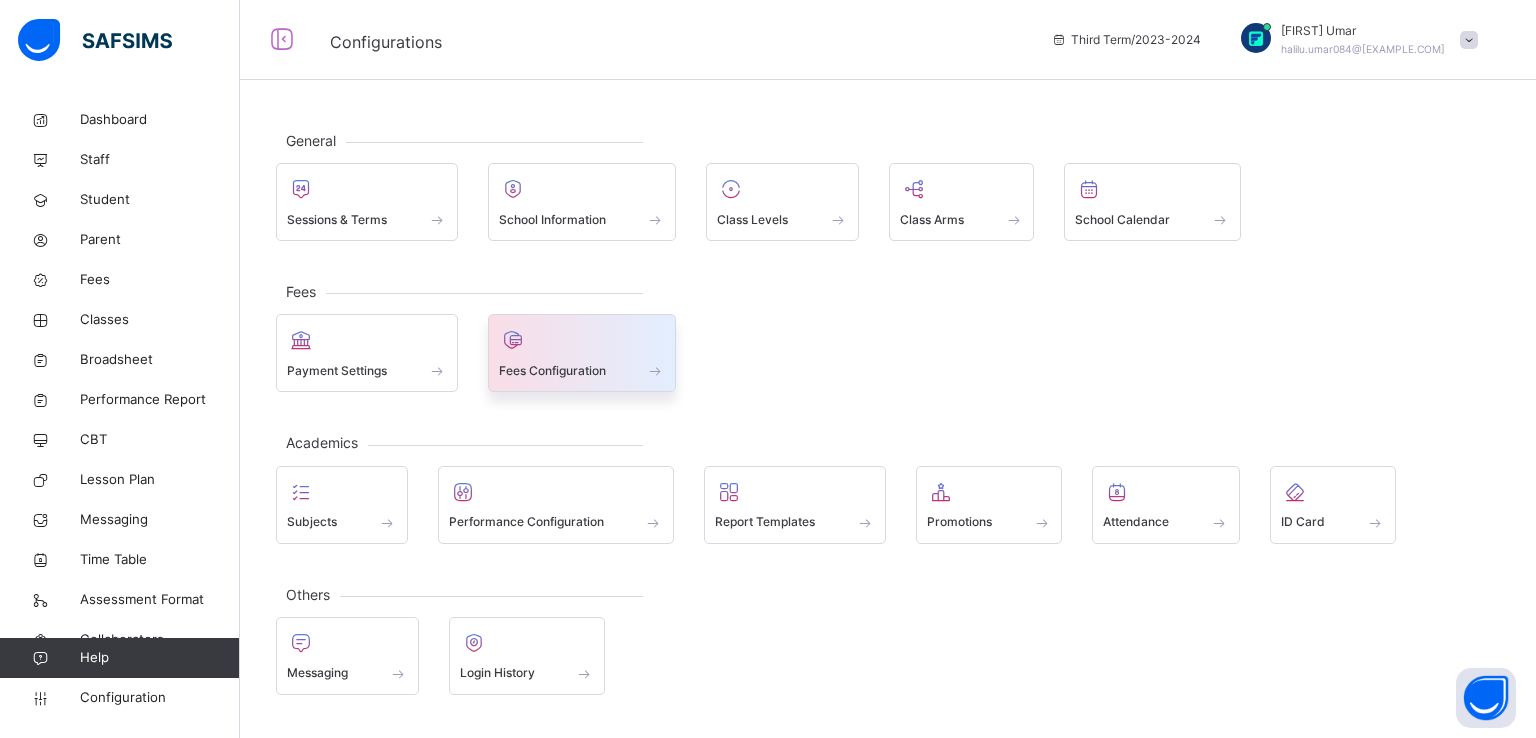 click on "Fees Configuration" at bounding box center [552, 371] 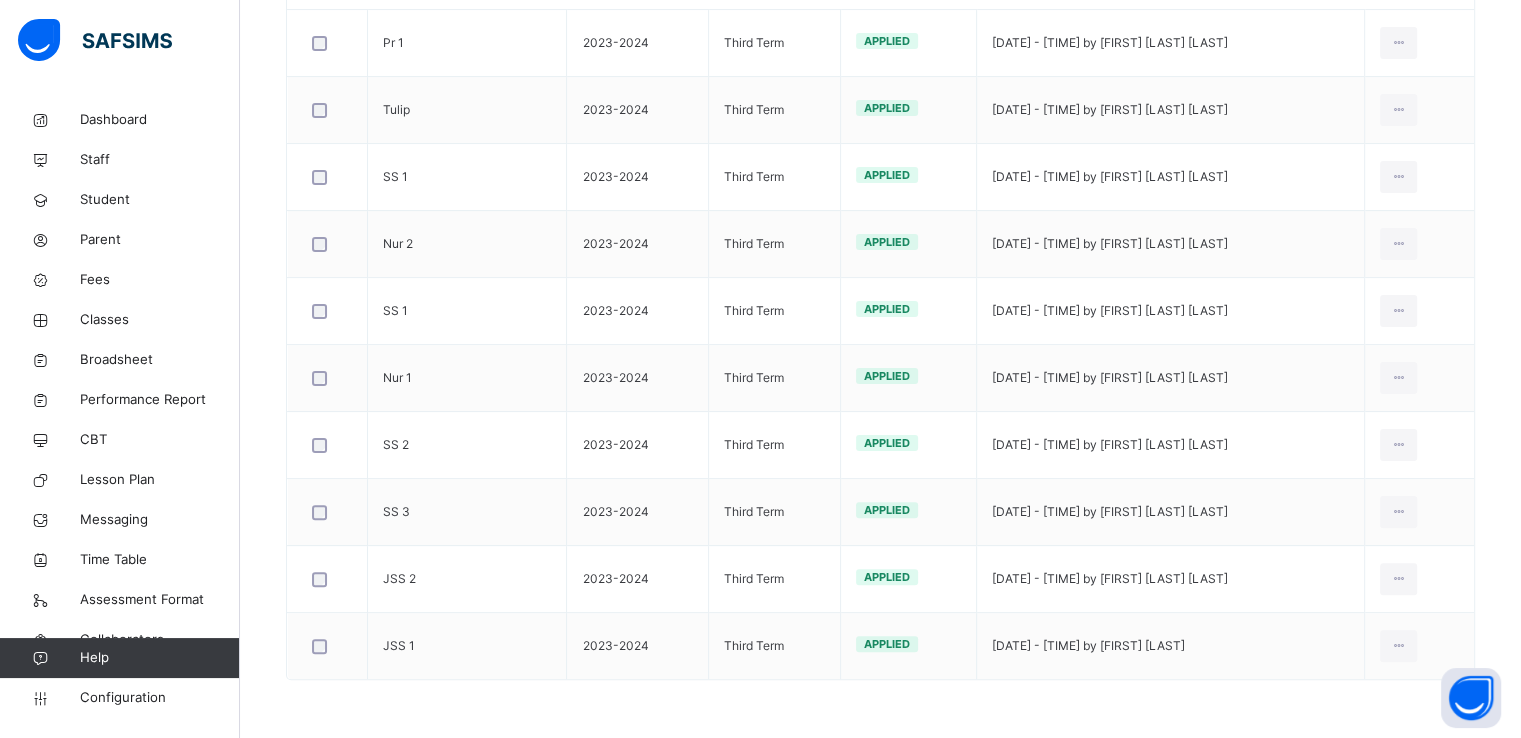scroll, scrollTop: 0, scrollLeft: 0, axis: both 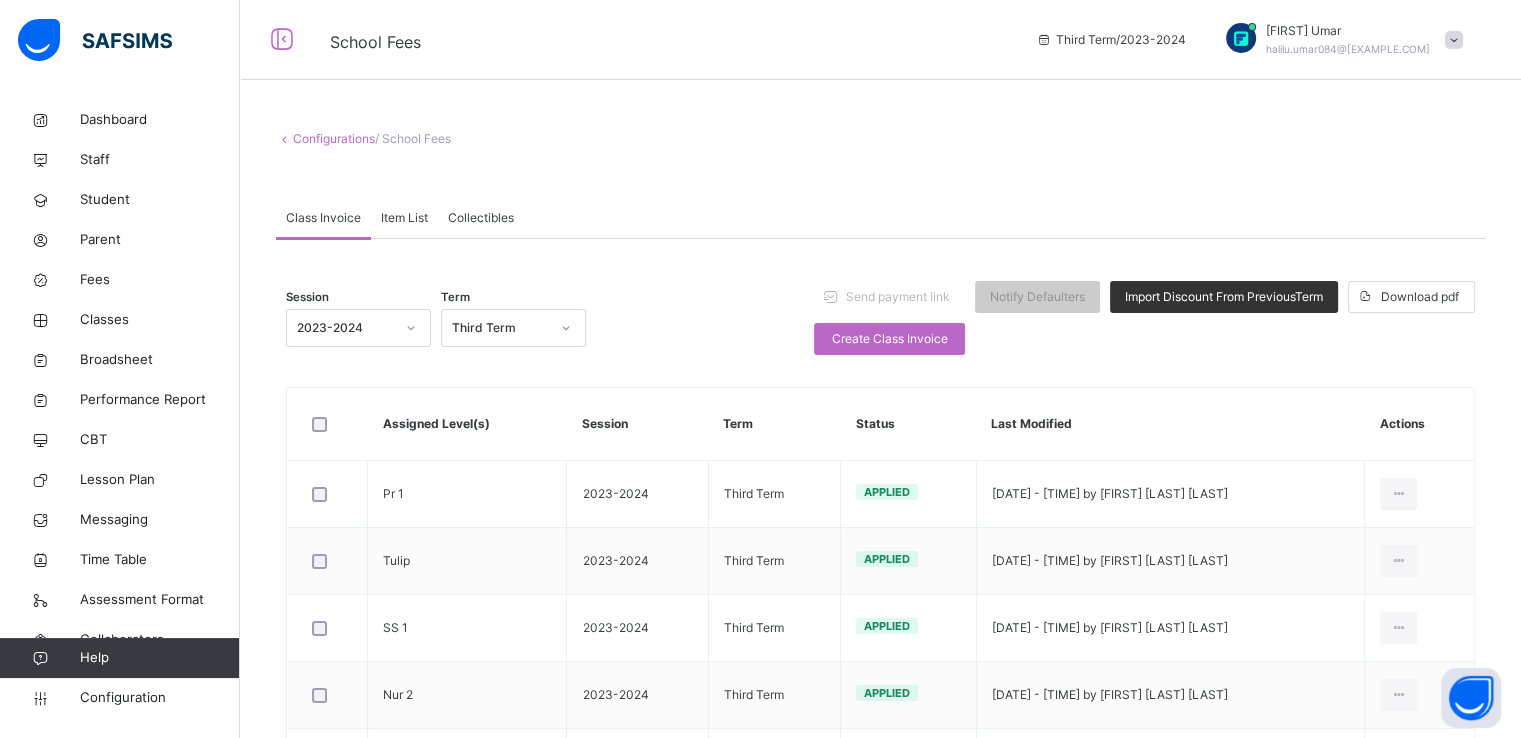 click on "Item List" at bounding box center [404, 218] 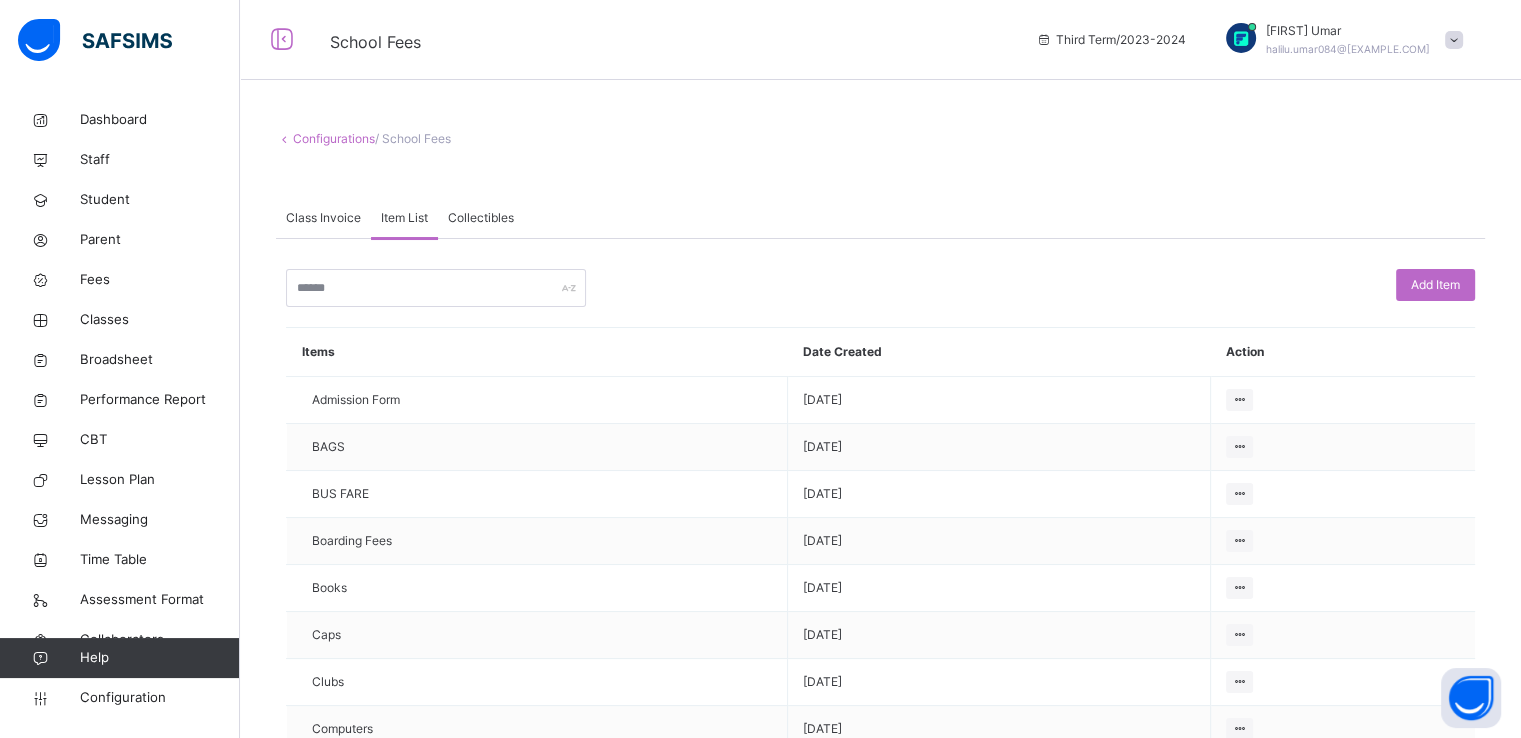 click on "Collectibles" at bounding box center (481, 218) 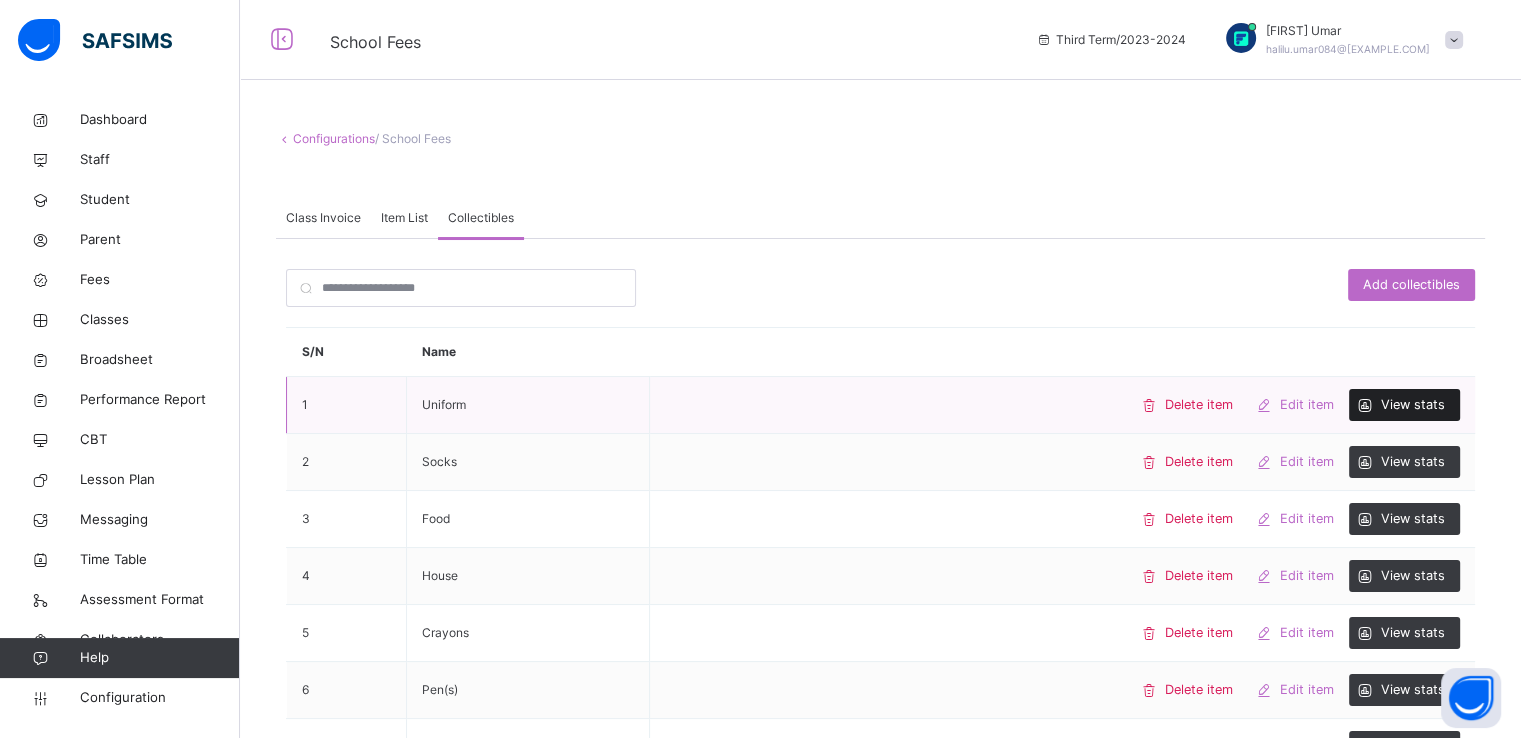 click on "View stats" at bounding box center [1413, 404] 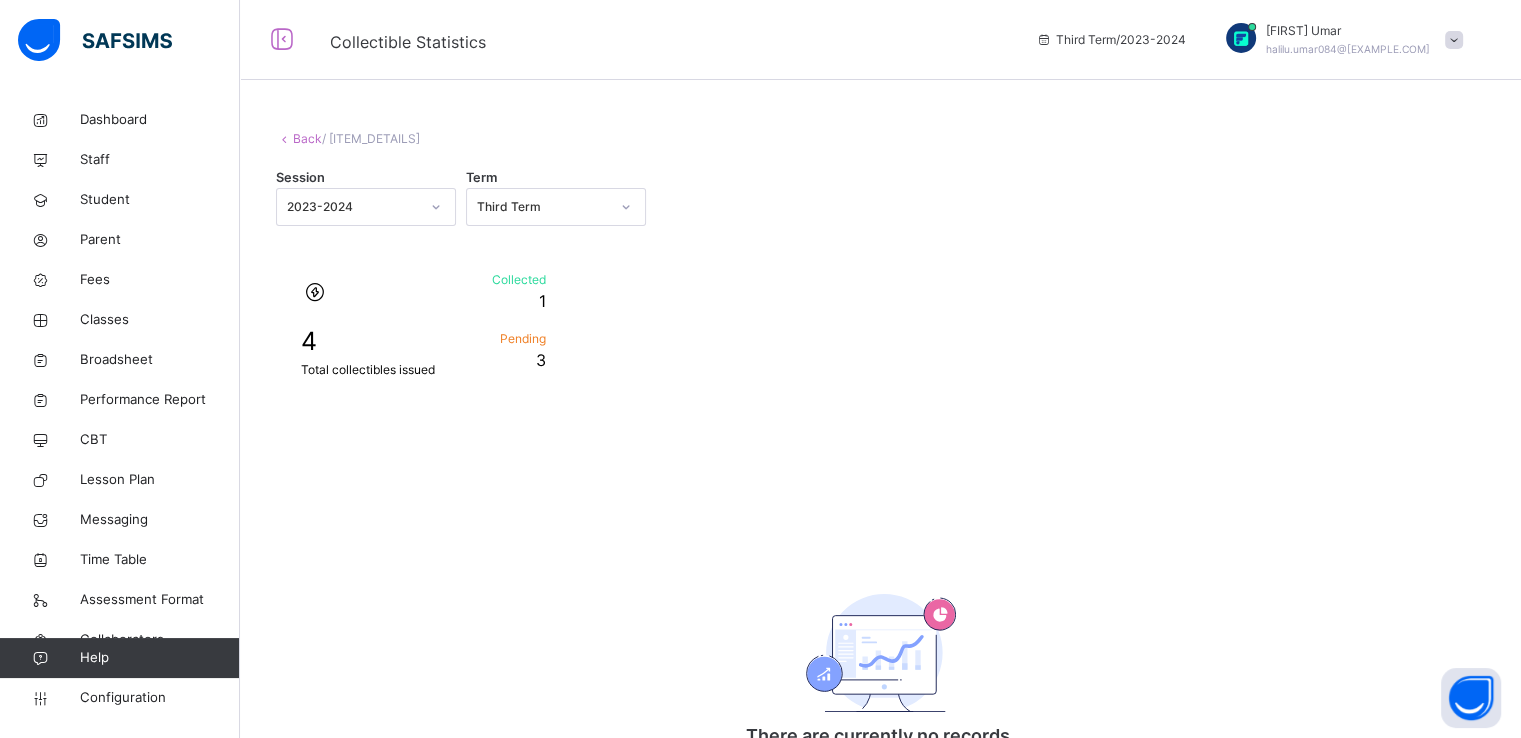 click on "Back" at bounding box center [307, 138] 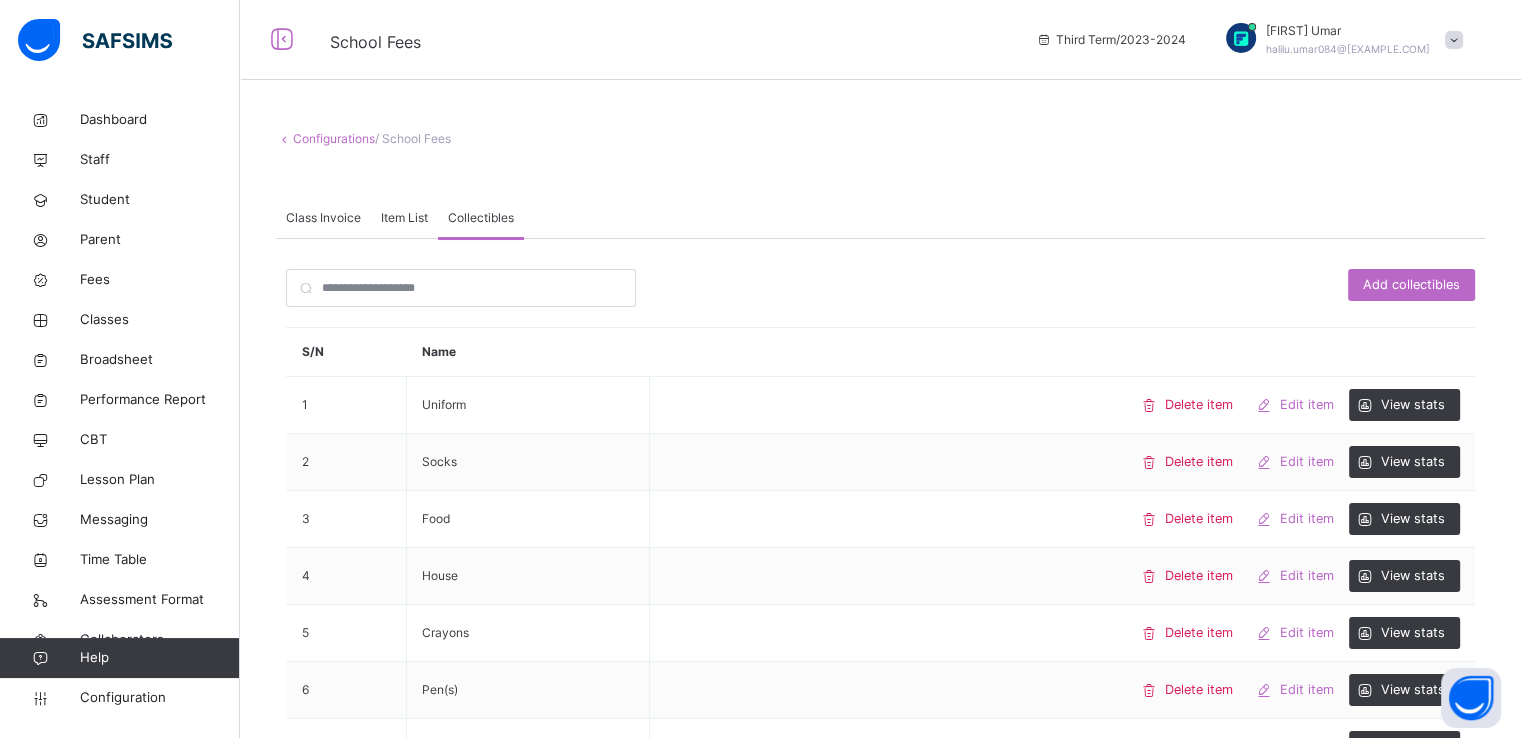 scroll, scrollTop: 524, scrollLeft: 0, axis: vertical 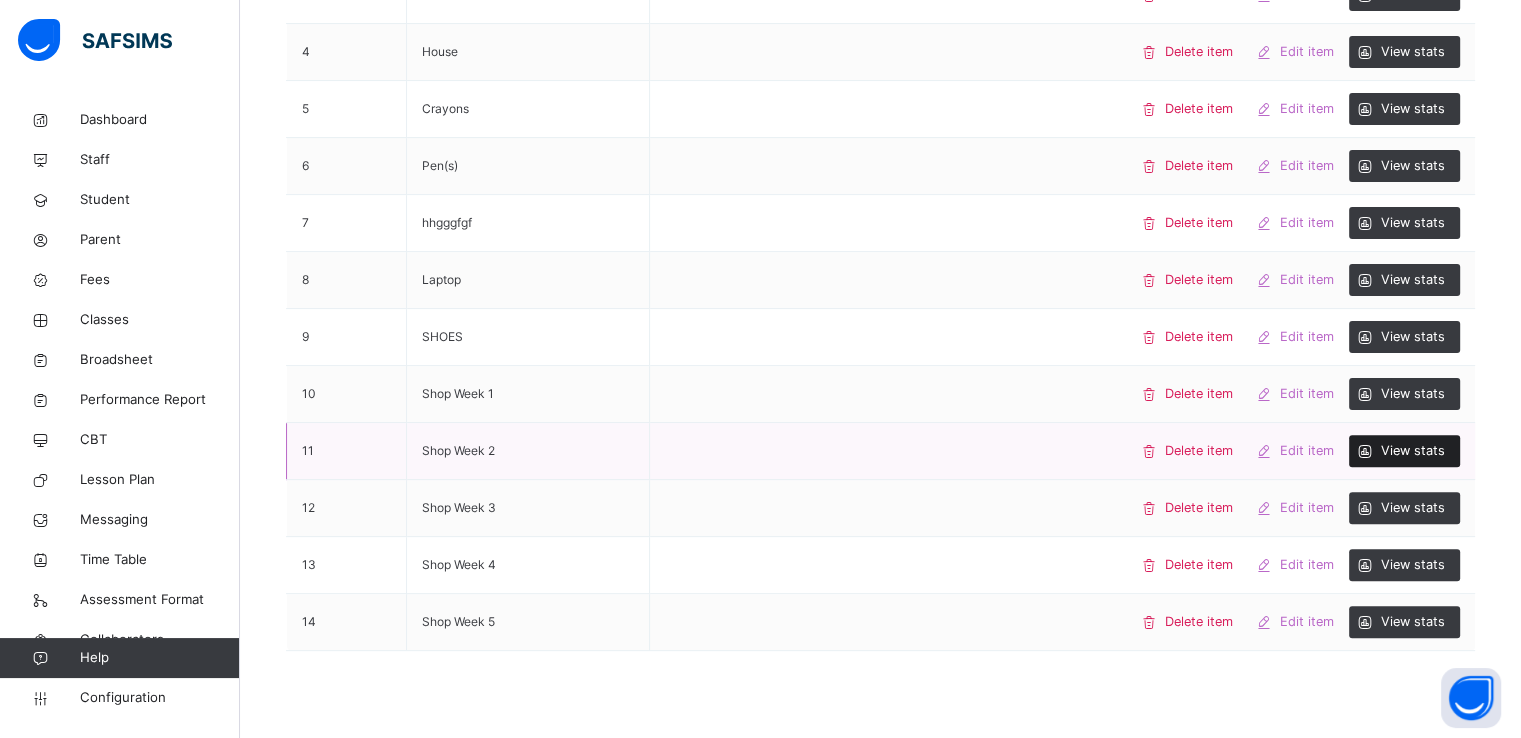 click on "View stats" at bounding box center (1413, 450) 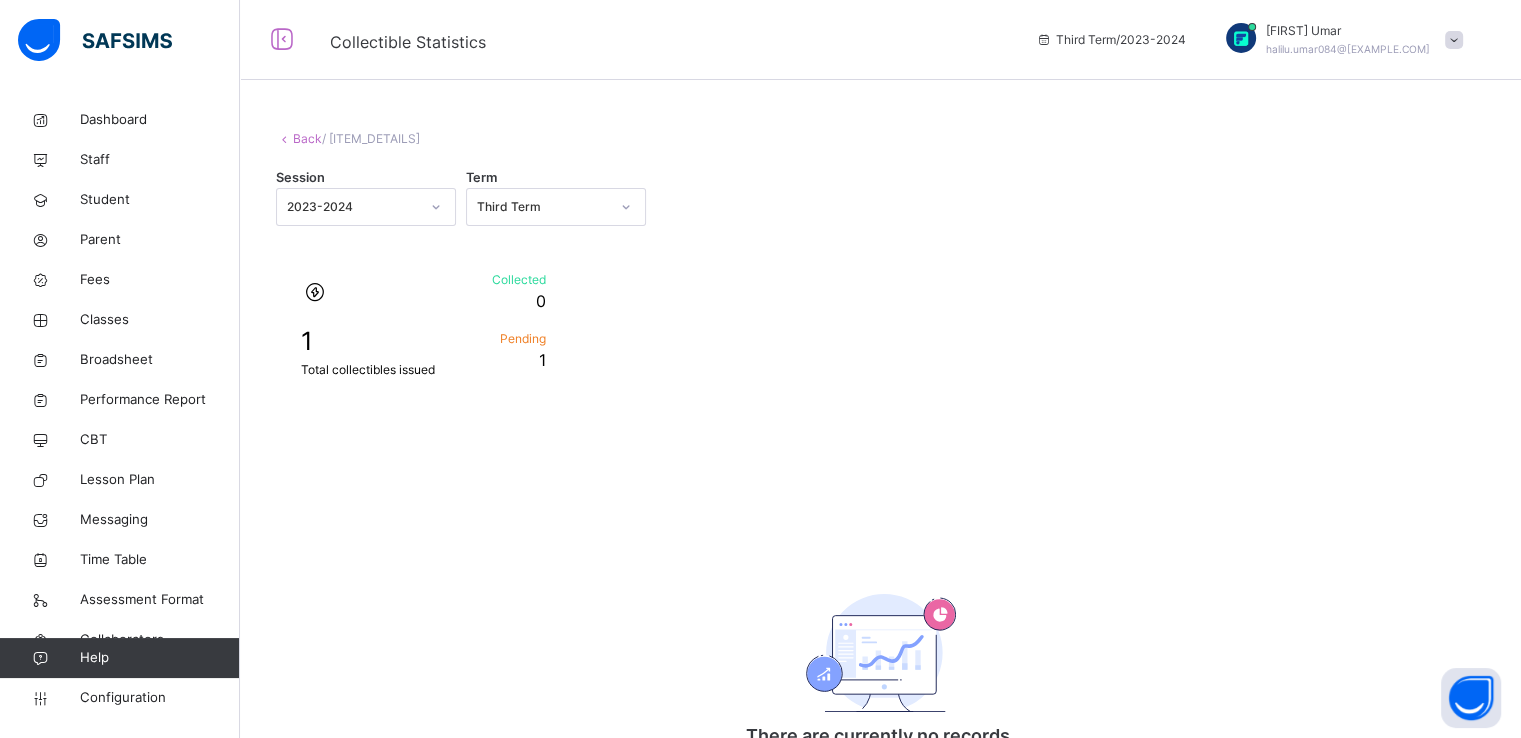 click on "Back" at bounding box center [307, 138] 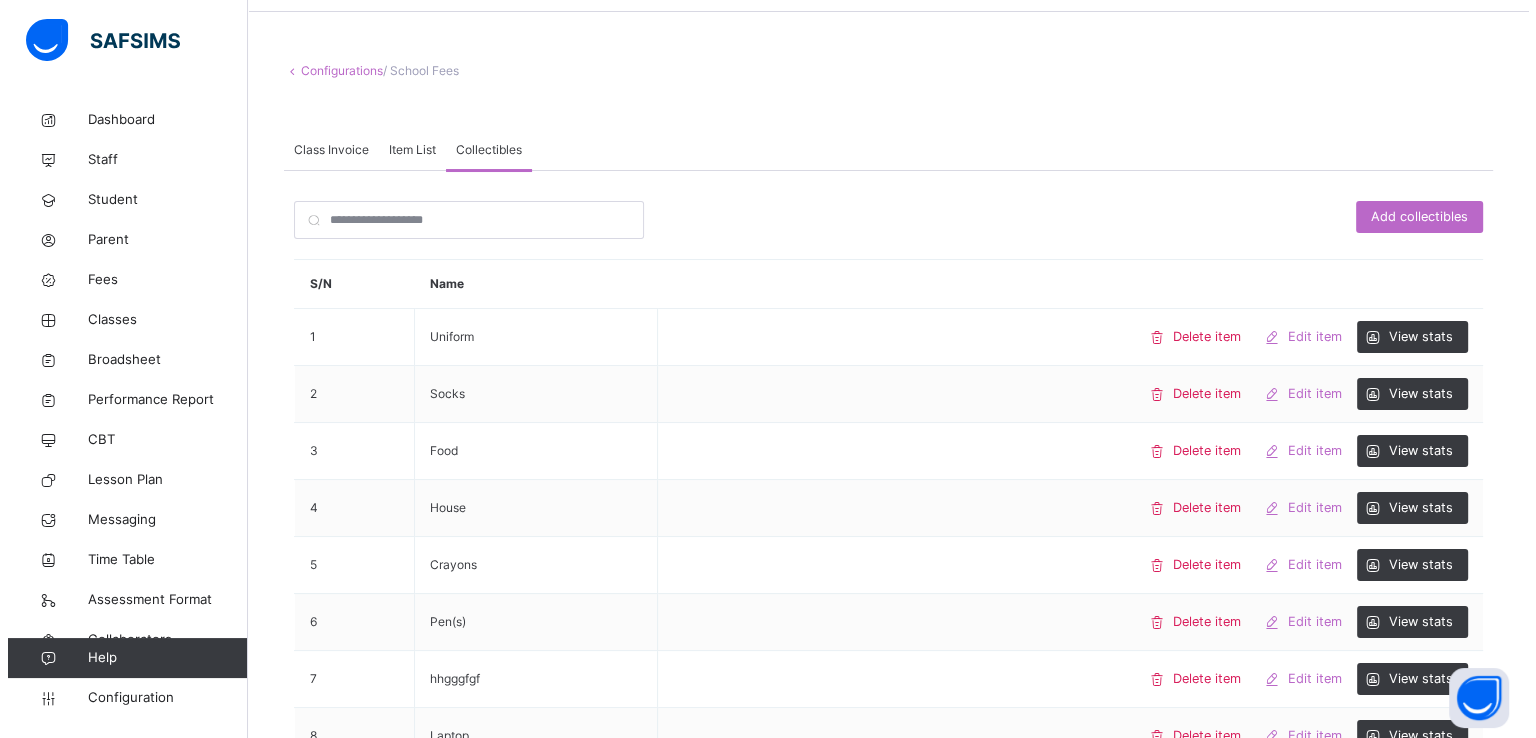 scroll, scrollTop: 0, scrollLeft: 0, axis: both 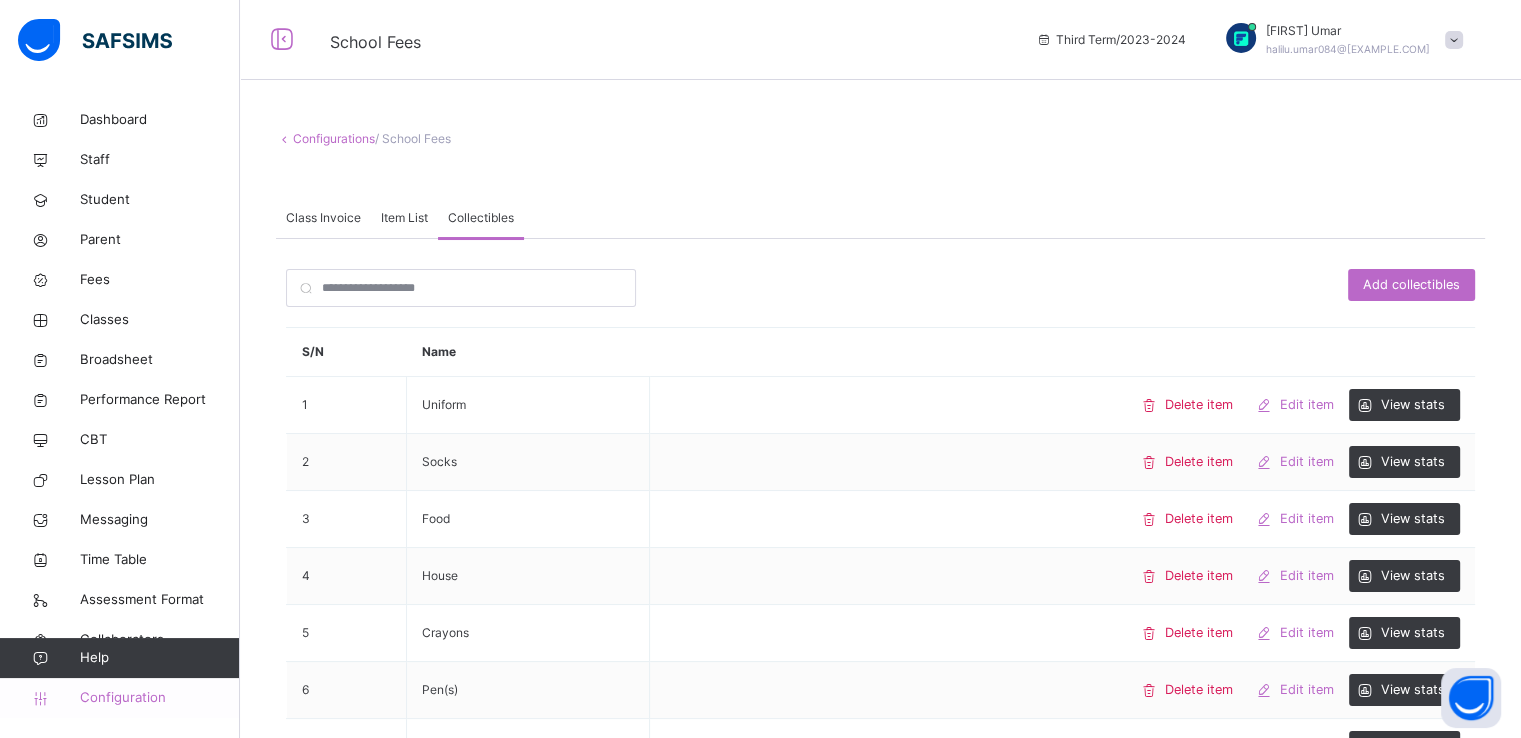click on "Configuration" at bounding box center [159, 698] 